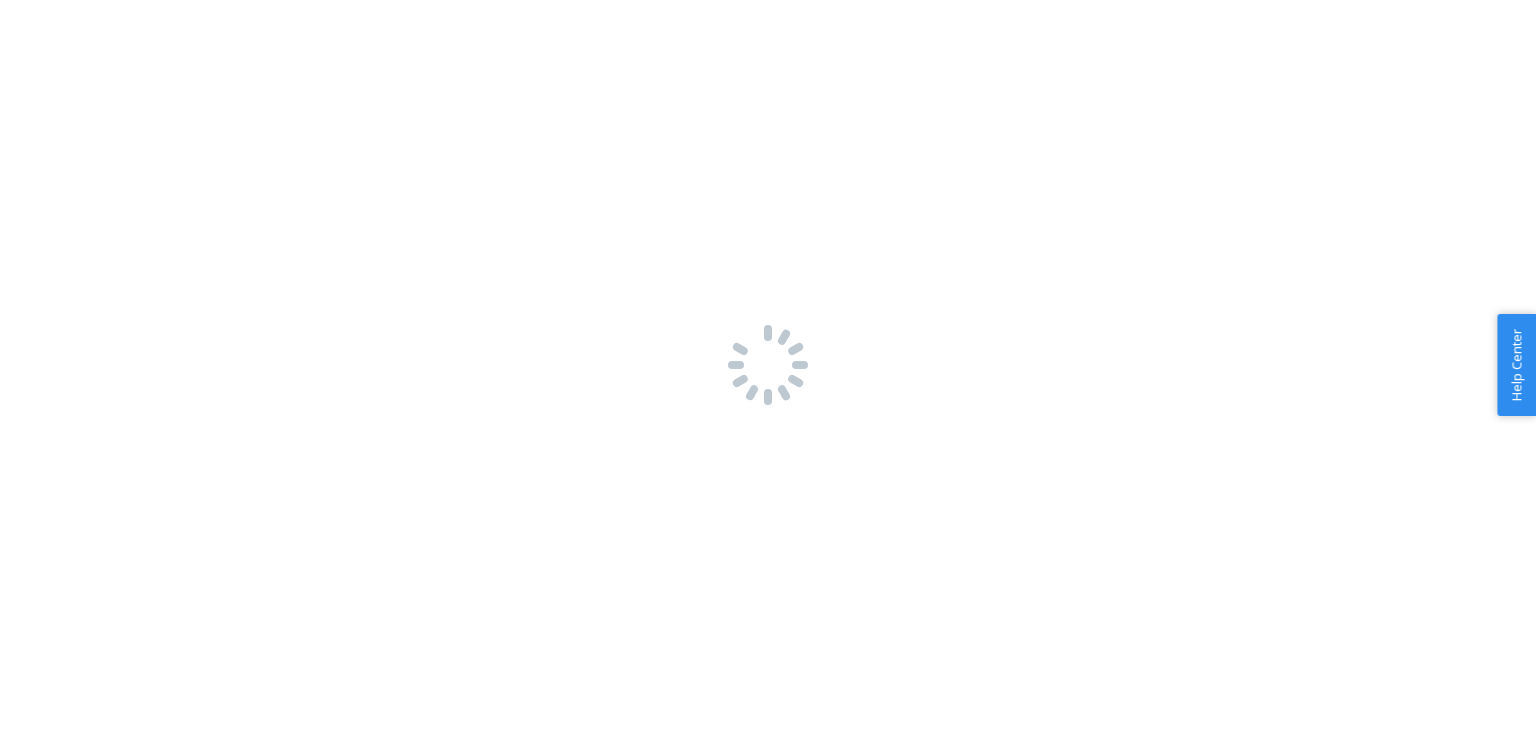 scroll, scrollTop: 0, scrollLeft: 0, axis: both 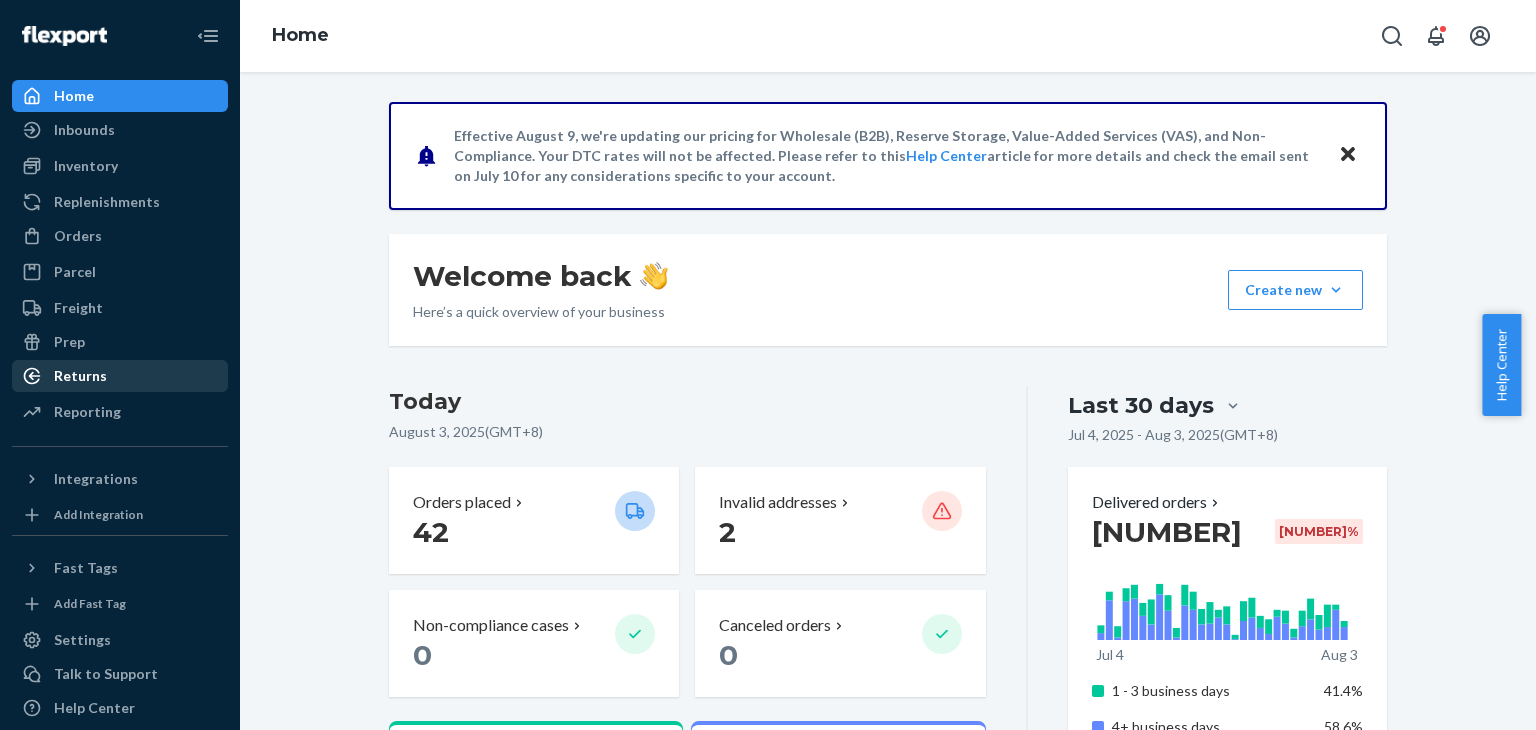 click on "Returns" at bounding box center [80, 376] 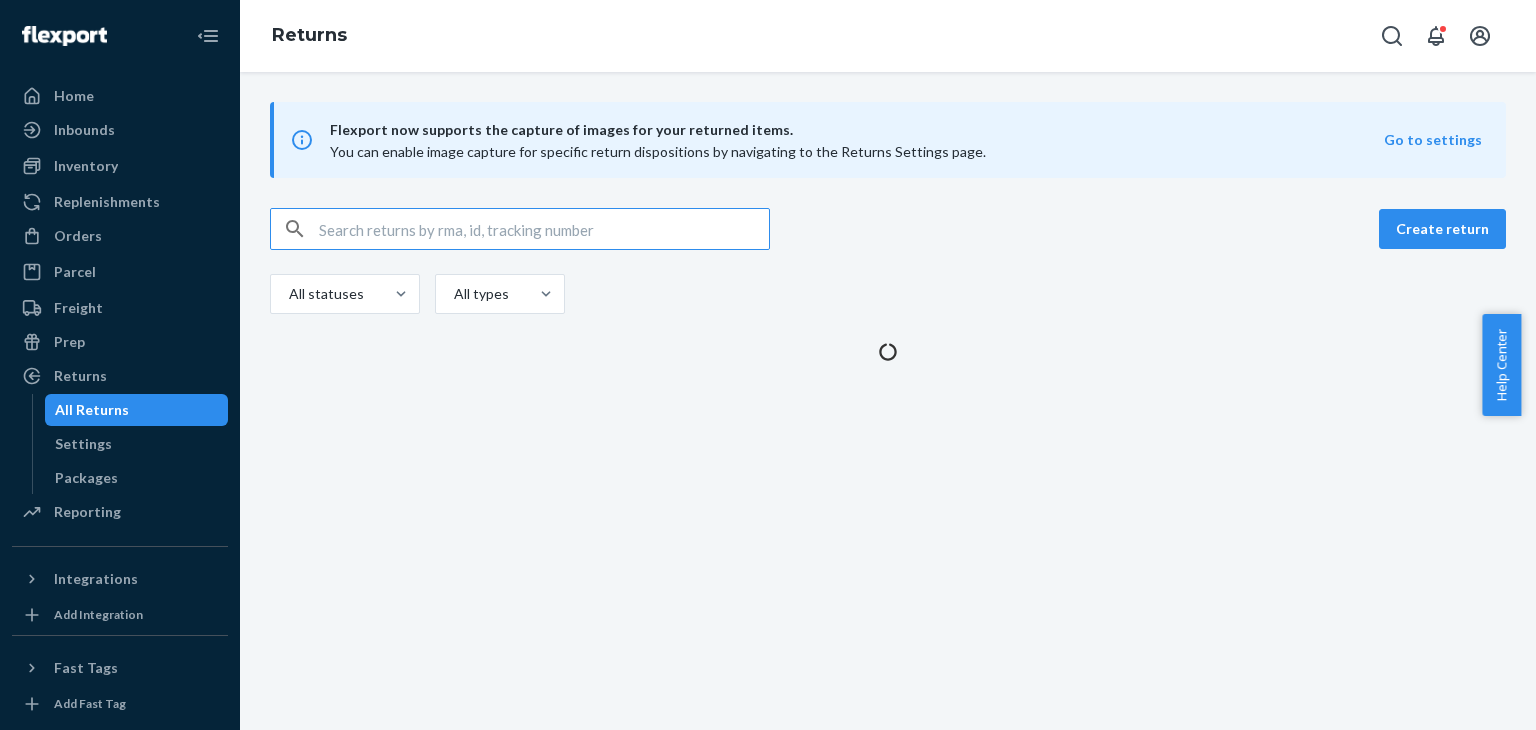 click at bounding box center [544, 229] 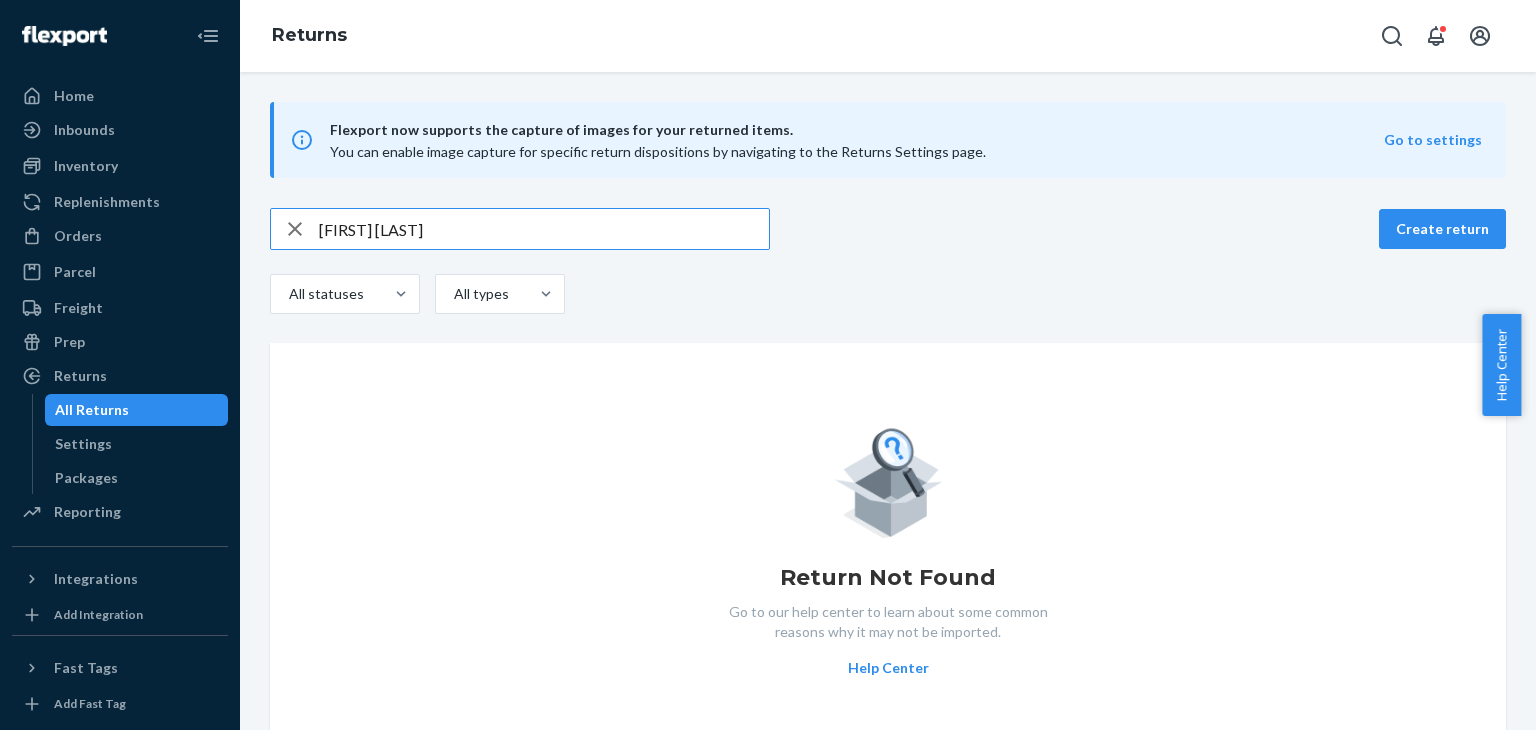 click on "[FIRST] [LAST]" at bounding box center (544, 229) 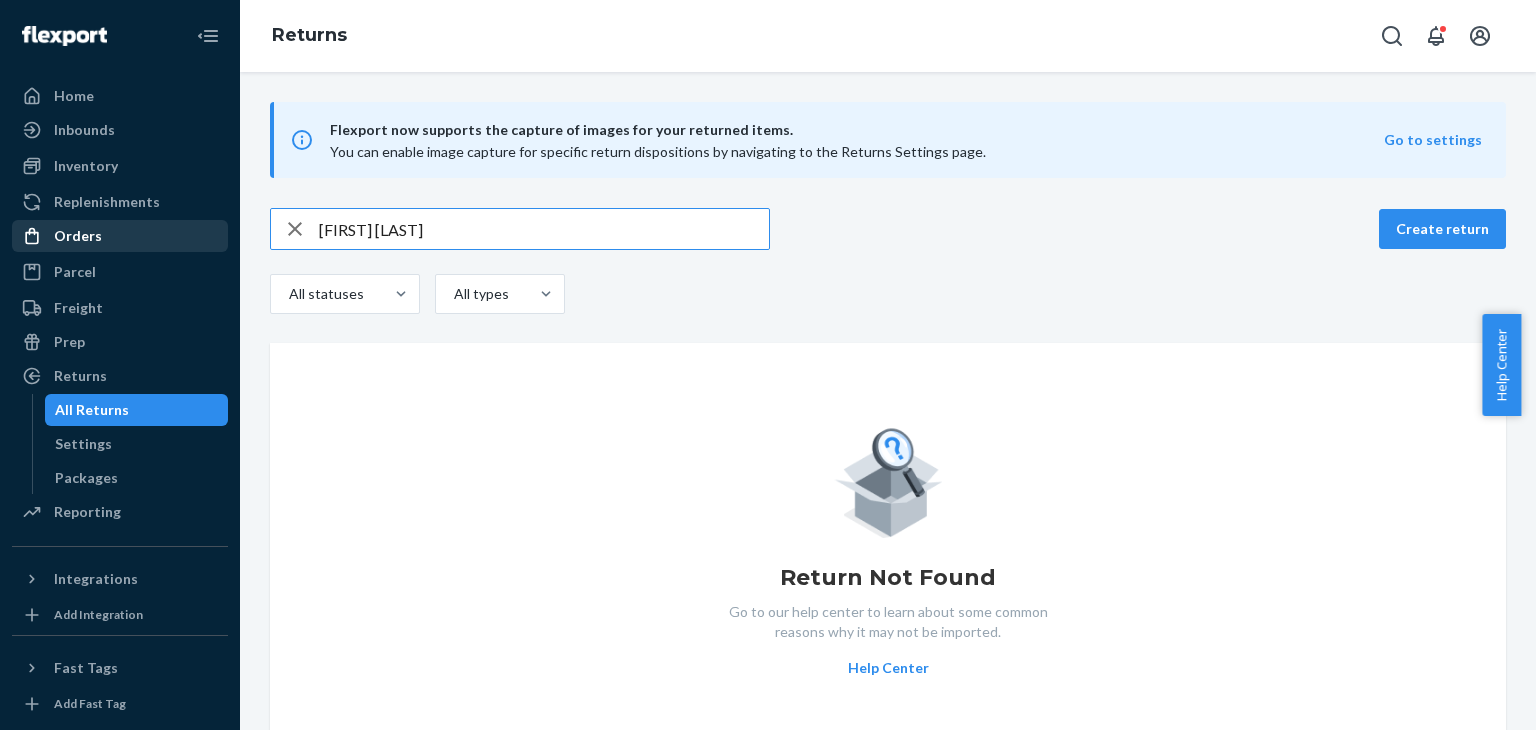 click on "Orders" at bounding box center [120, 236] 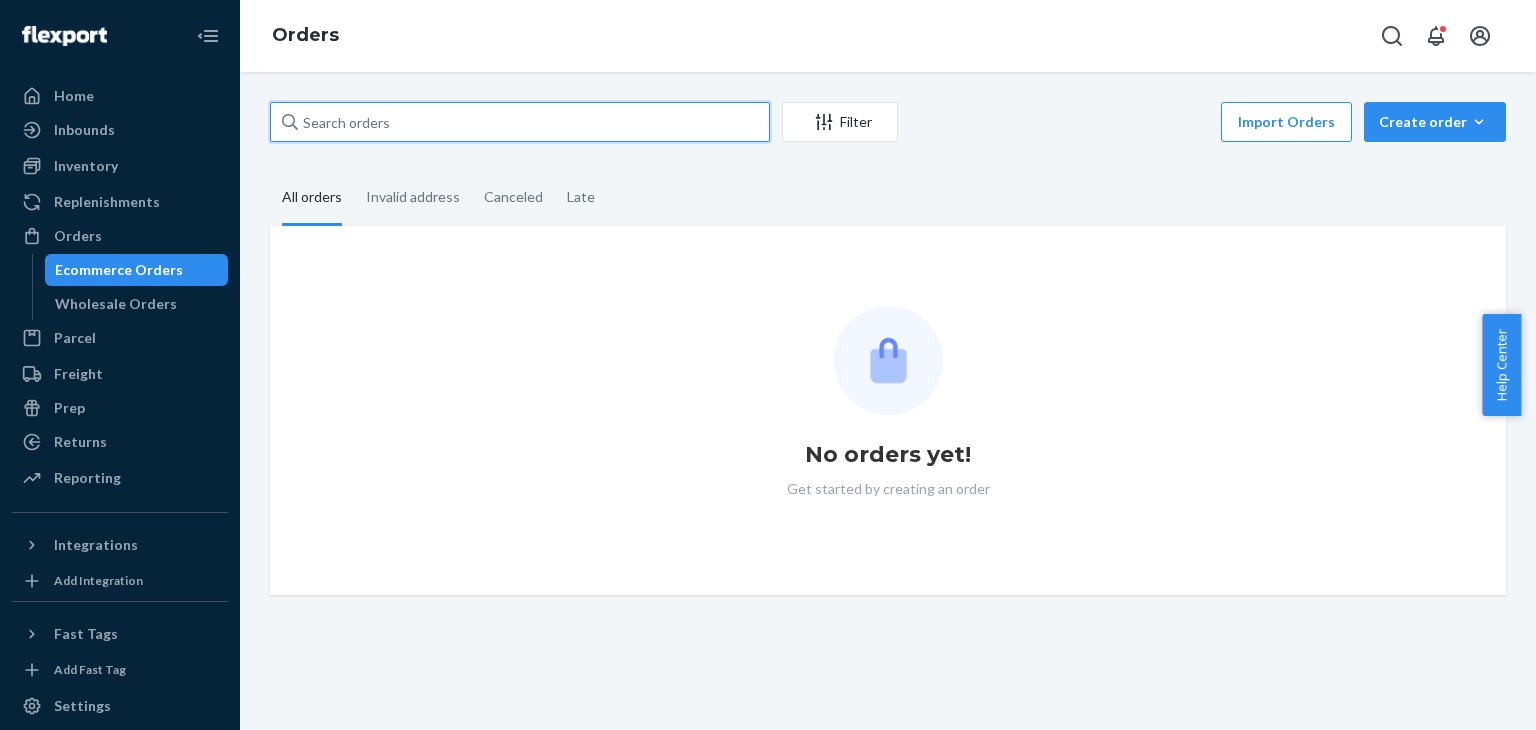 click at bounding box center (520, 122) 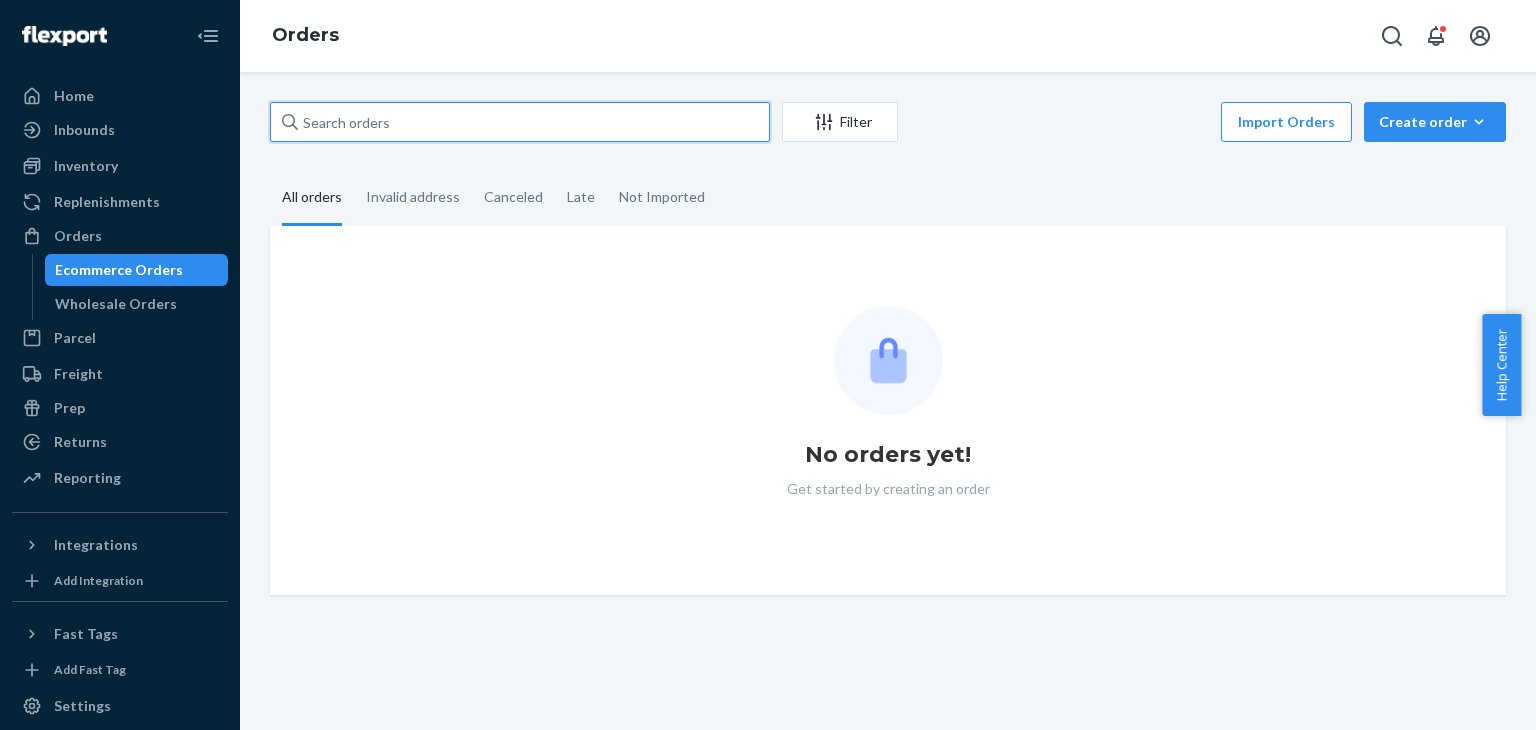 paste on "[FIRST] [LAST]" 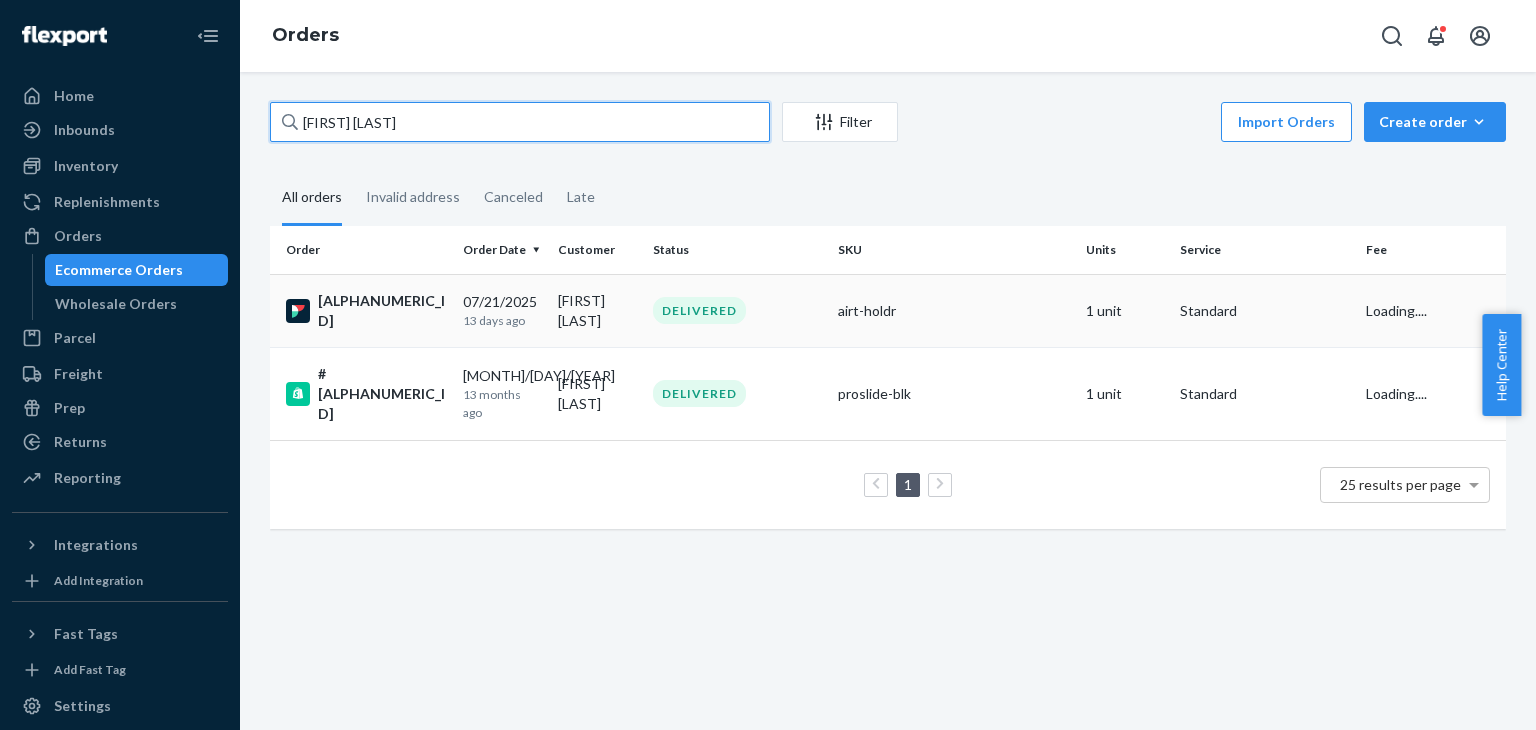 type on "[FIRST] [LAST]" 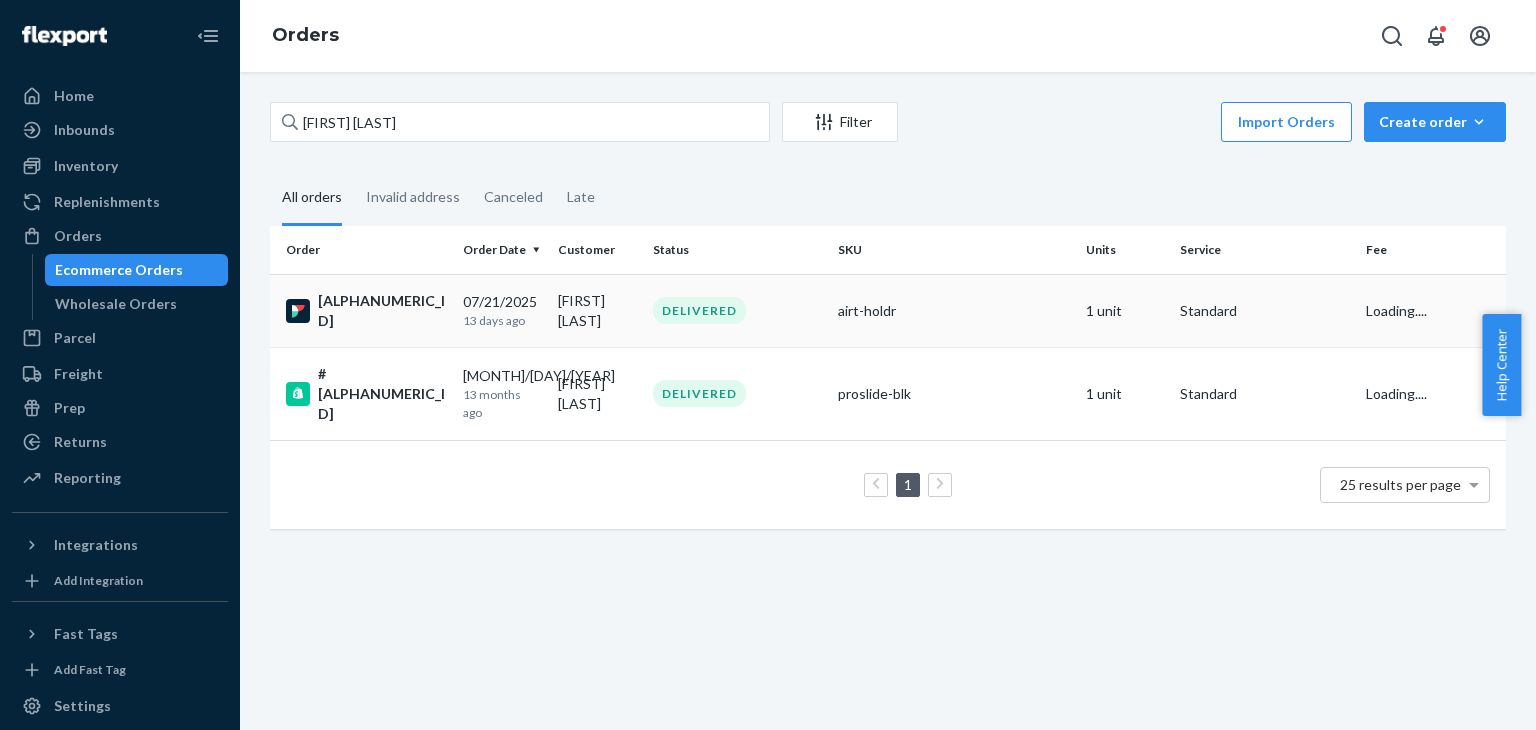 click on "[MONTH]/[DAY]/[YEAR] [TIME_AGO]" at bounding box center [502, 310] 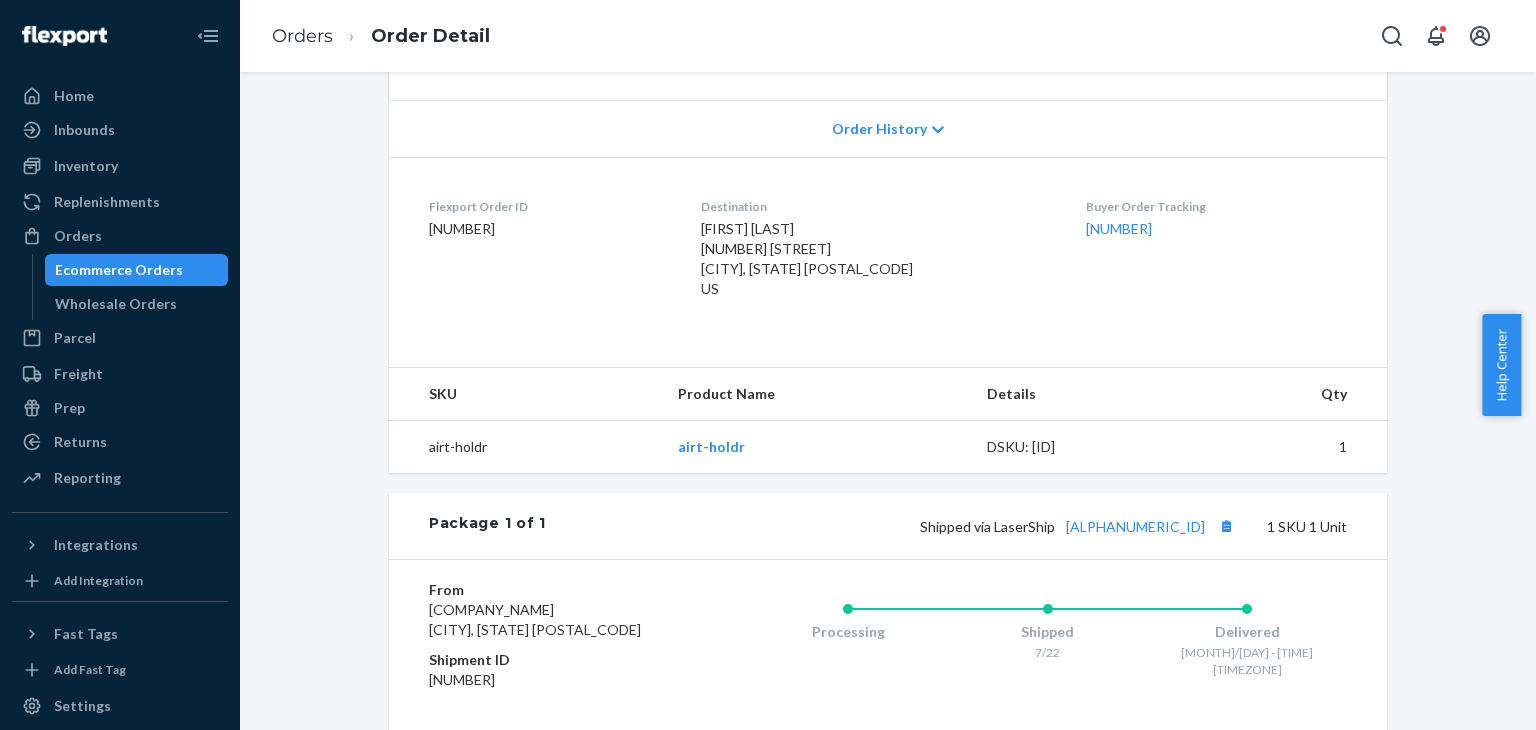 scroll, scrollTop: 500, scrollLeft: 0, axis: vertical 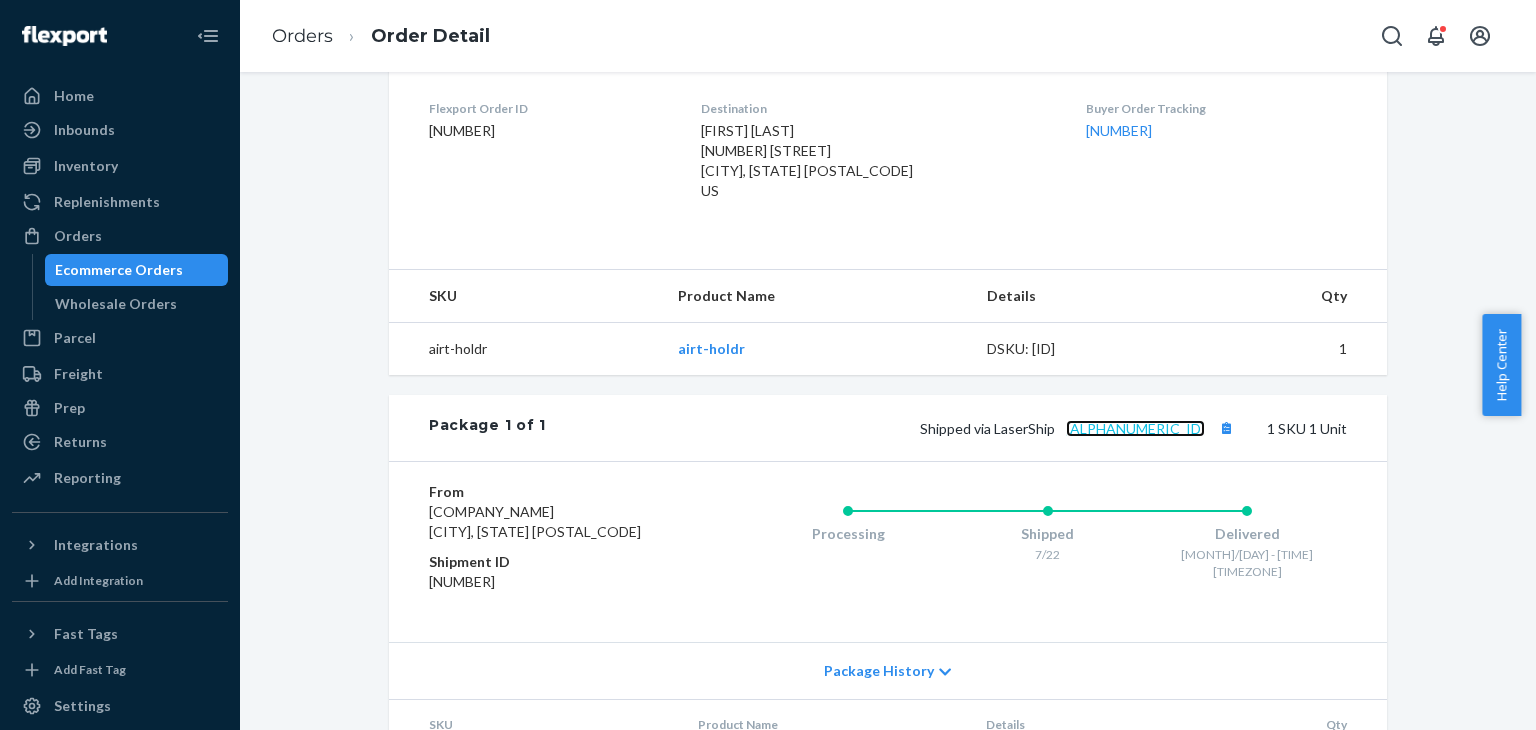 click on "[ALPHANUMERIC_ID]" at bounding box center [1135, 428] 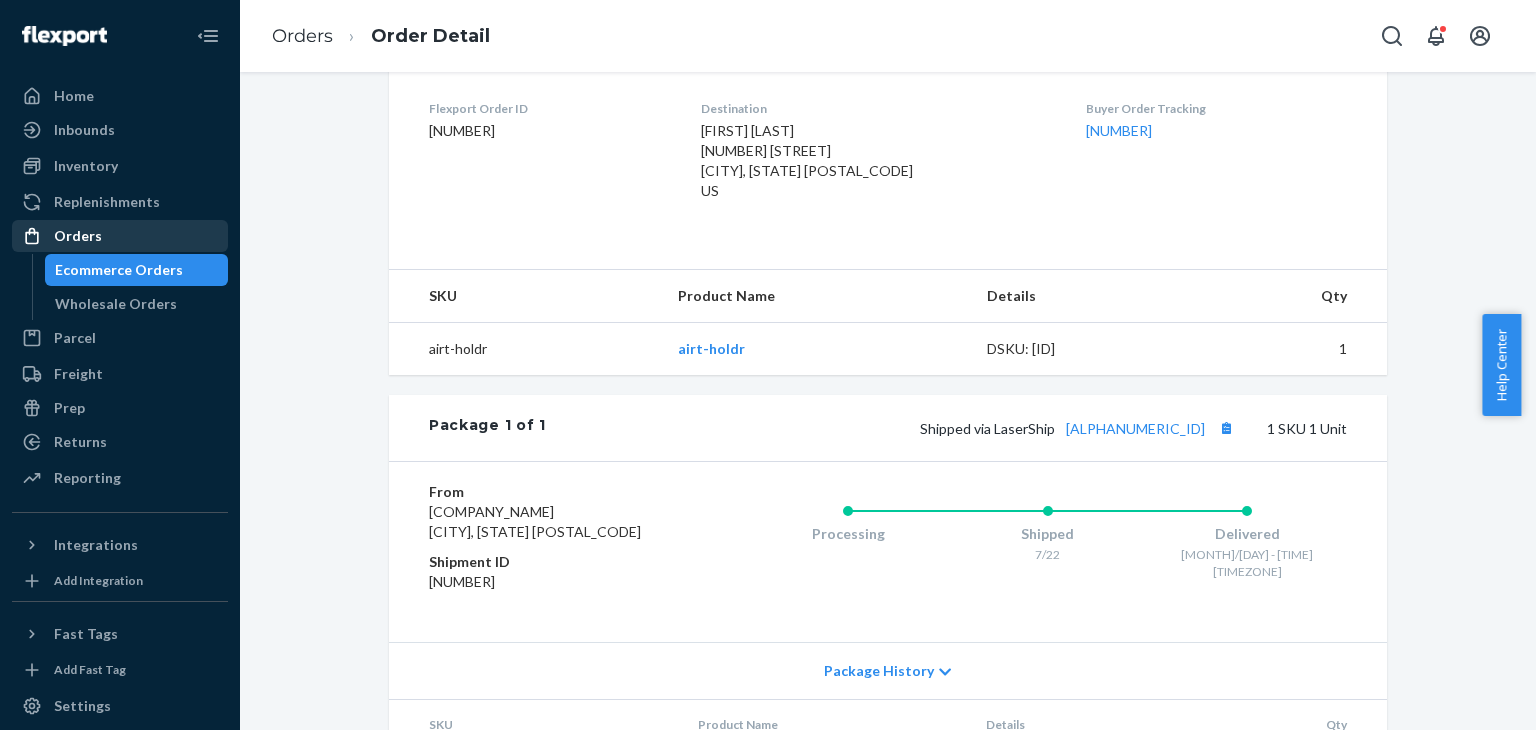 click on "Orders" at bounding box center (120, 236) 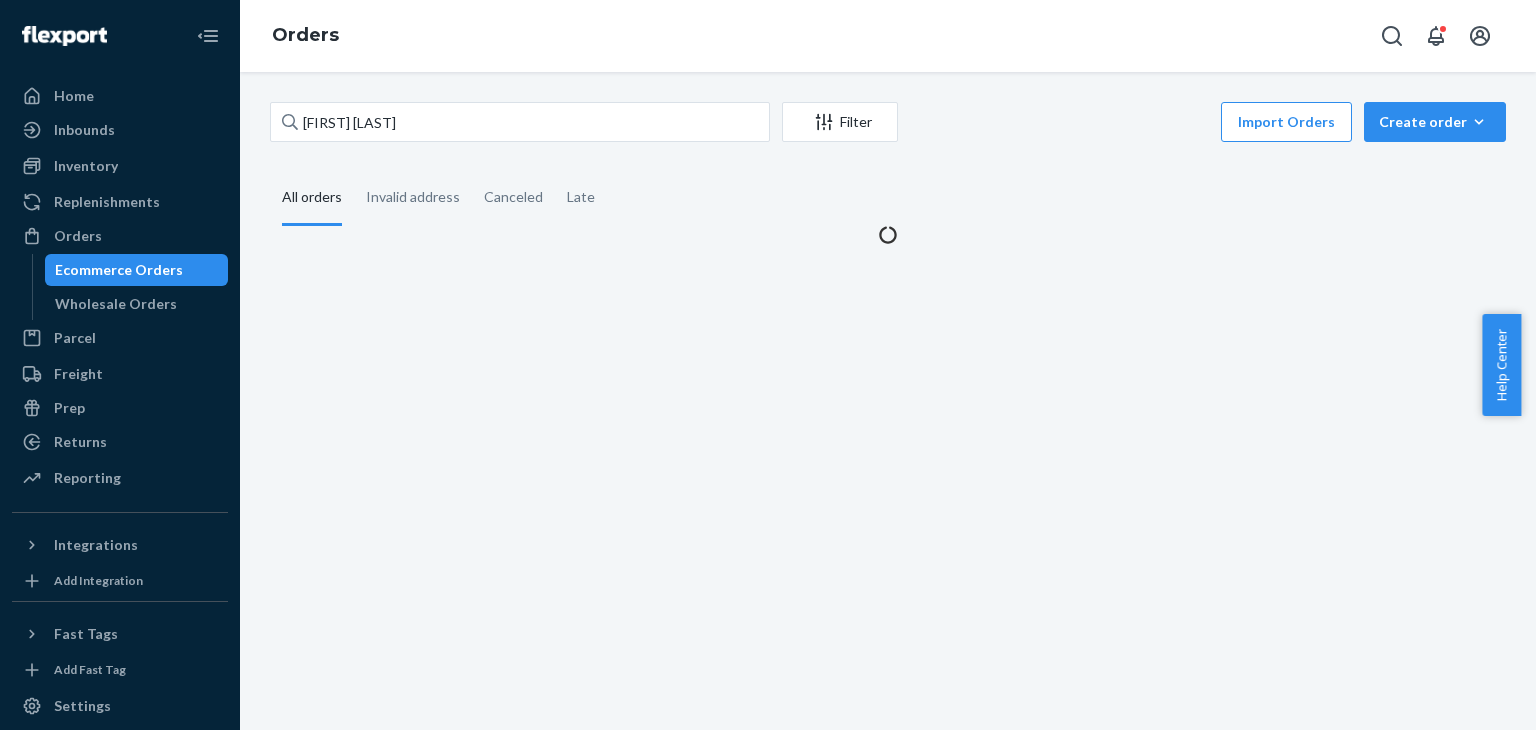 scroll, scrollTop: 0, scrollLeft: 0, axis: both 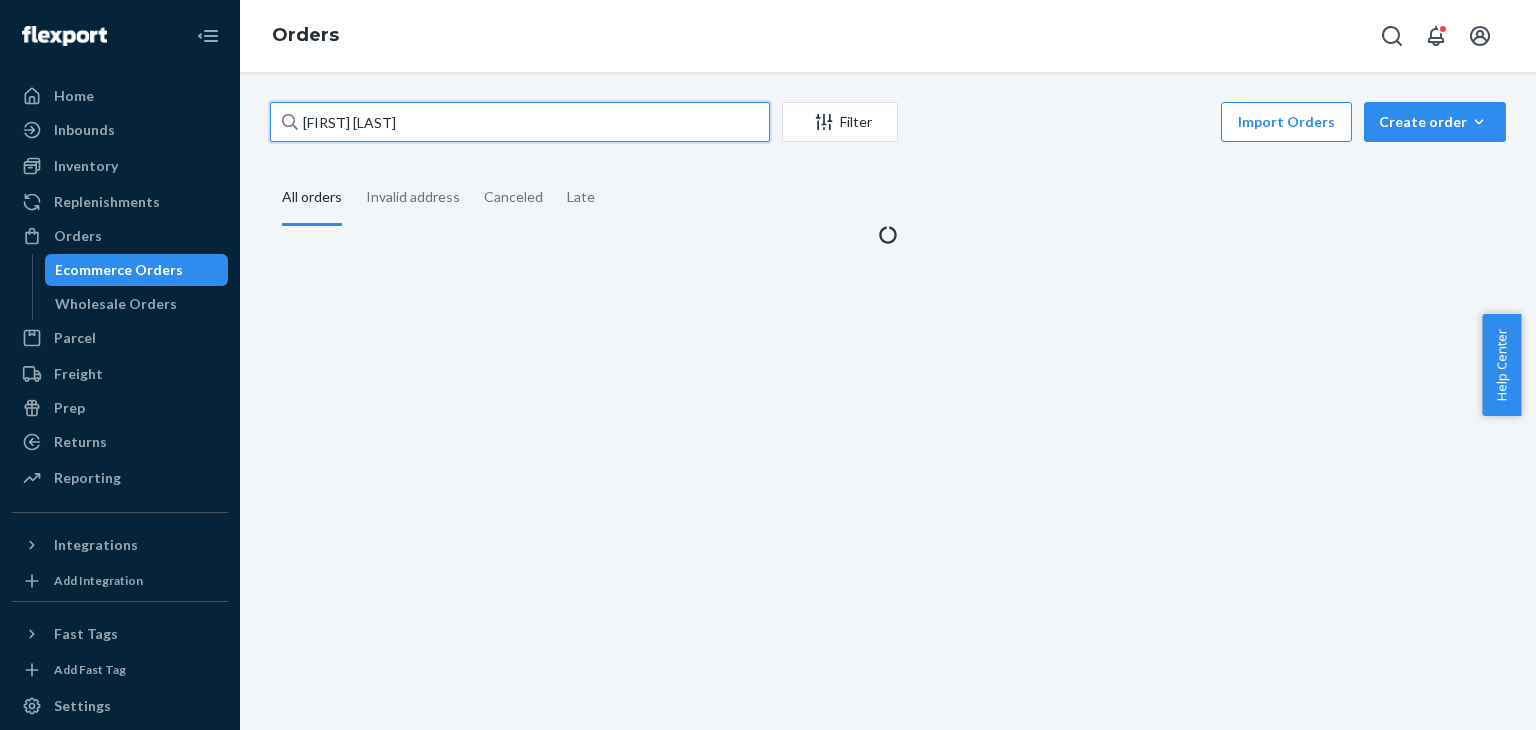 click on "[FIRST] [LAST]" at bounding box center [520, 122] 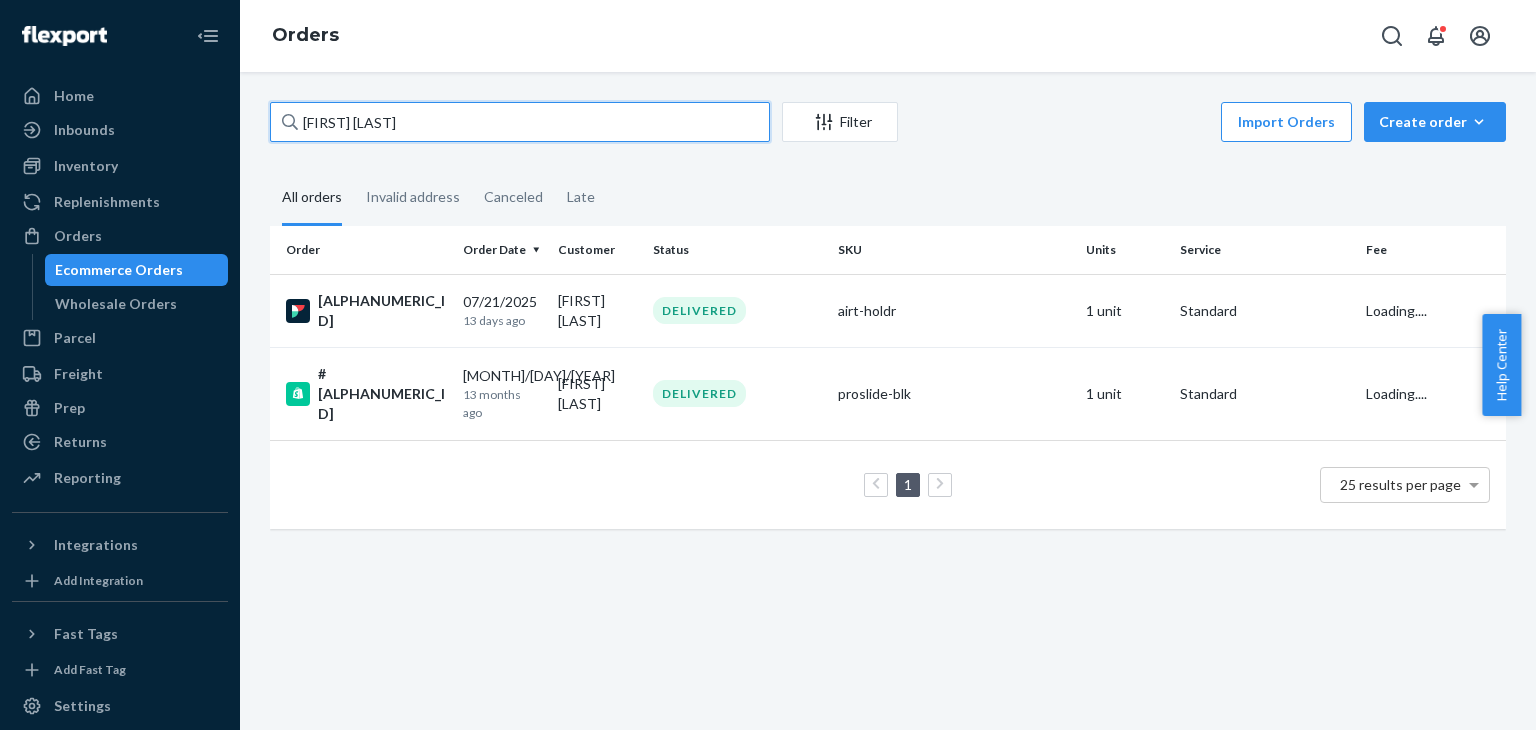 paste on "[EMAIL]" 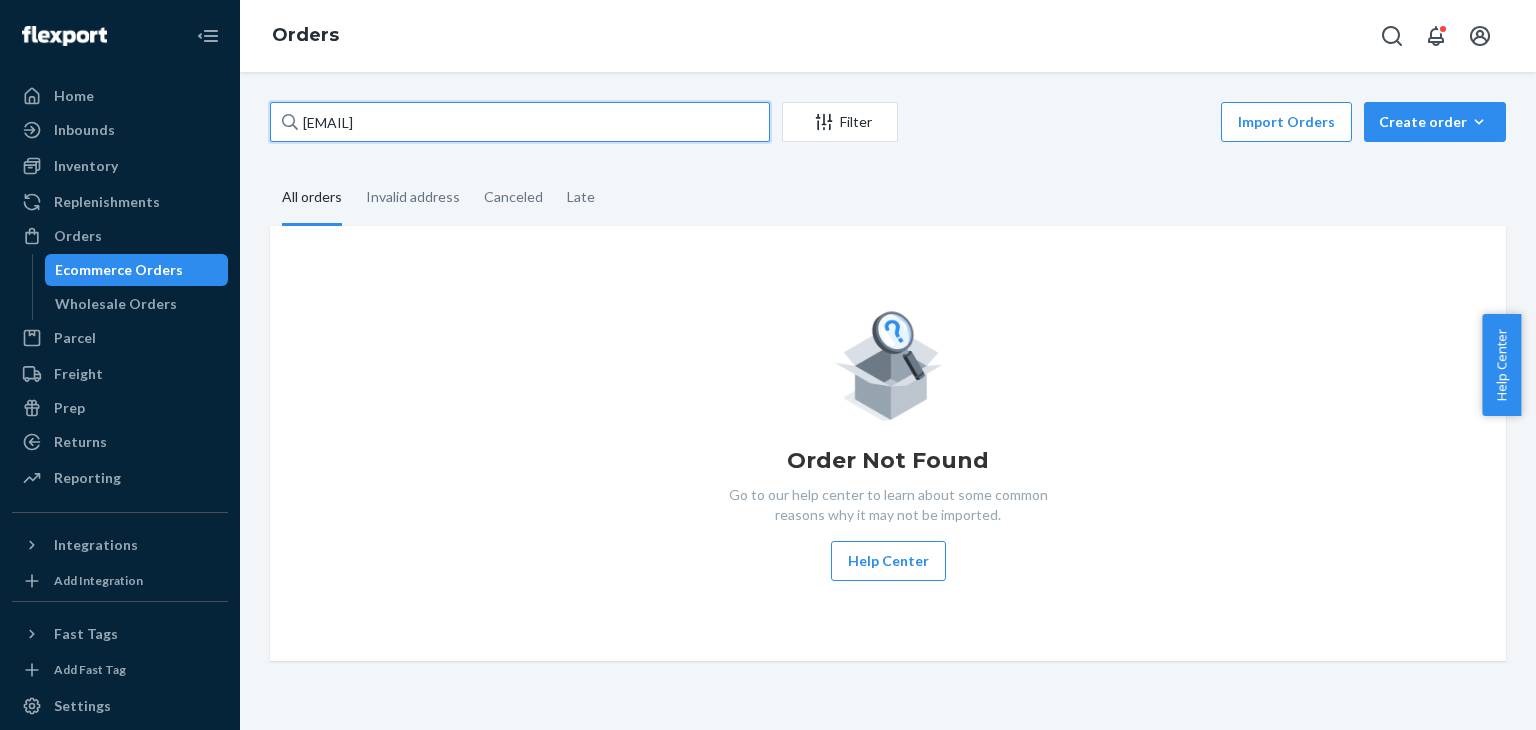 click on "[EMAIL]" at bounding box center (520, 122) 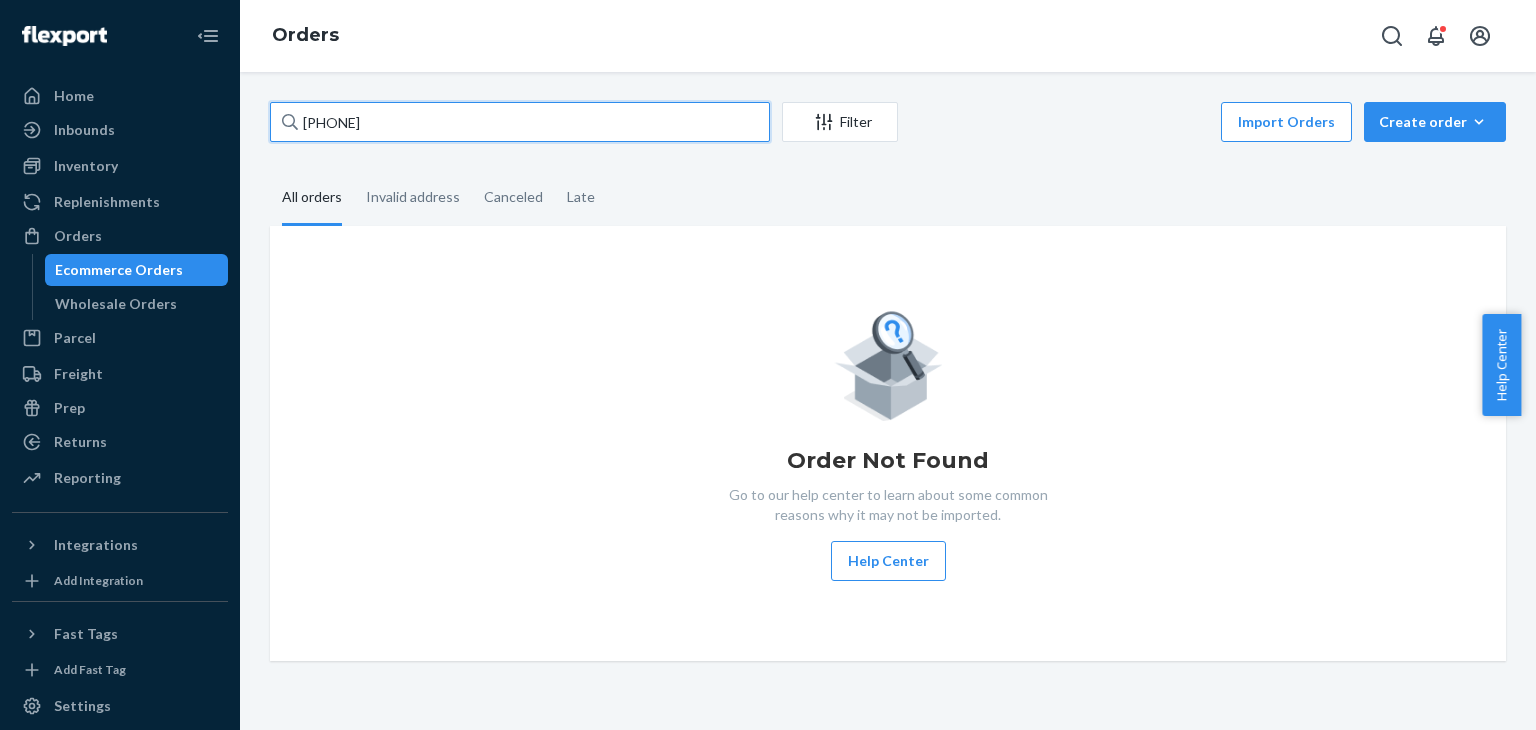 click on "[PHONE]" at bounding box center [520, 122] 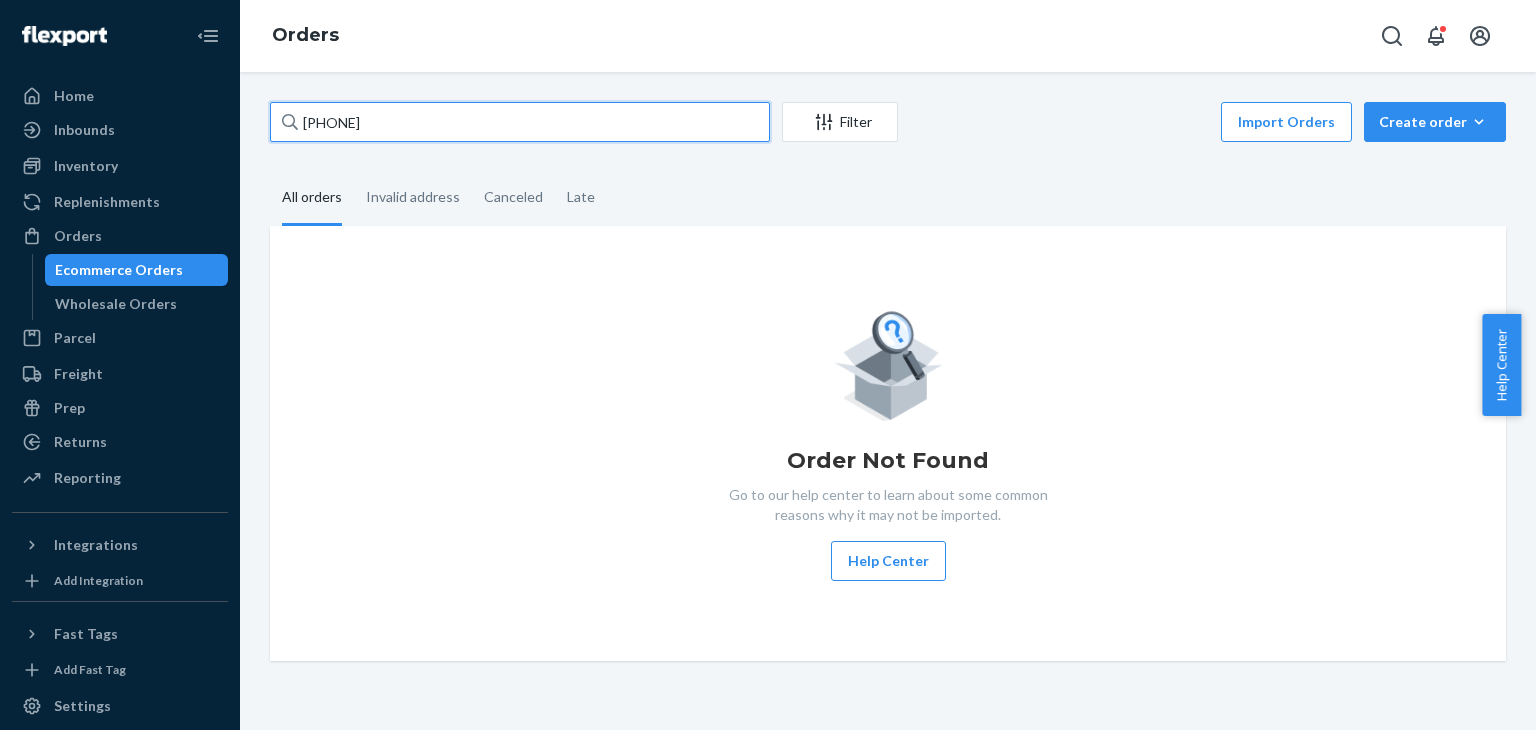 click on "[PHONE]" at bounding box center [520, 122] 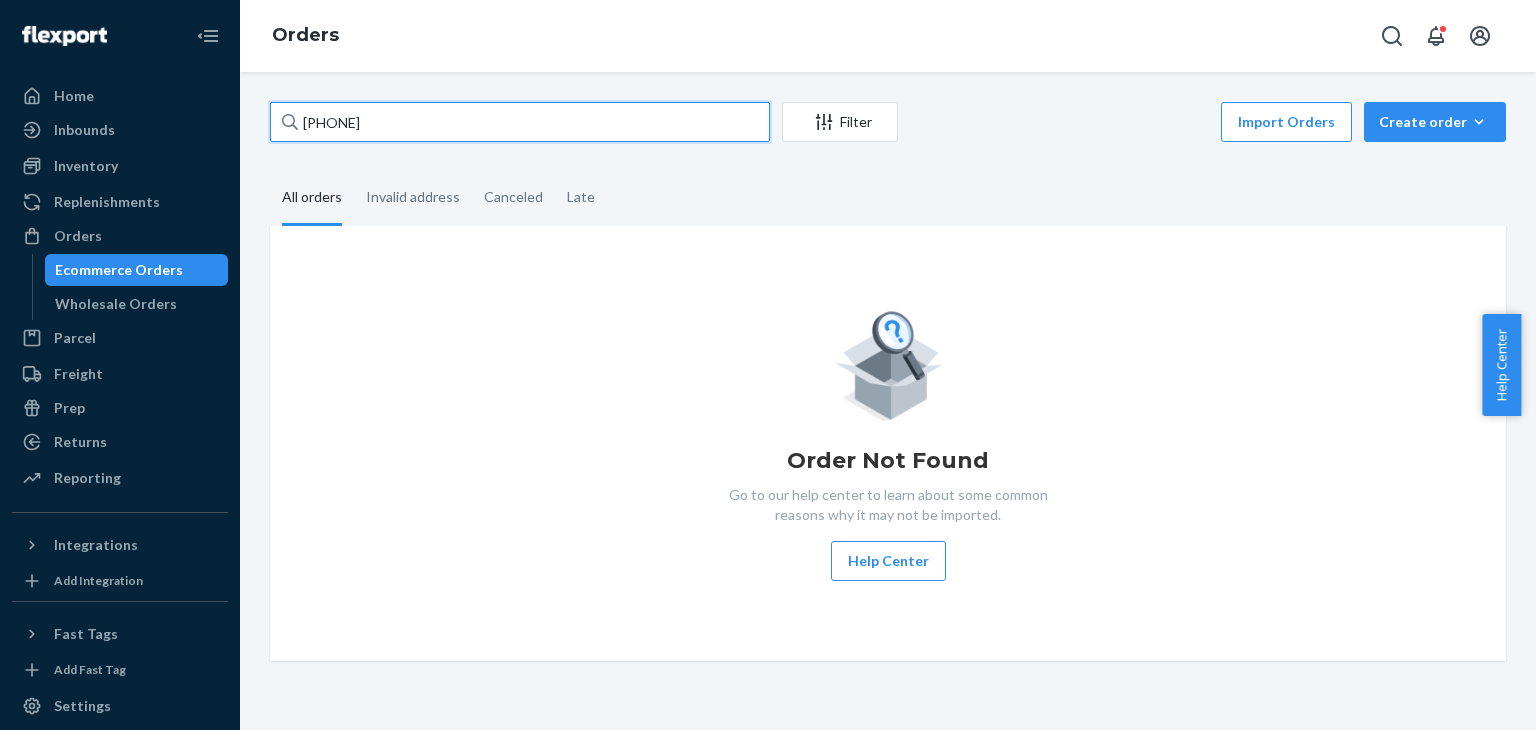 click on "[PHONE]" at bounding box center [520, 122] 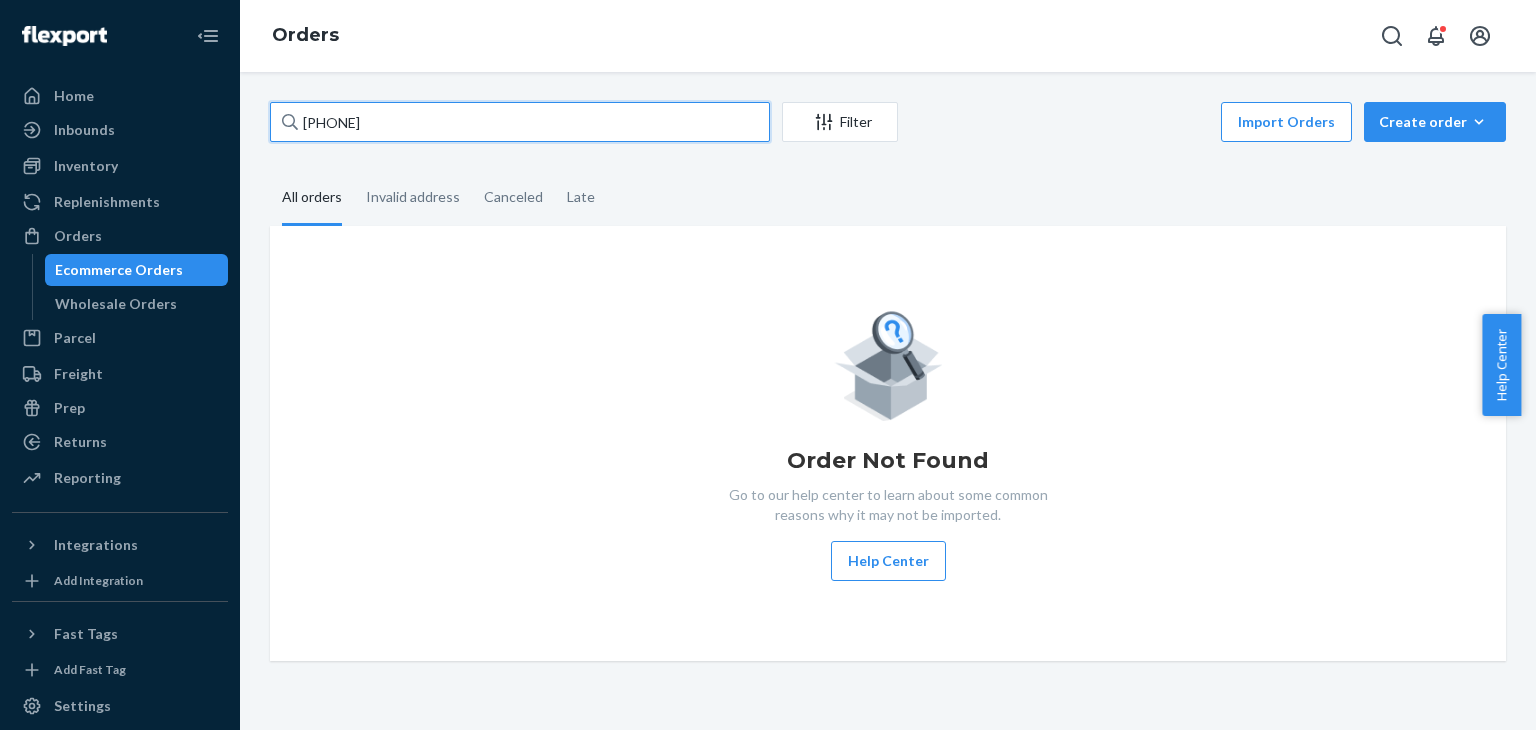click on "[PHONE]" at bounding box center [520, 122] 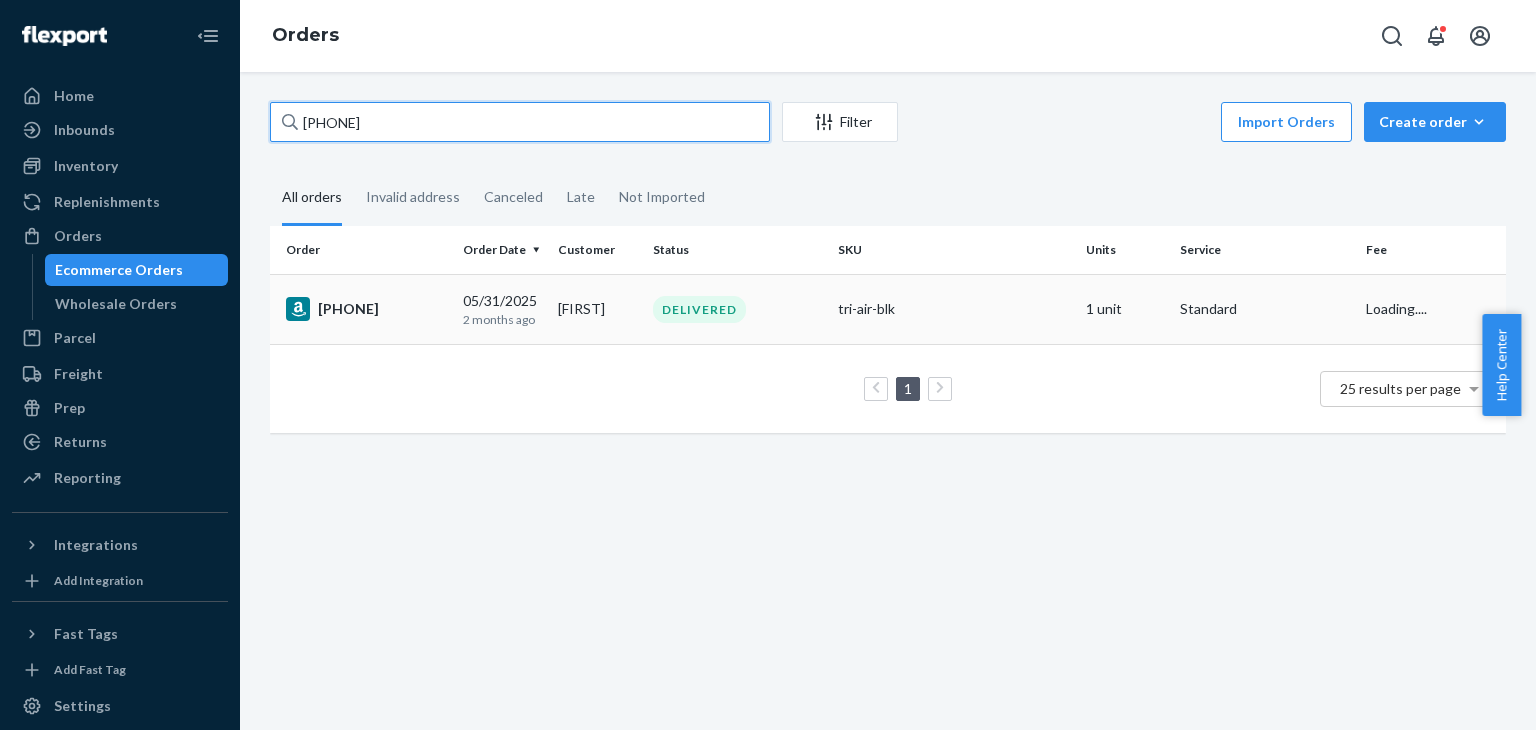 type on "[PHONE]" 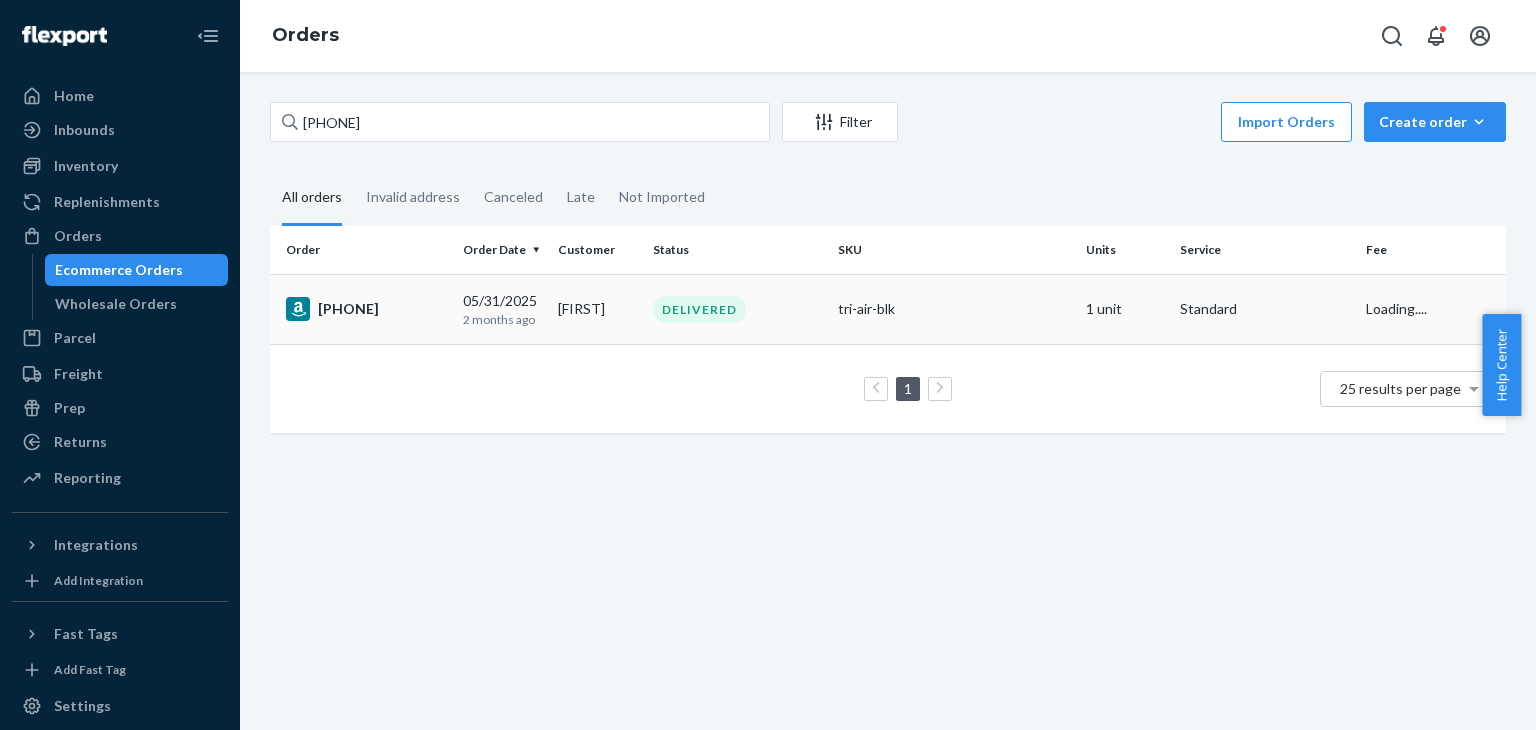 click on "[MONTH] [DAY], [YEAR] [TIME_AGO]" at bounding box center (502, 309) 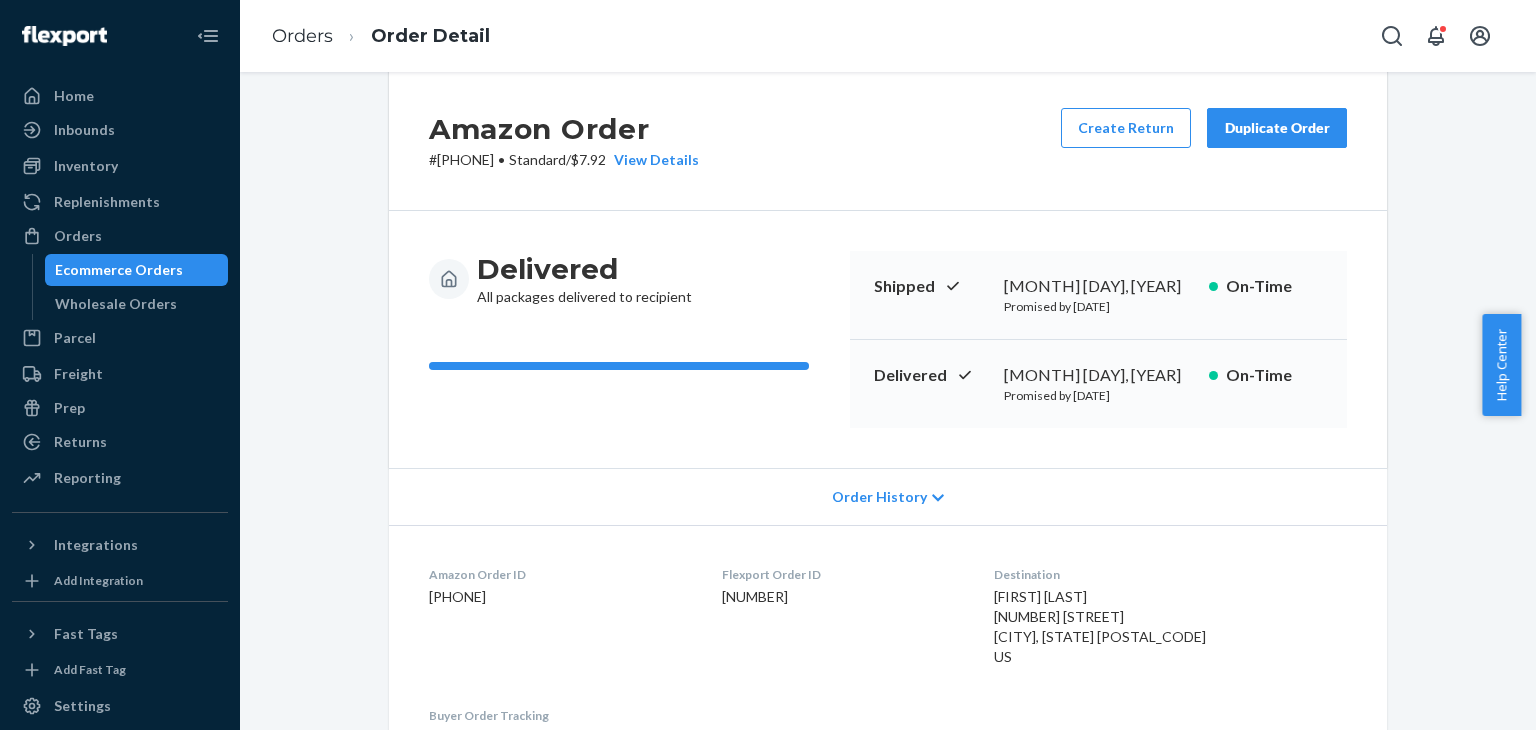 scroll, scrollTop: 0, scrollLeft: 0, axis: both 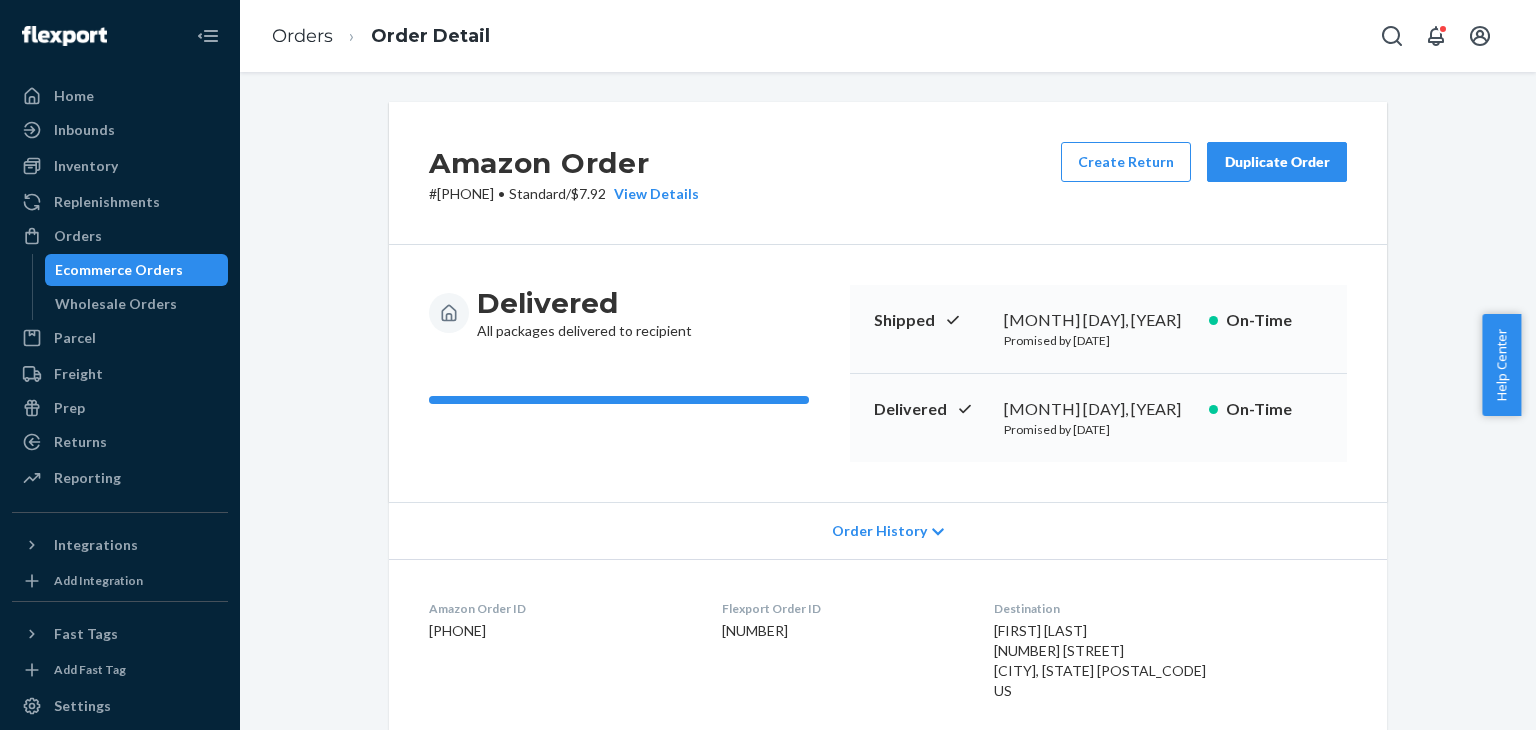 click on "Duplicate Order" at bounding box center [1277, 162] 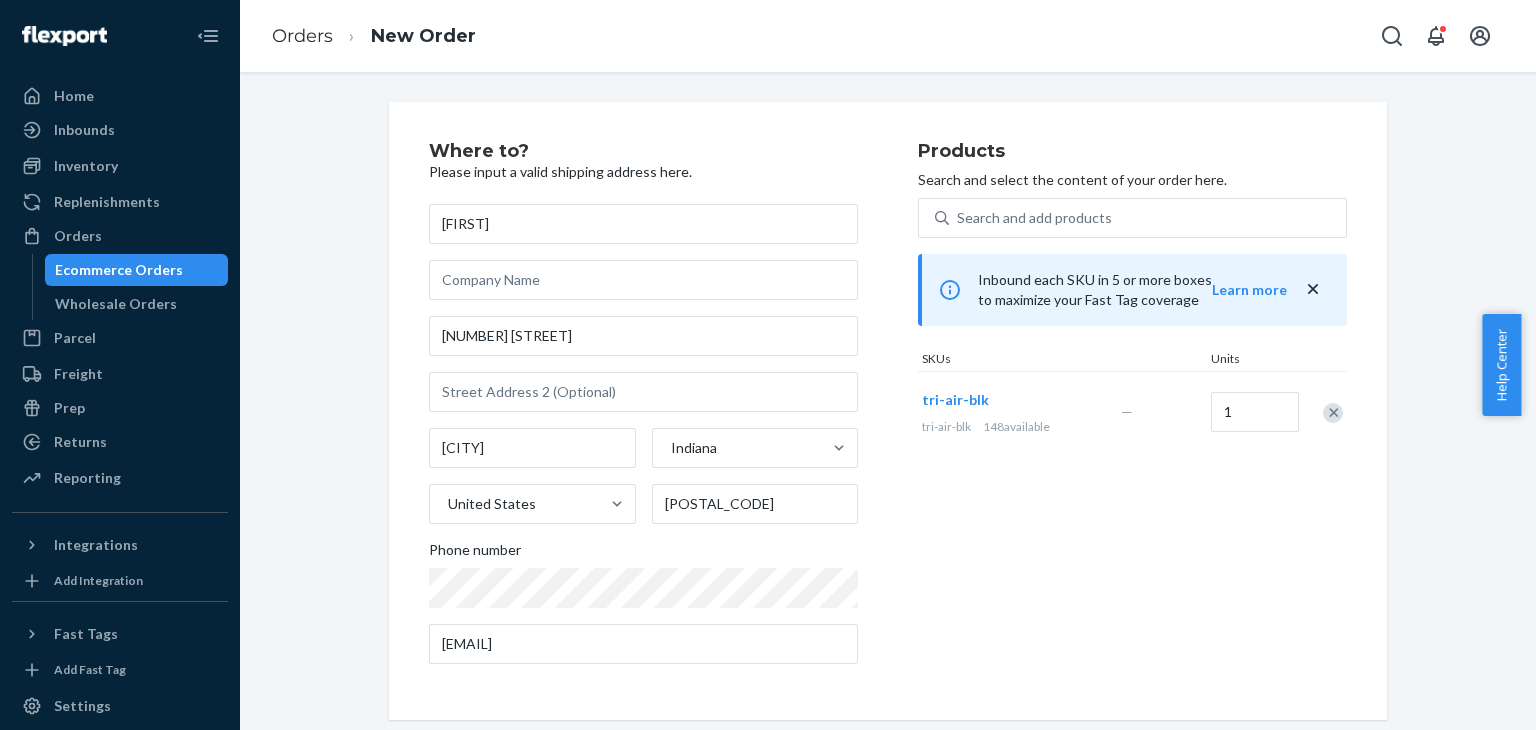click on "Products Search and select the content of your order here. Search and add products Inbound each SKU in 5 or more boxes to maximize your Fast Tag coverage Learn more SKUs Units tri-air-blk tri-air-blk 148  available — 1" at bounding box center [1132, 411] 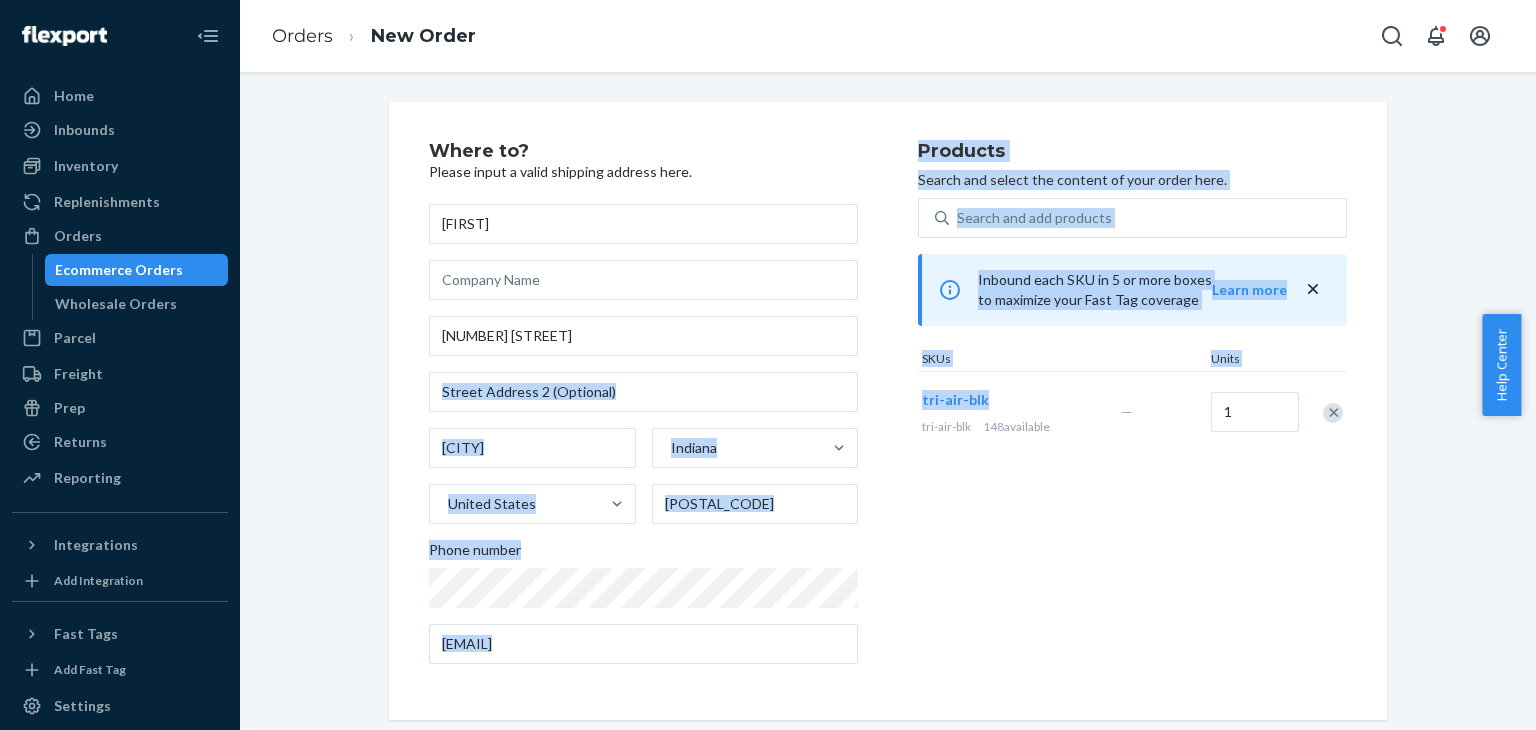 drag, startPoint x: 988, startPoint y: 398, endPoint x: 908, endPoint y: 401, distance: 80.05623 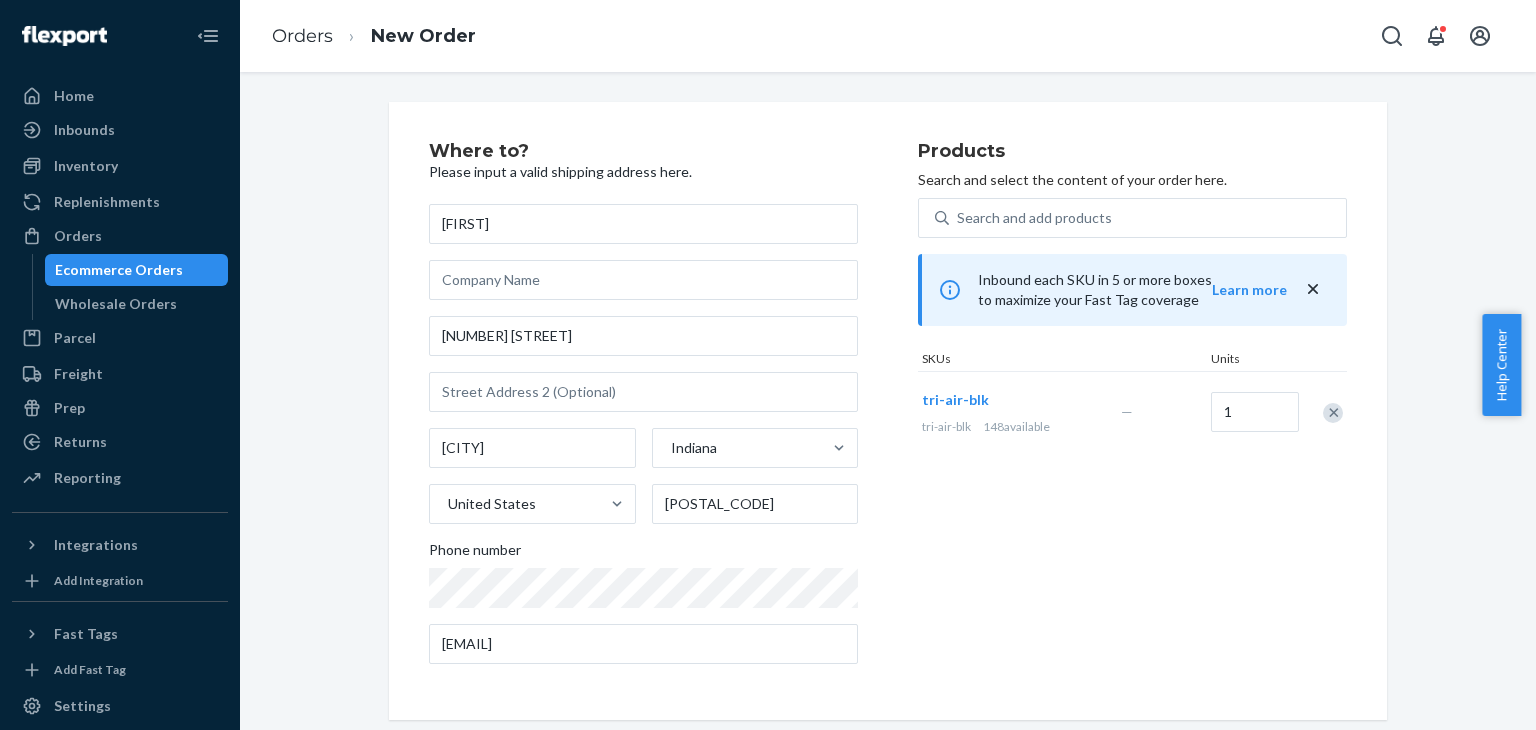 drag, startPoint x: 1032, startPoint y: 505, endPoint x: 992, endPoint y: 409, distance: 104 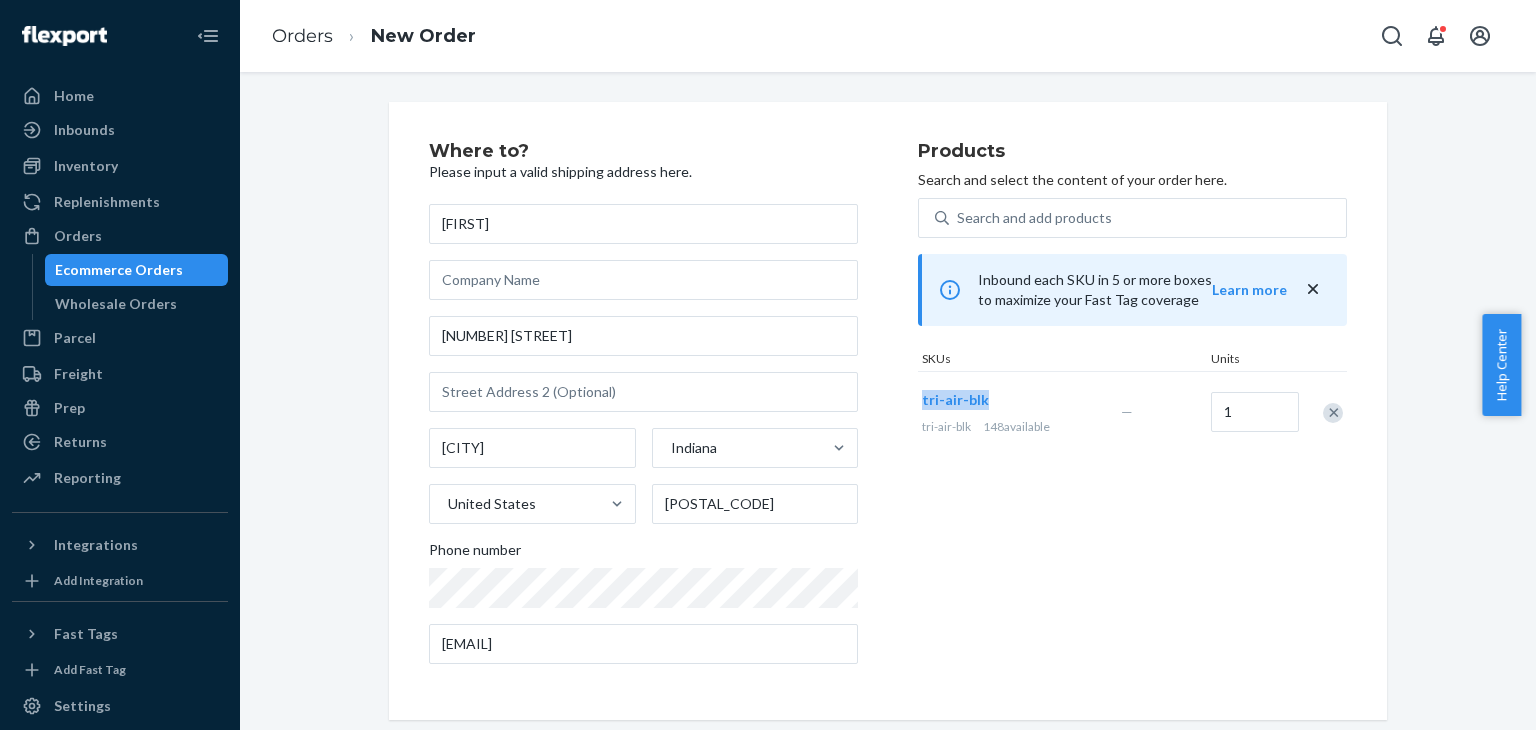 drag, startPoint x: 984, startPoint y: 392, endPoint x: 913, endPoint y: 401, distance: 71.568146 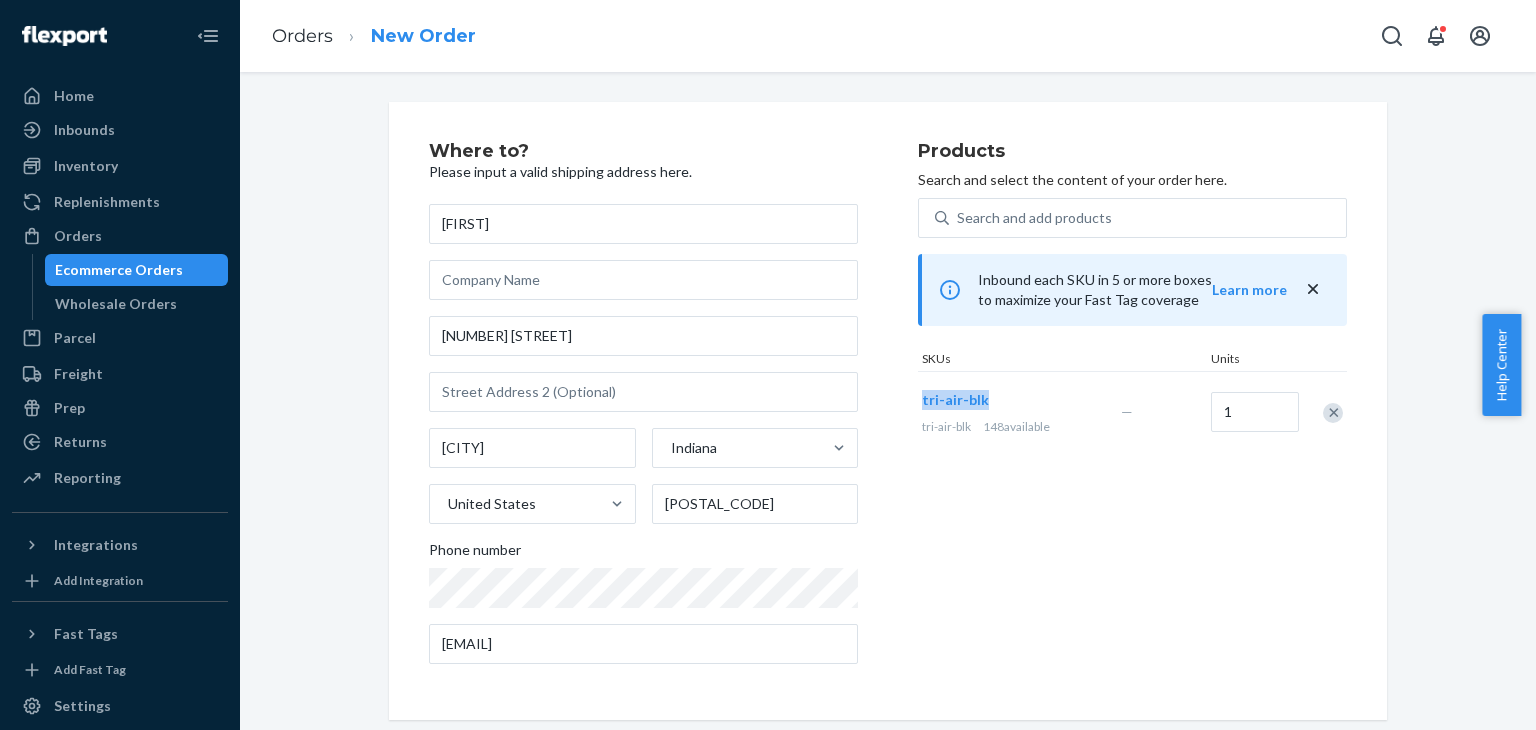 copy on "tri-air-blk" 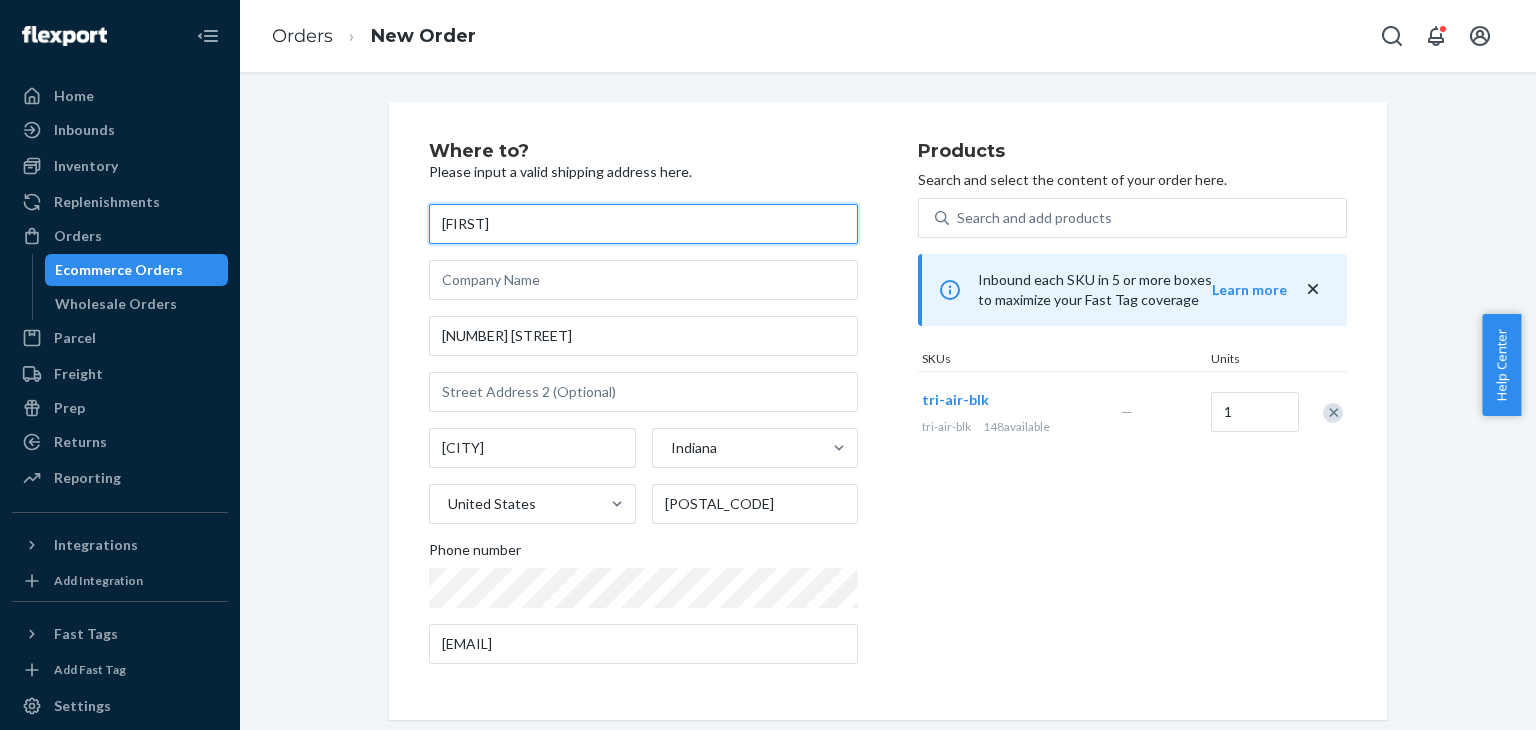 drag, startPoint x: 538, startPoint y: 238, endPoint x: 390, endPoint y: 214, distance: 149.93332 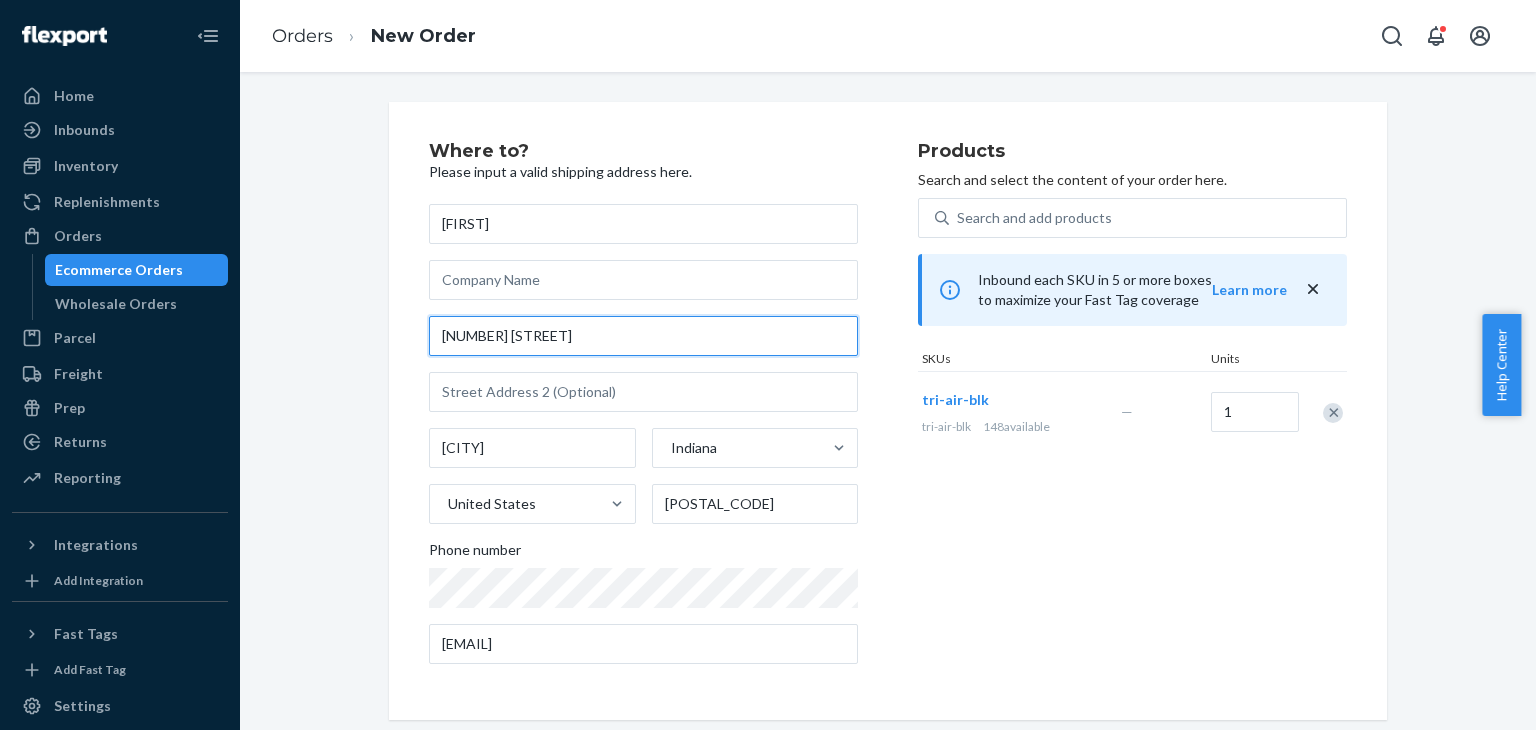 drag, startPoint x: 589, startPoint y: 330, endPoint x: 414, endPoint y: 313, distance: 175.82378 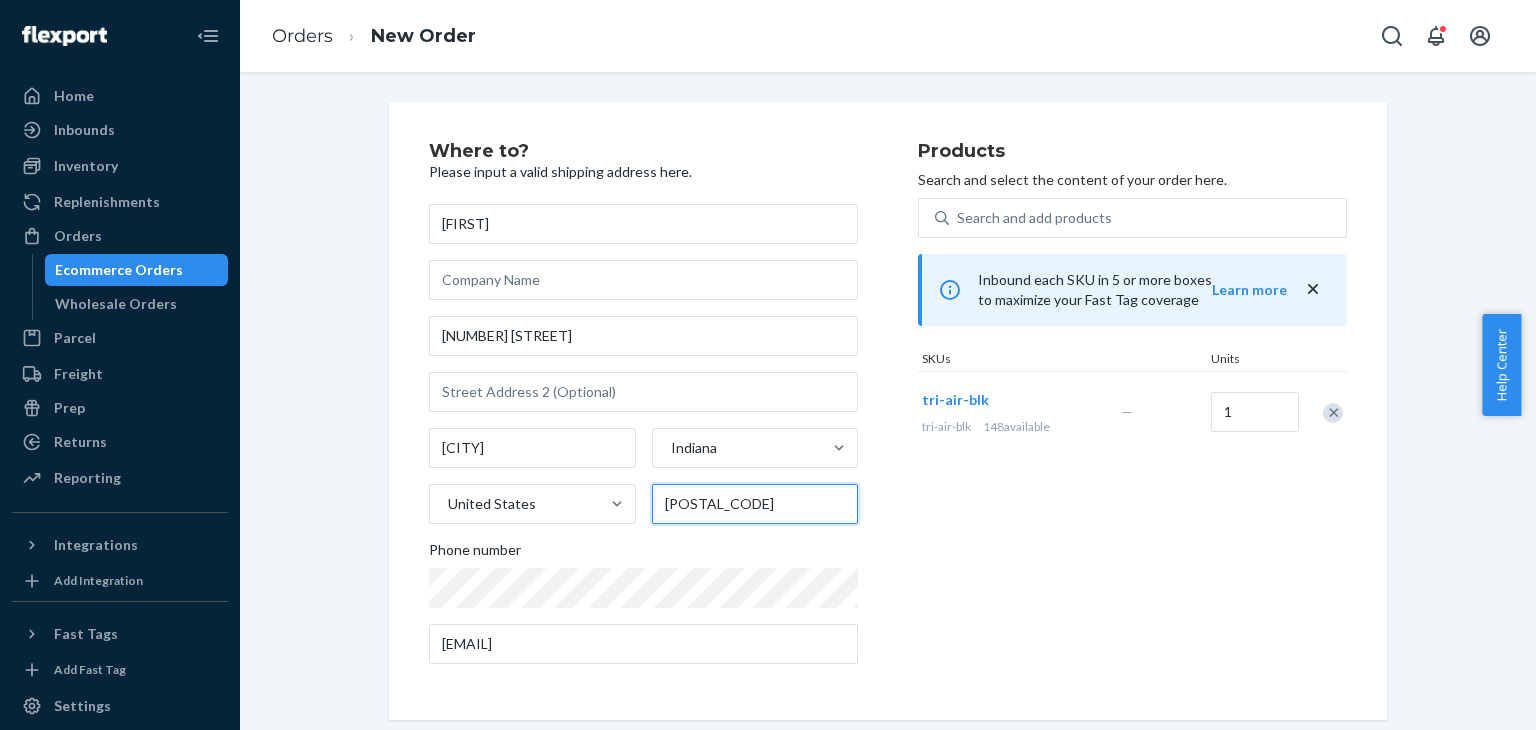 click on "[POSTAL_CODE]" at bounding box center (755, 504) 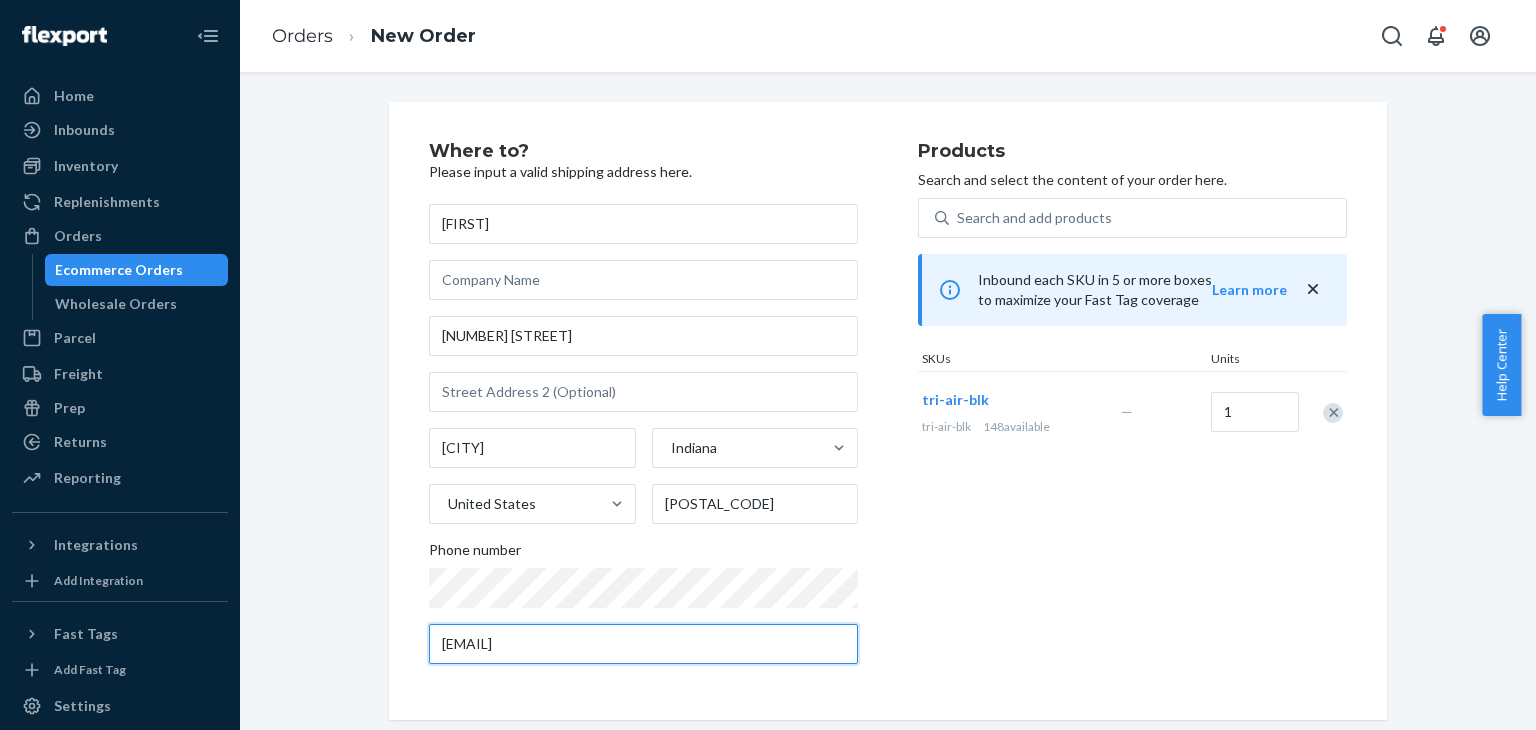 click on "[EMAIL]" at bounding box center [643, 644] 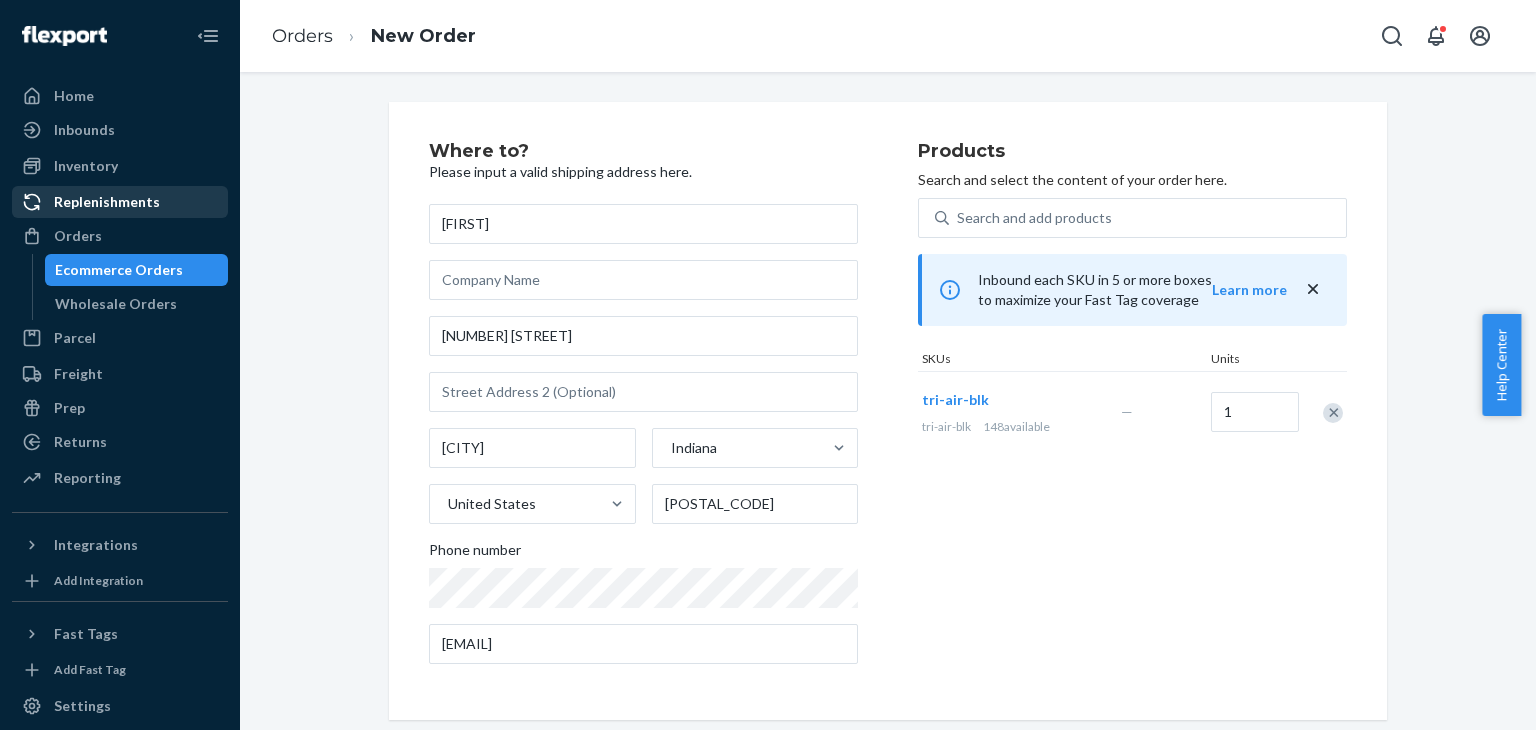 drag, startPoint x: 76, startPoint y: 222, endPoint x: 138, endPoint y: 217, distance: 62.201286 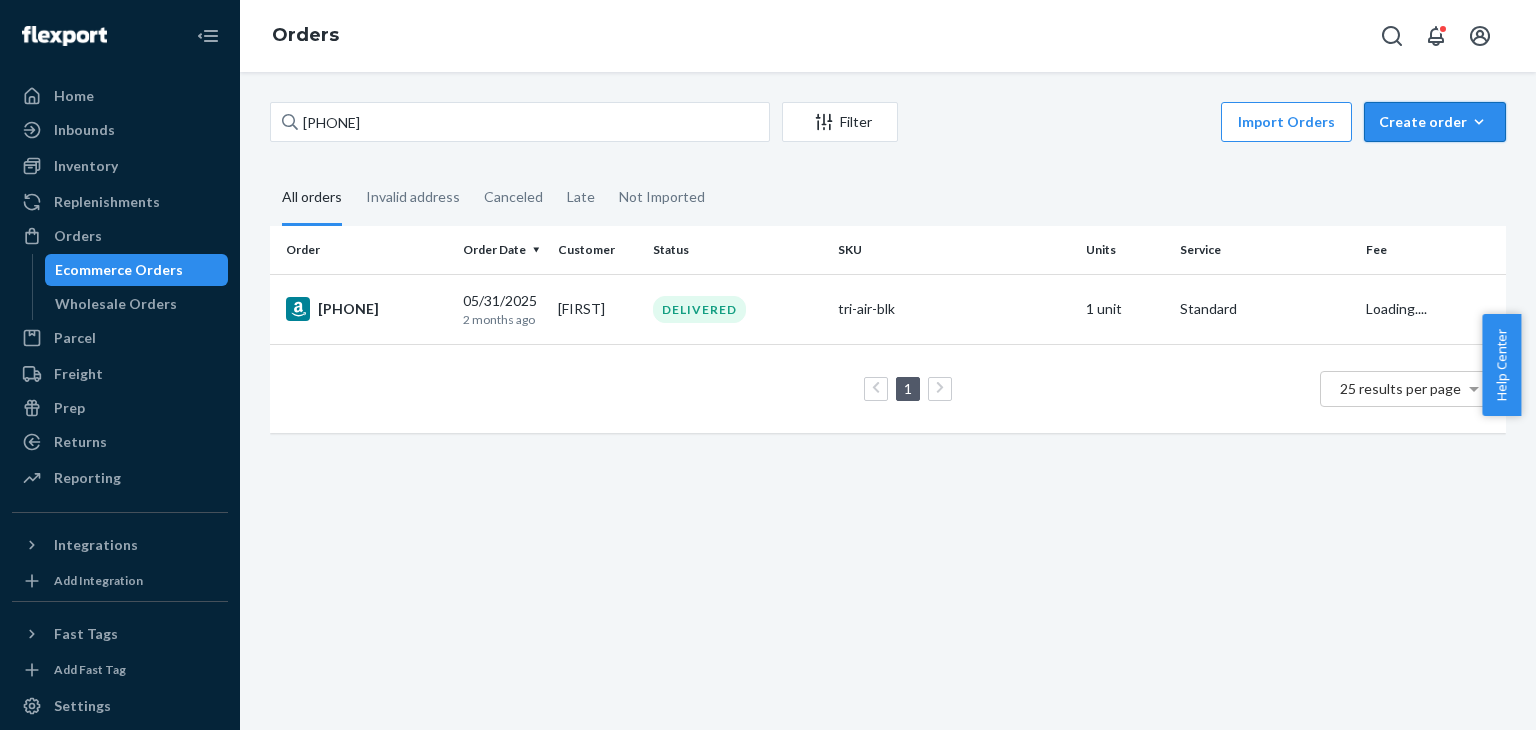 click on "Create order Ecommerce order Removal order" at bounding box center (1435, 122) 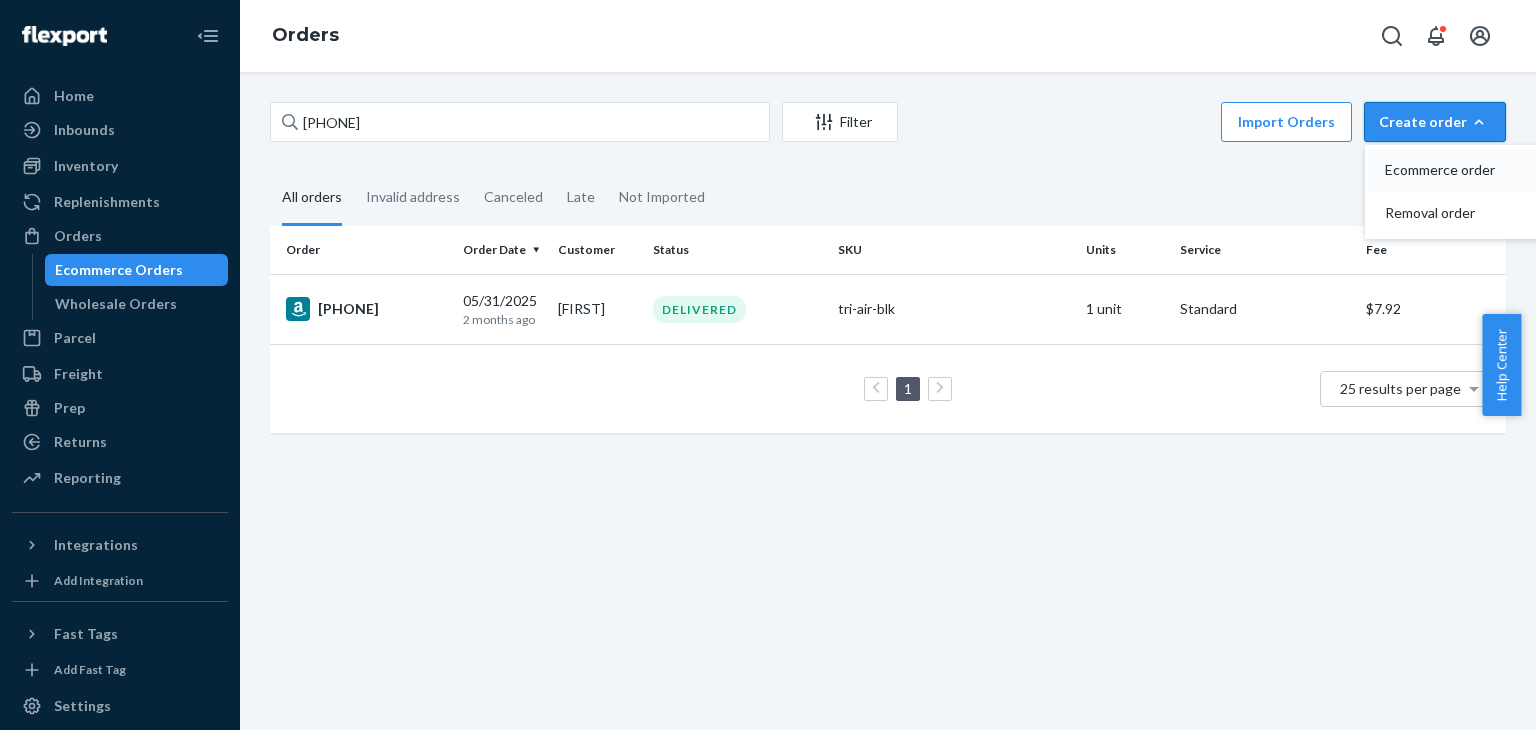 click on "Ecommerce order" at bounding box center [1447, 170] 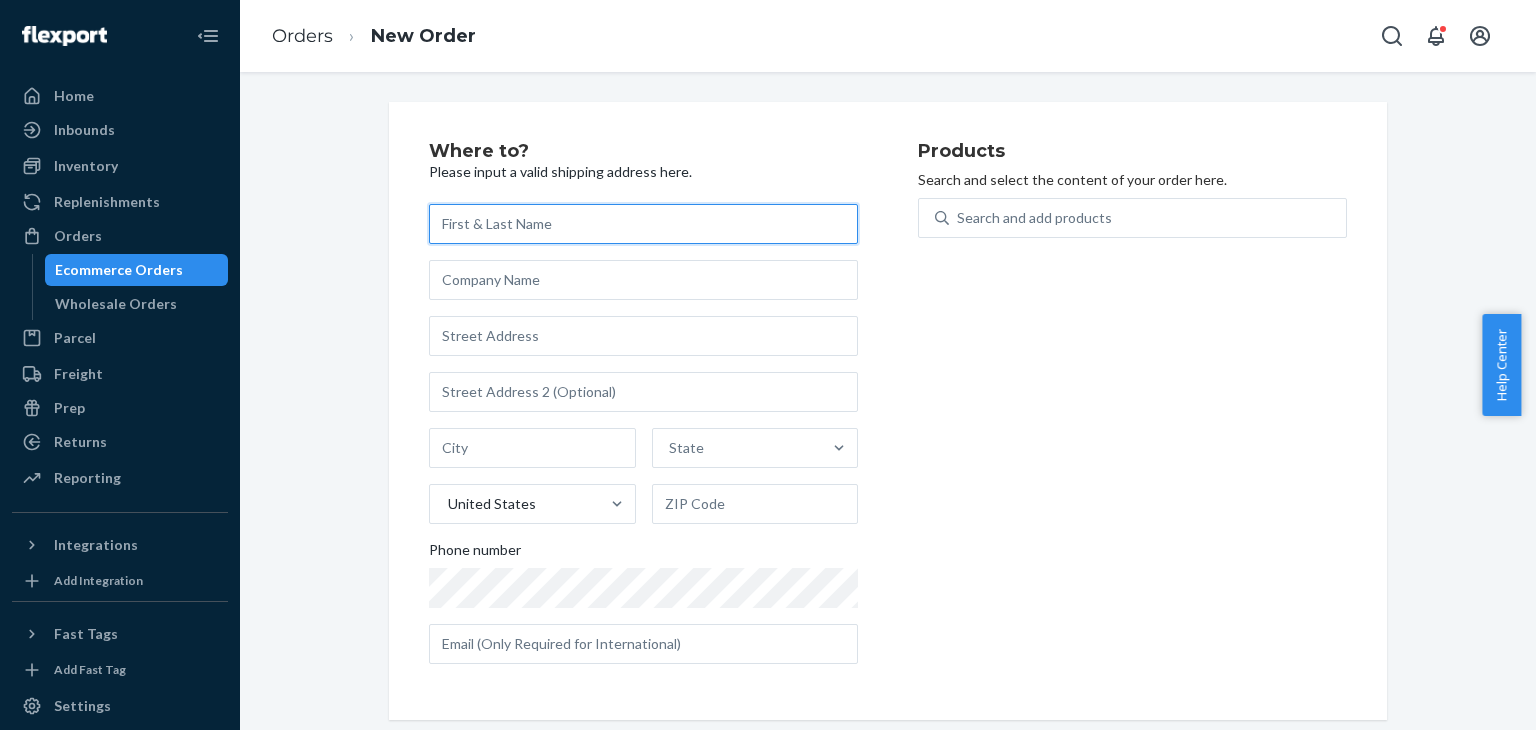 click at bounding box center [643, 224] 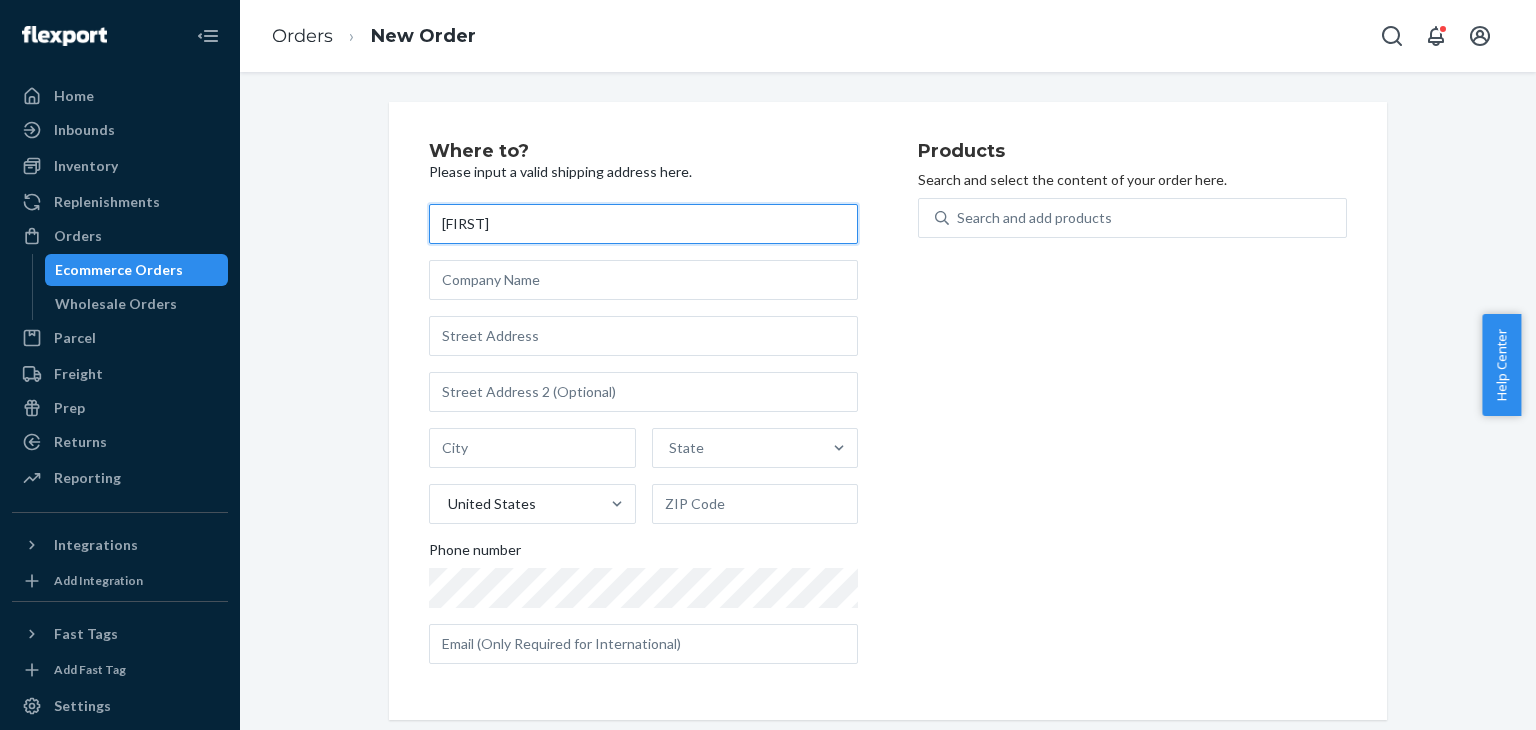 type on "[FIRST]" 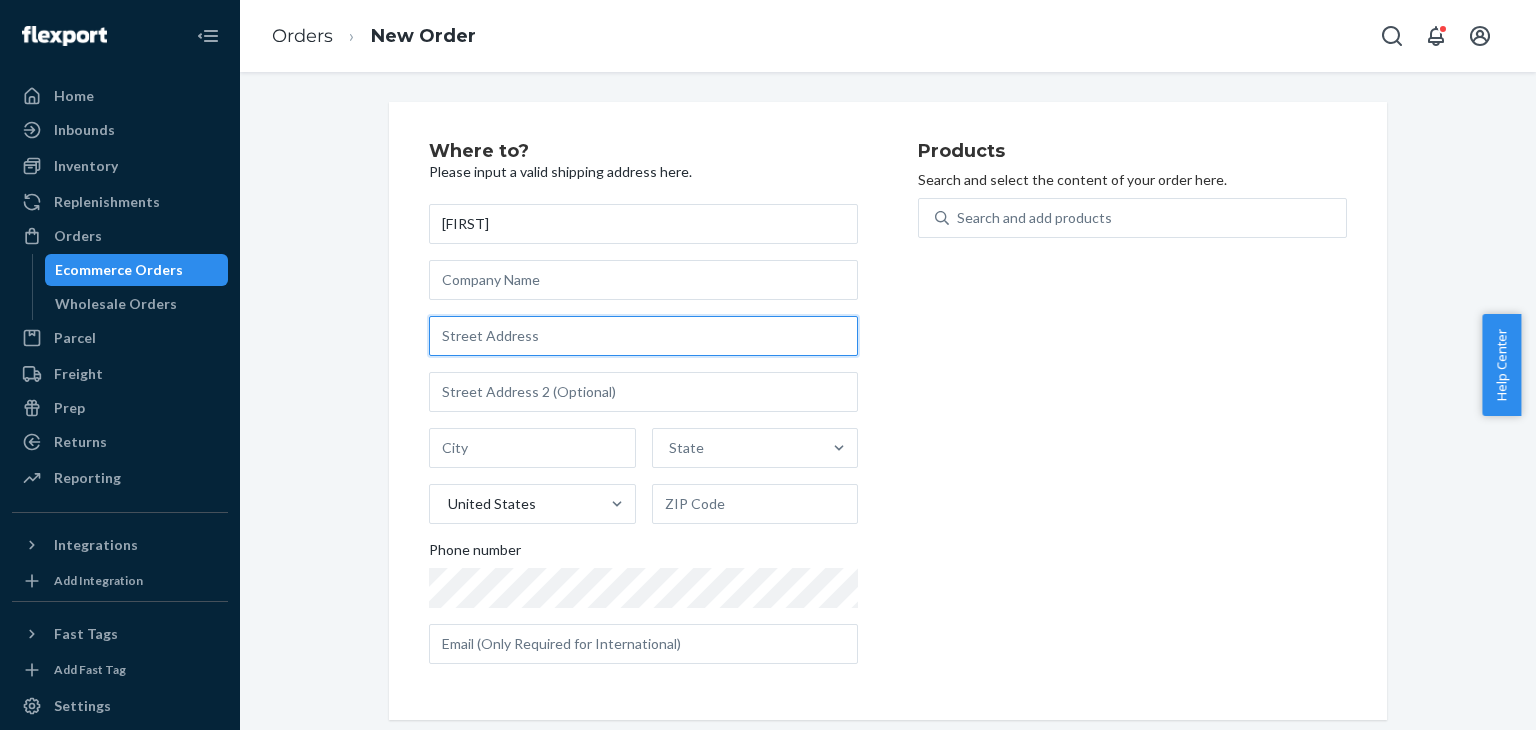 click at bounding box center [643, 336] 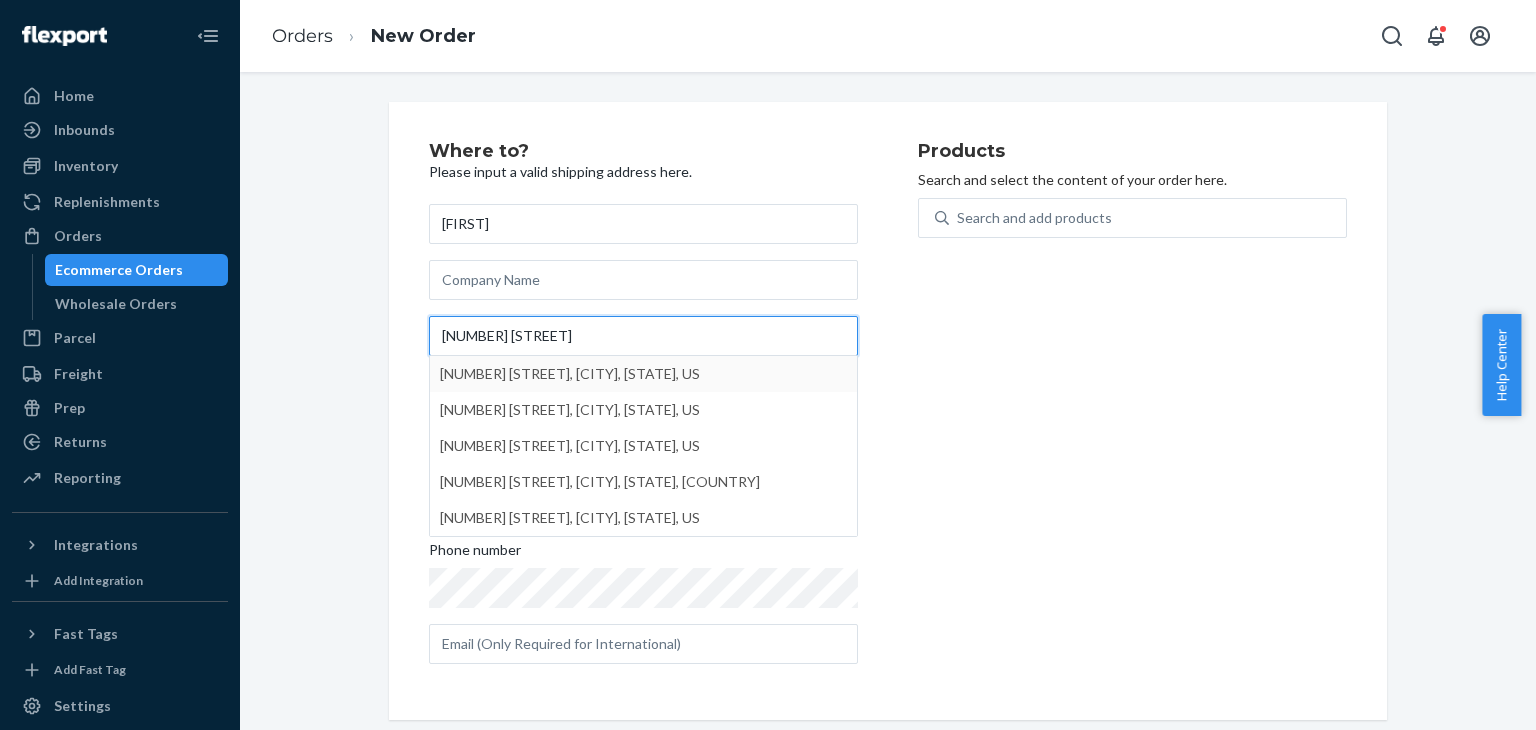 type on "[NUMBER] [STREET]" 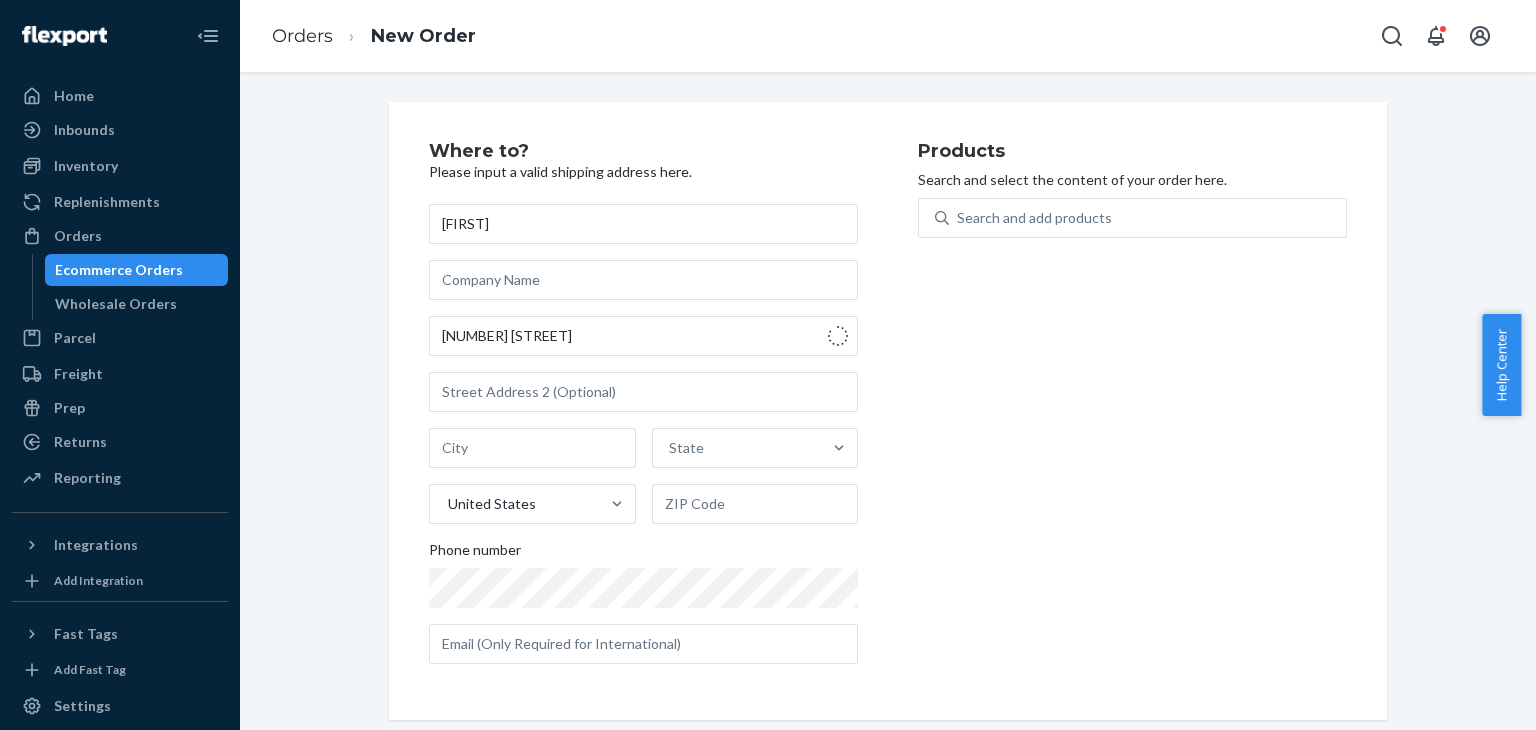 type on "[CITY]" 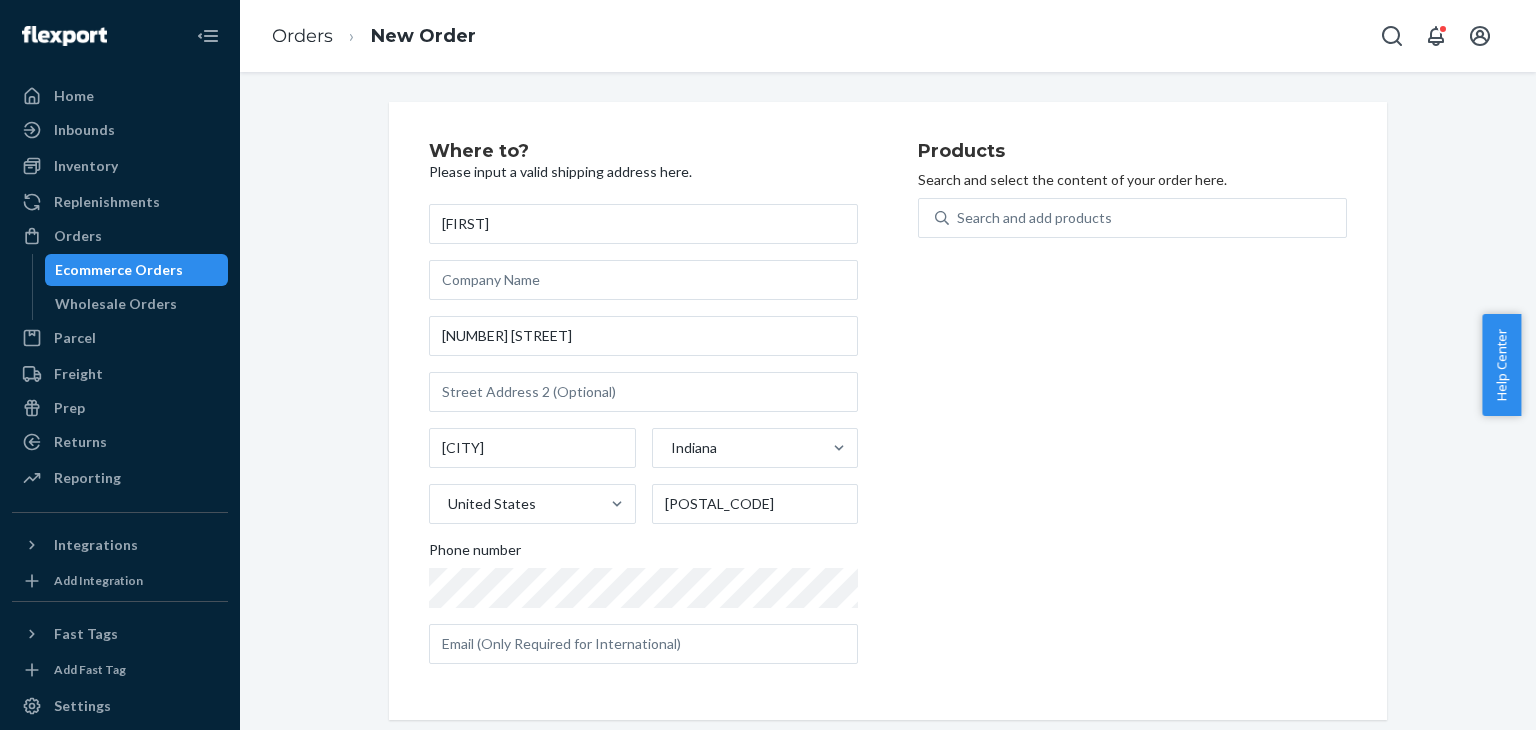 drag, startPoint x: 1020, startPoint y: 277, endPoint x: 1032, endPoint y: 240, distance: 38.8973 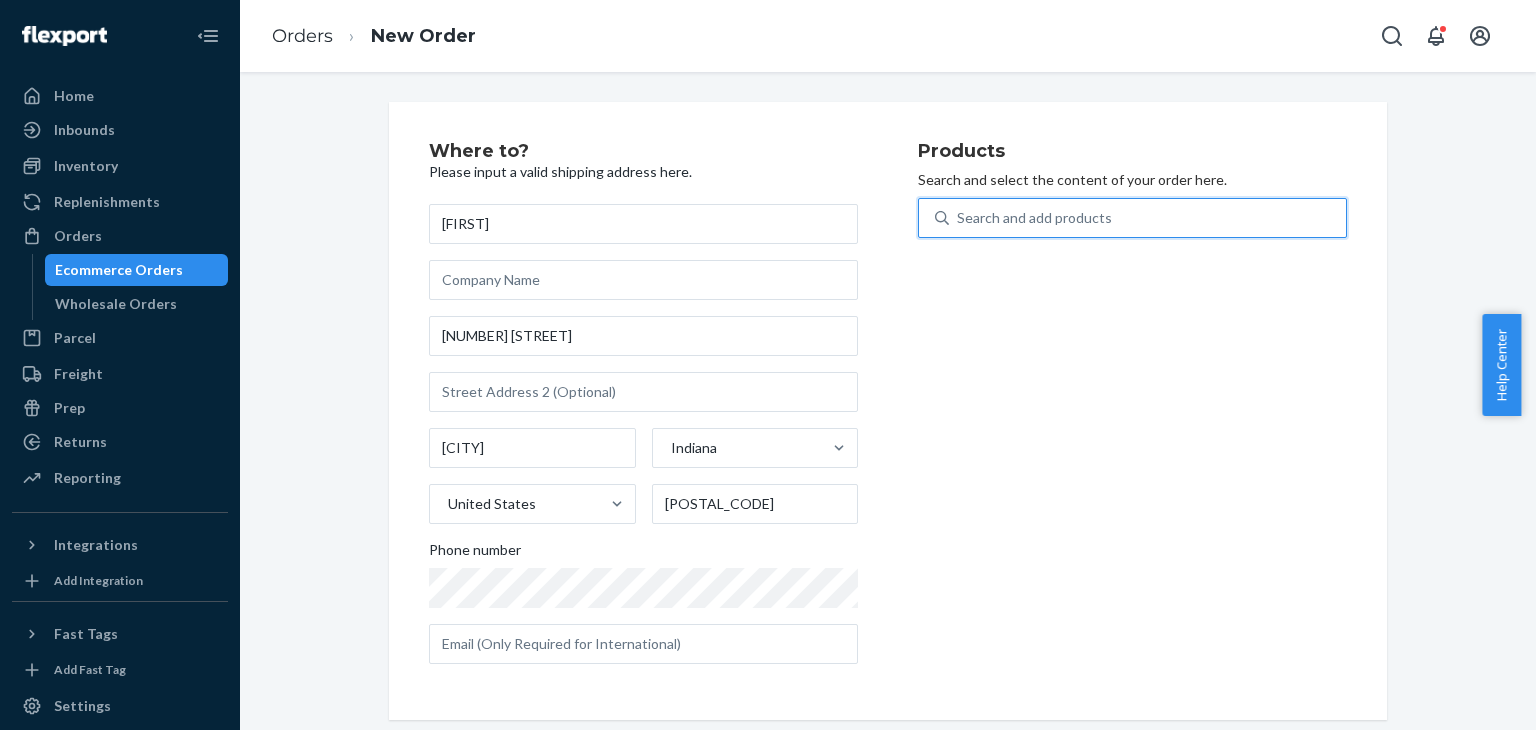 click on "Search and add products" at bounding box center [1034, 218] 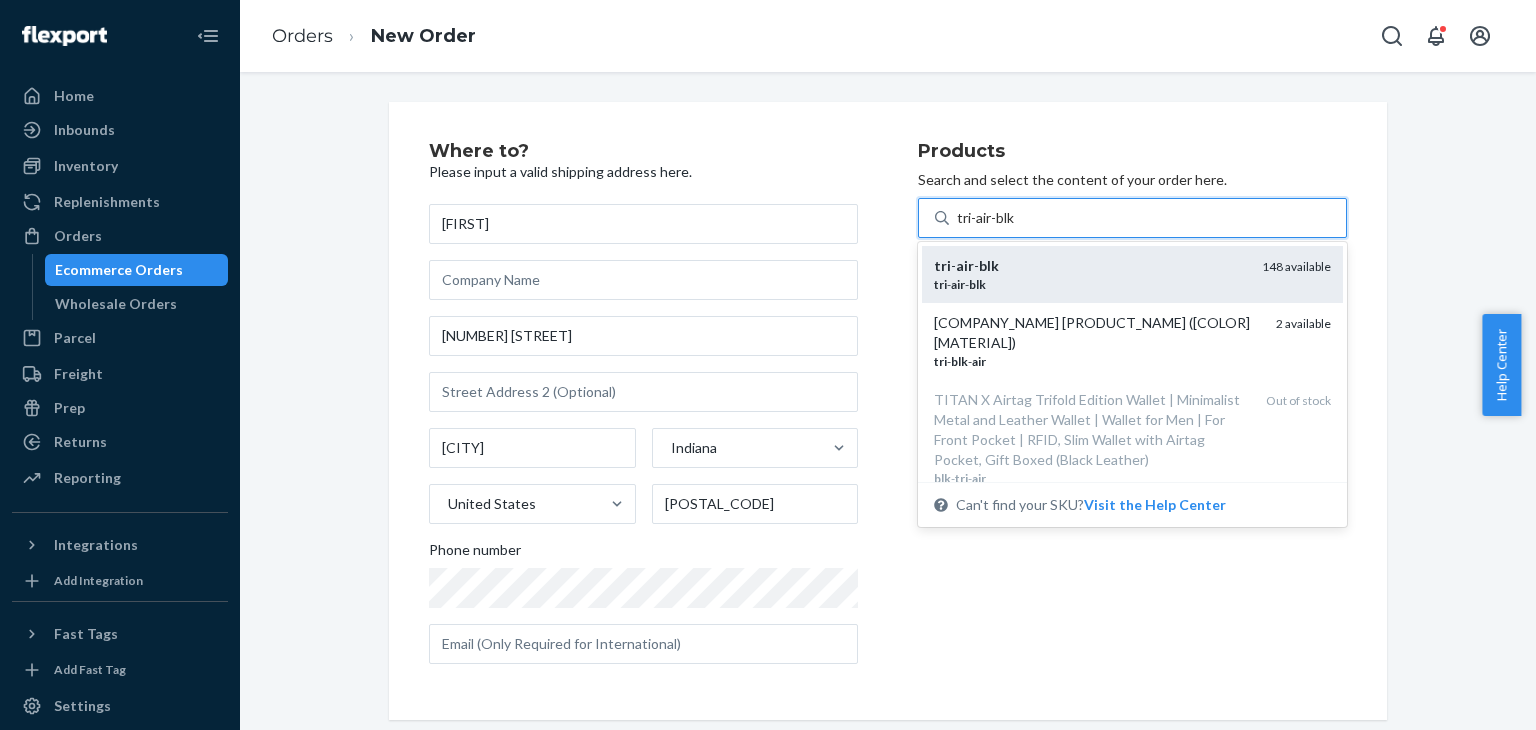 click on "tri - air - blk" at bounding box center [1090, 266] 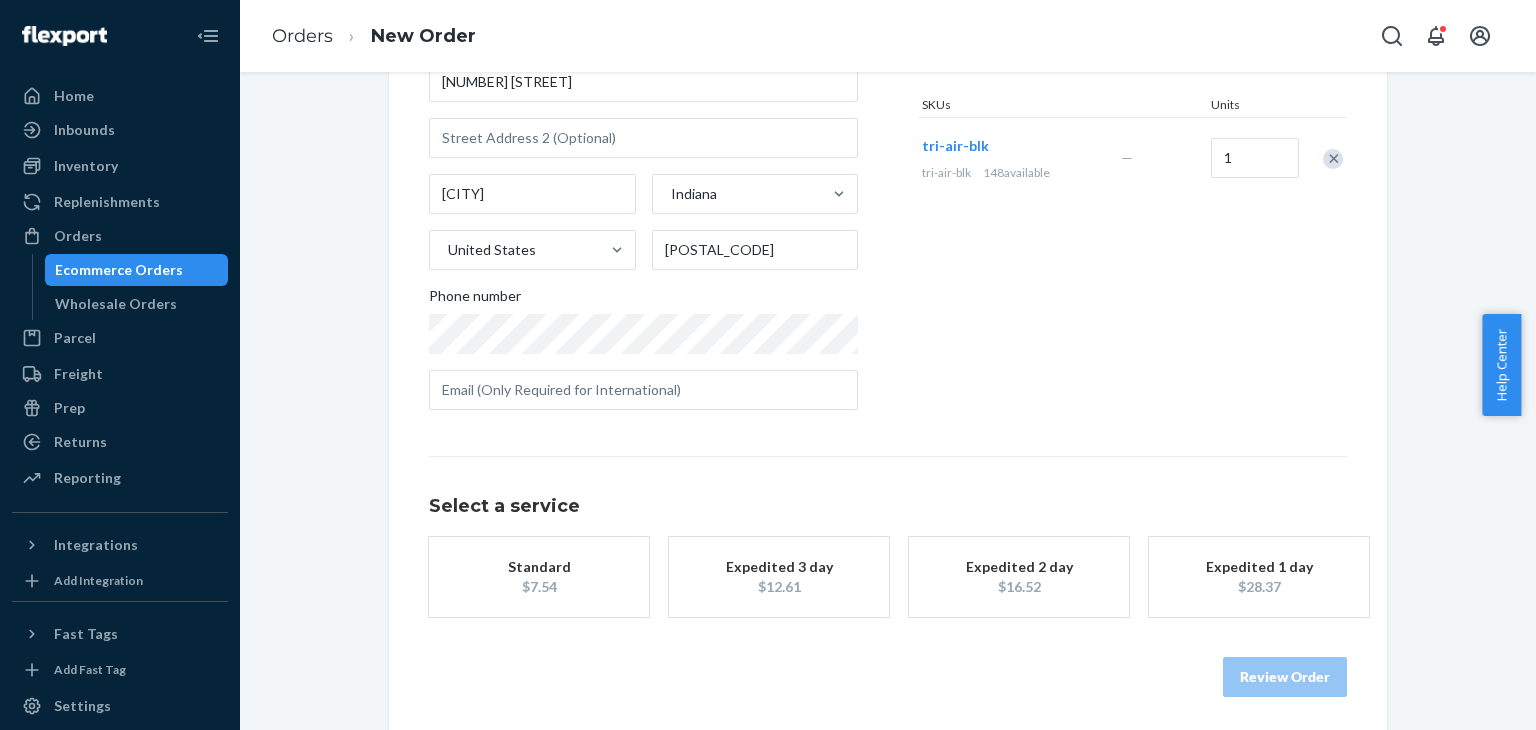 scroll, scrollTop: 260, scrollLeft: 0, axis: vertical 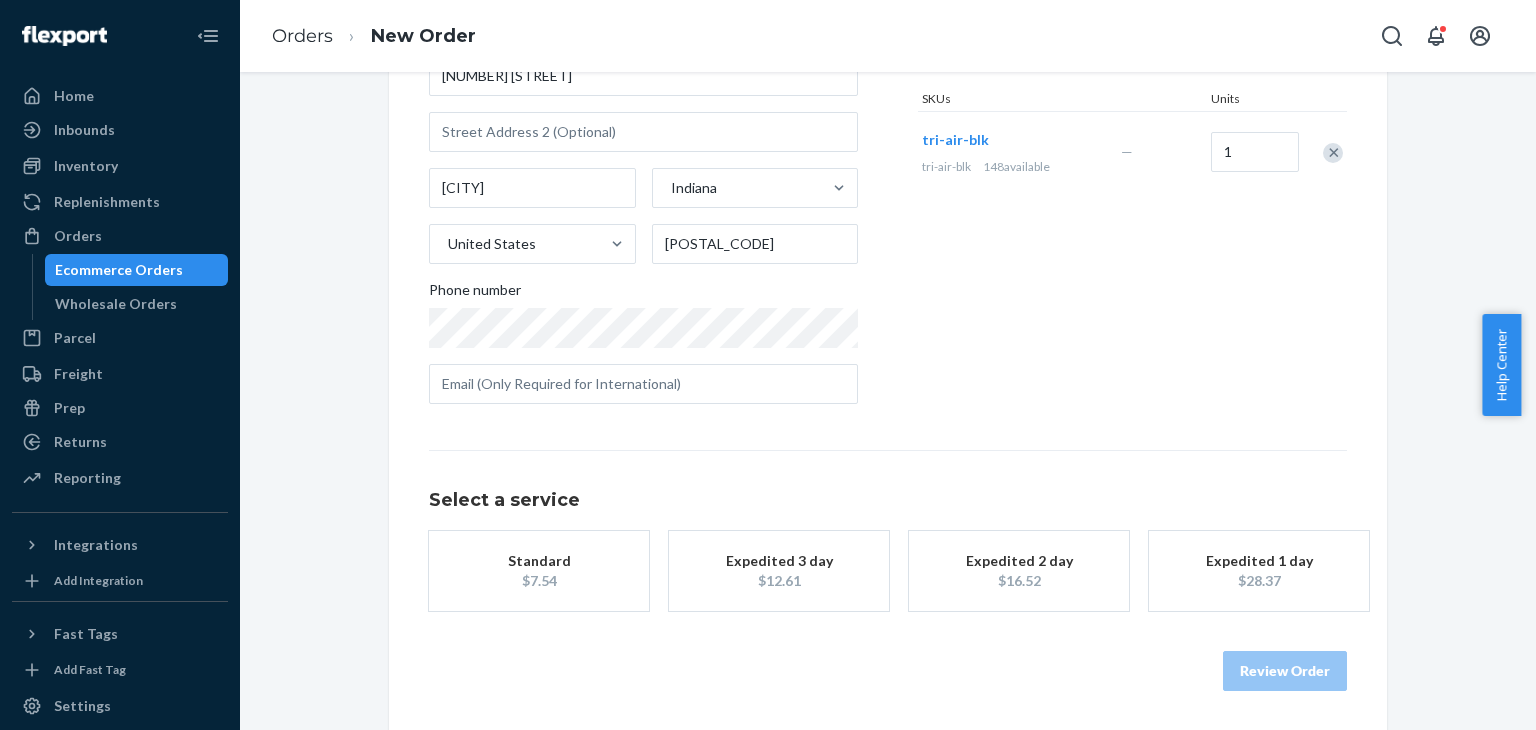 click on "Select a service Standard $[PRICE] Expedited [DAYS] day $[PRICE] Expedited [DAYS] day $[PRICE] Expedited [DAYS] day $[PRICE]" at bounding box center [888, 530] 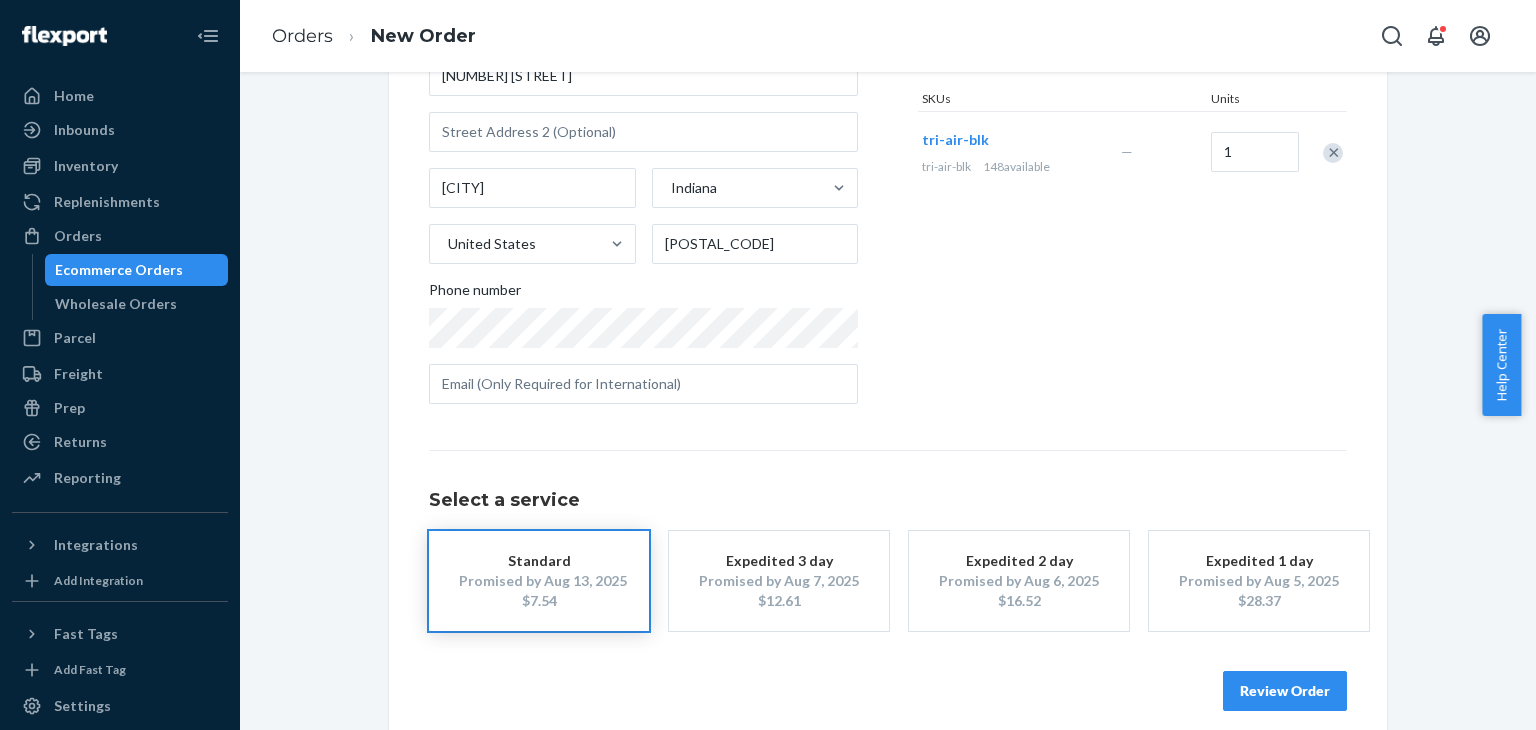 click on "Review Order" at bounding box center (1285, 691) 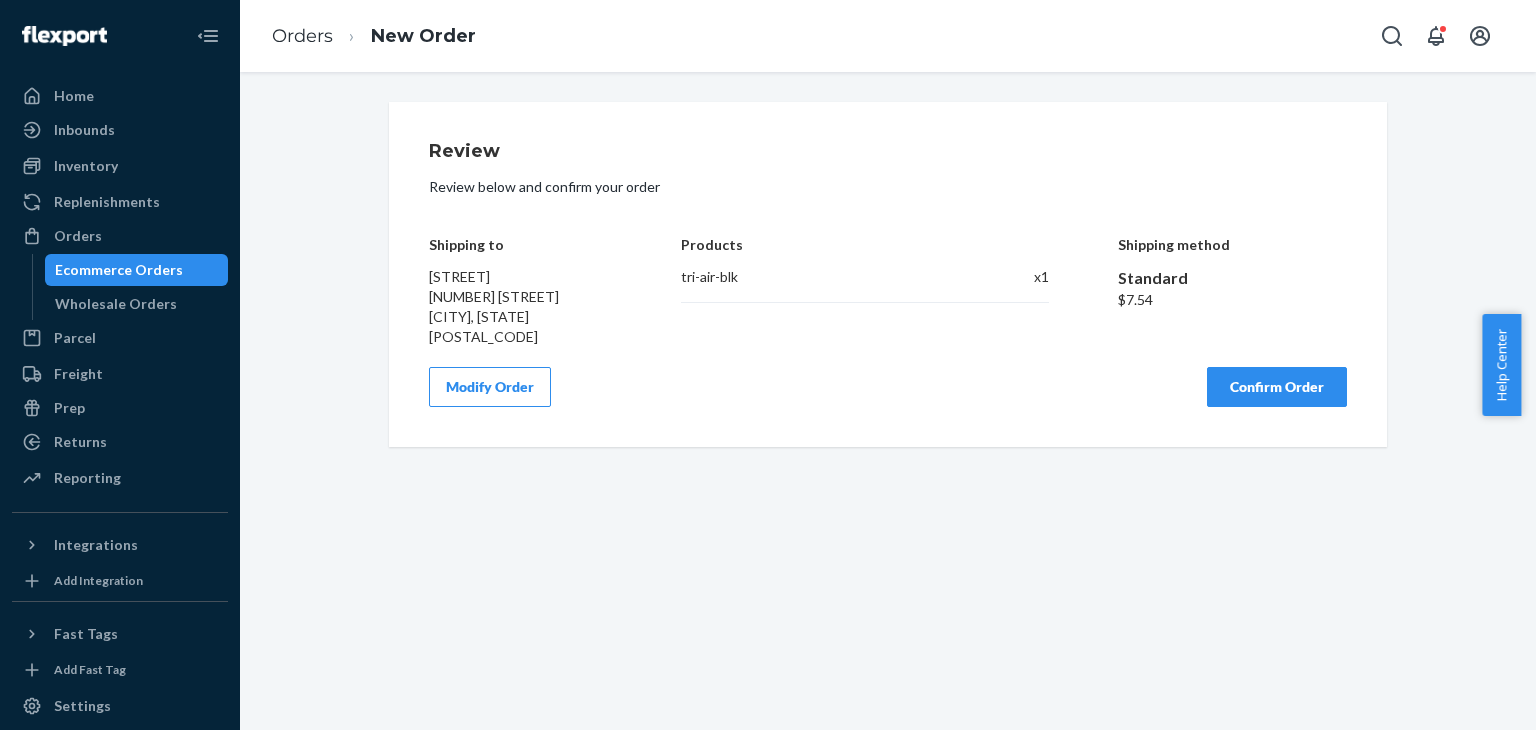 scroll, scrollTop: 0, scrollLeft: 0, axis: both 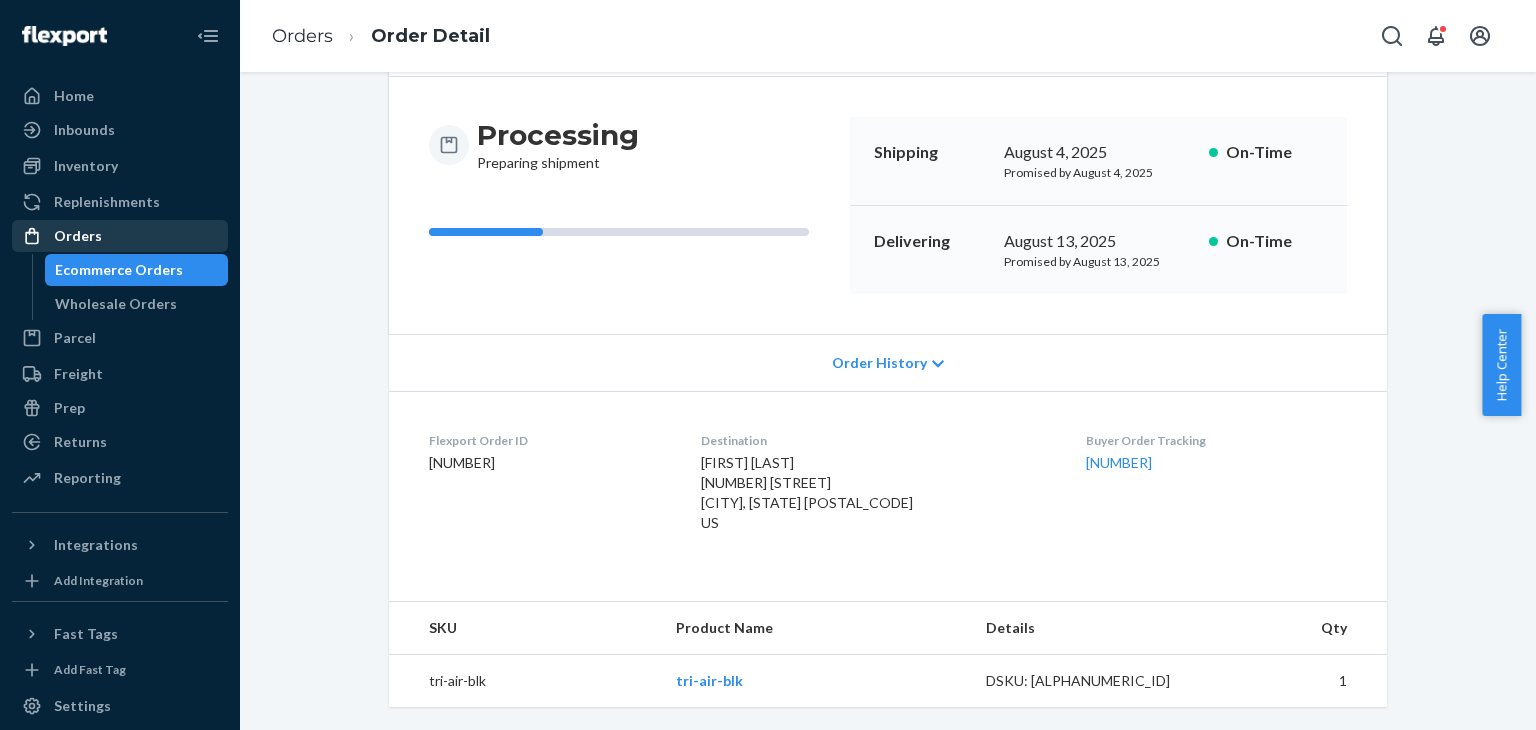 click on "Orders" at bounding box center [120, 236] 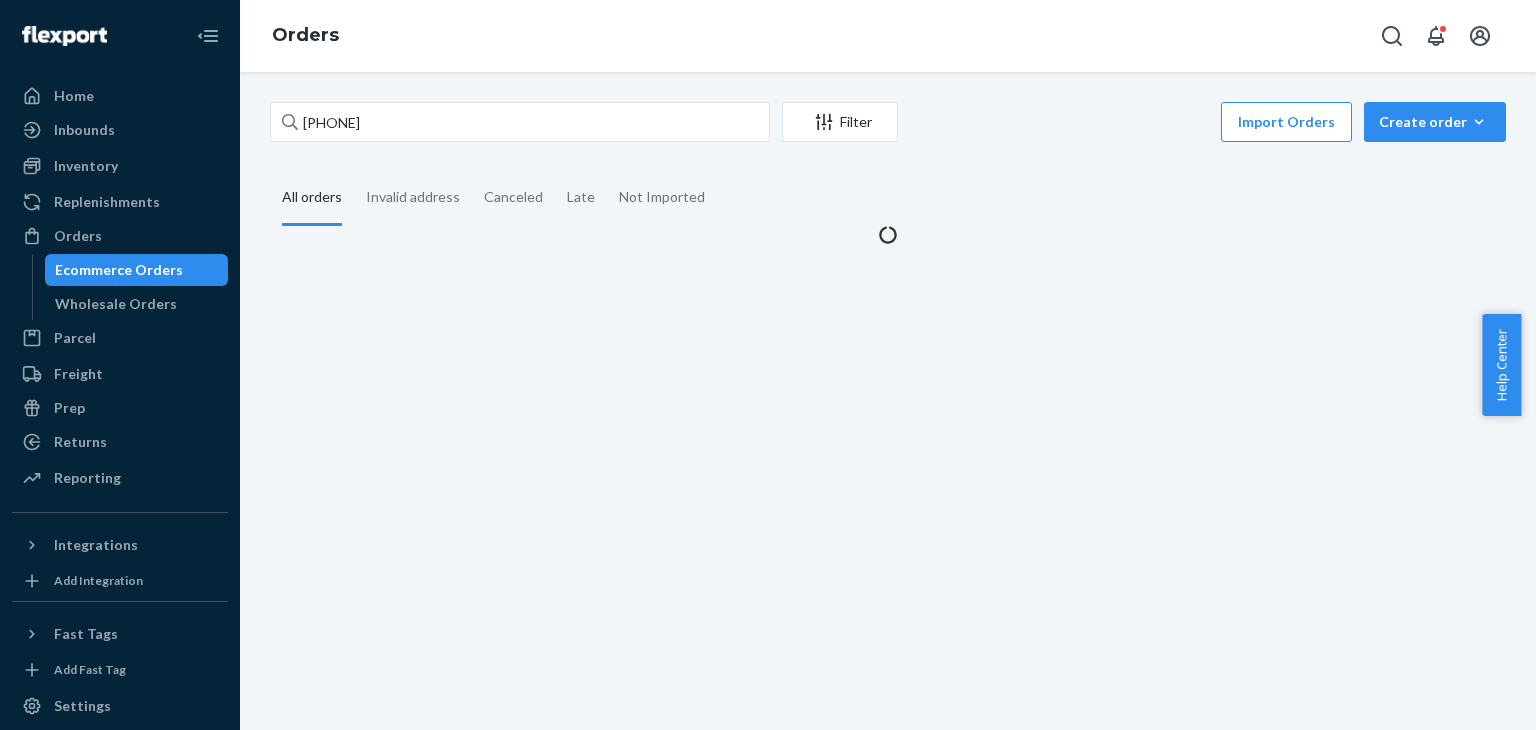 scroll, scrollTop: 0, scrollLeft: 0, axis: both 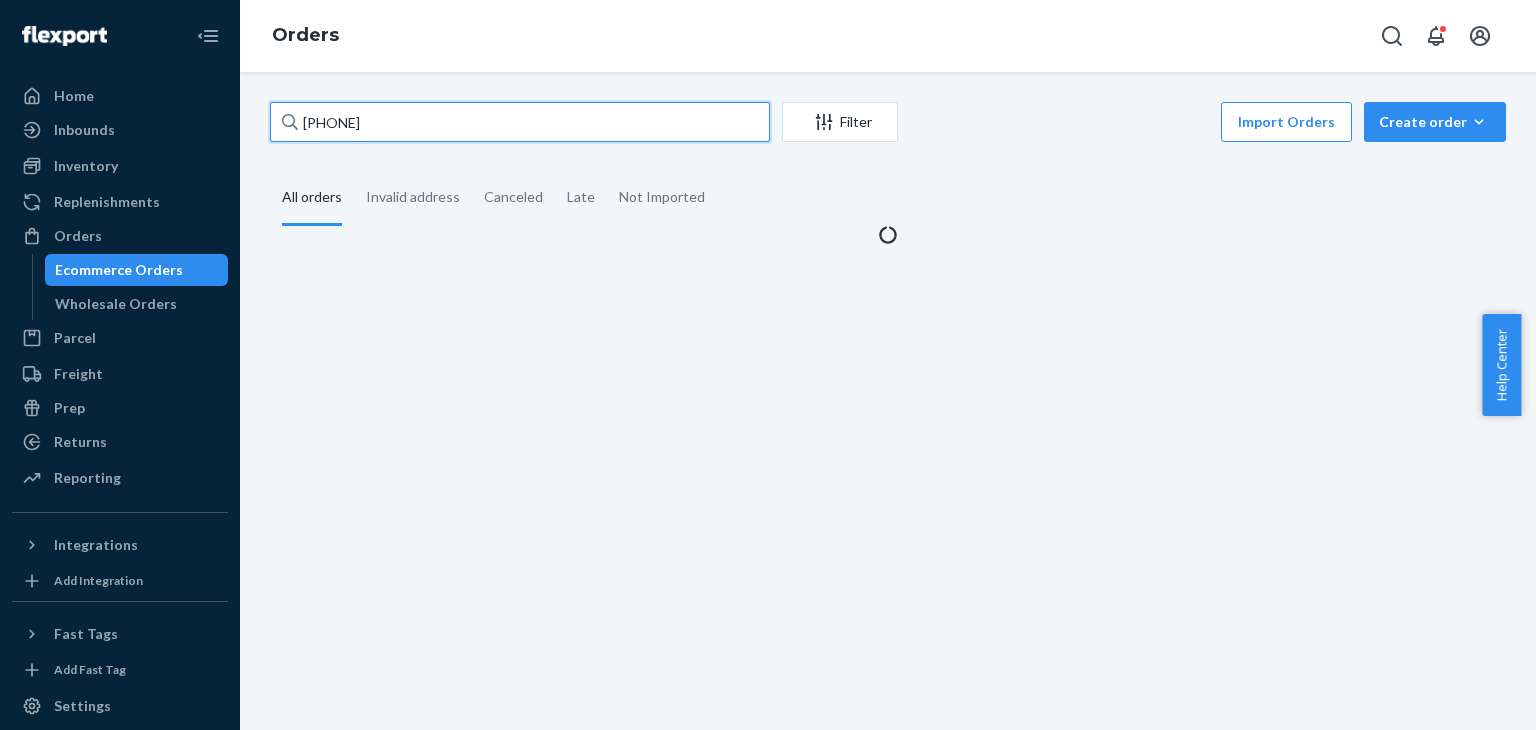 click on "[PHONE]" at bounding box center [520, 122] 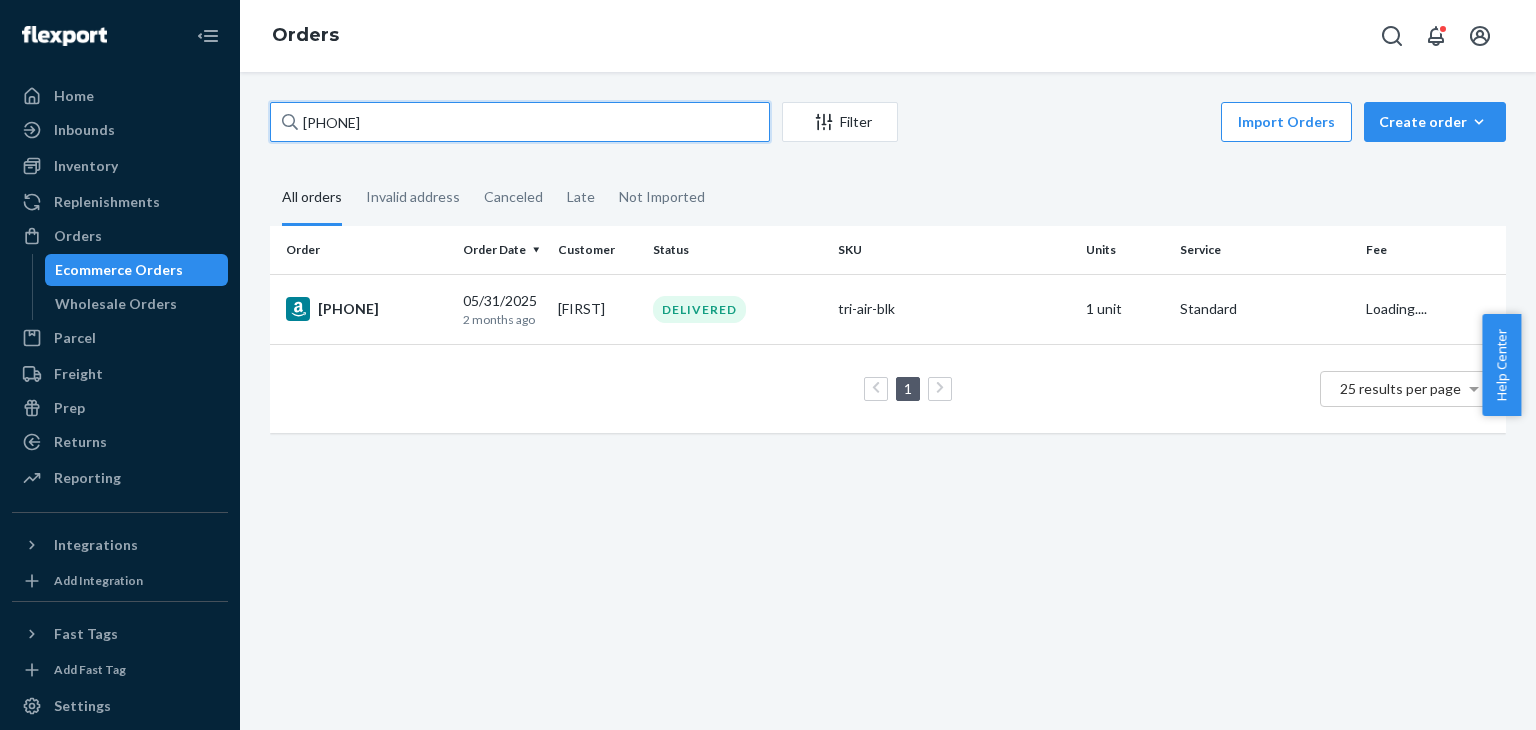 paste on "#[ALPHANUMERIC_ID]" 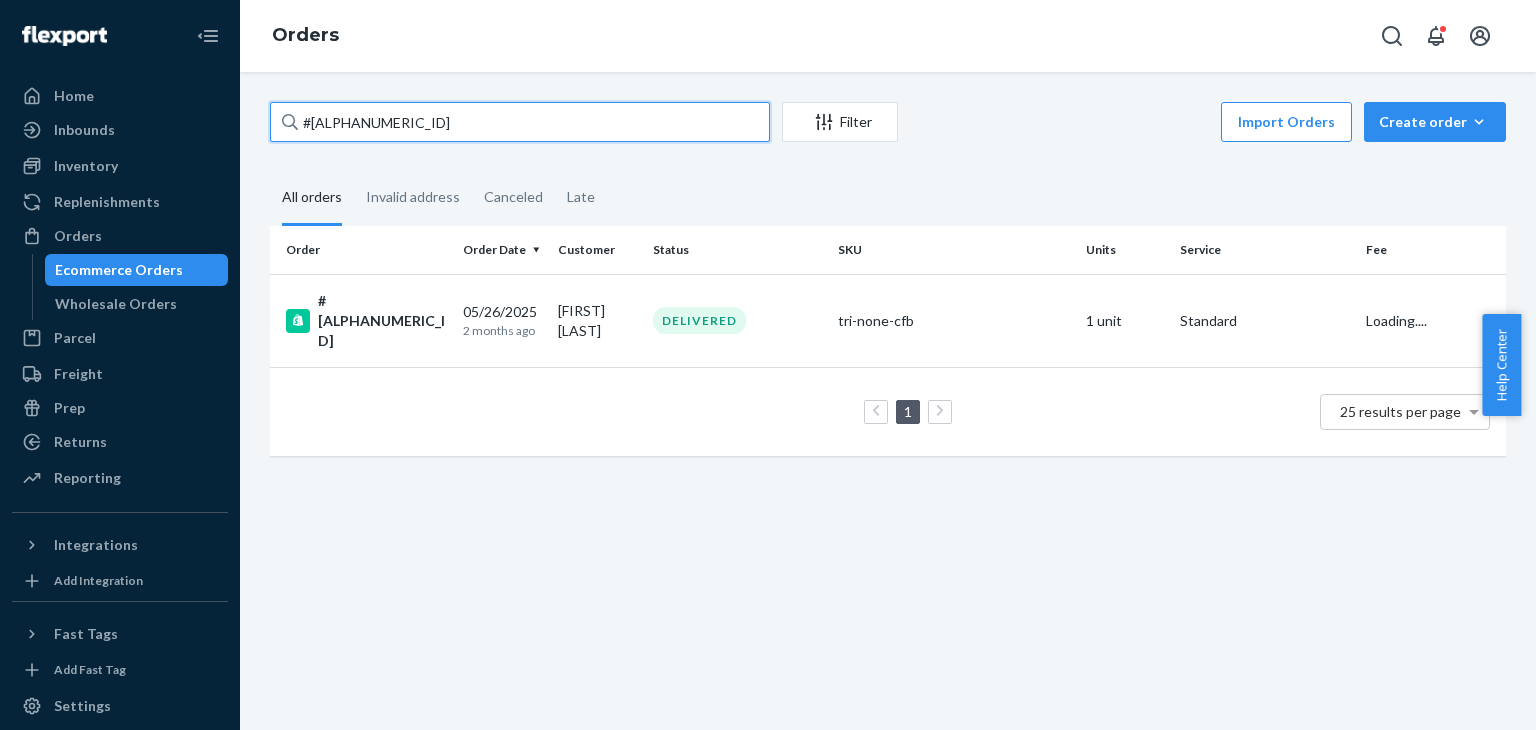 type on "#[ALPHANUMERIC_ID]" 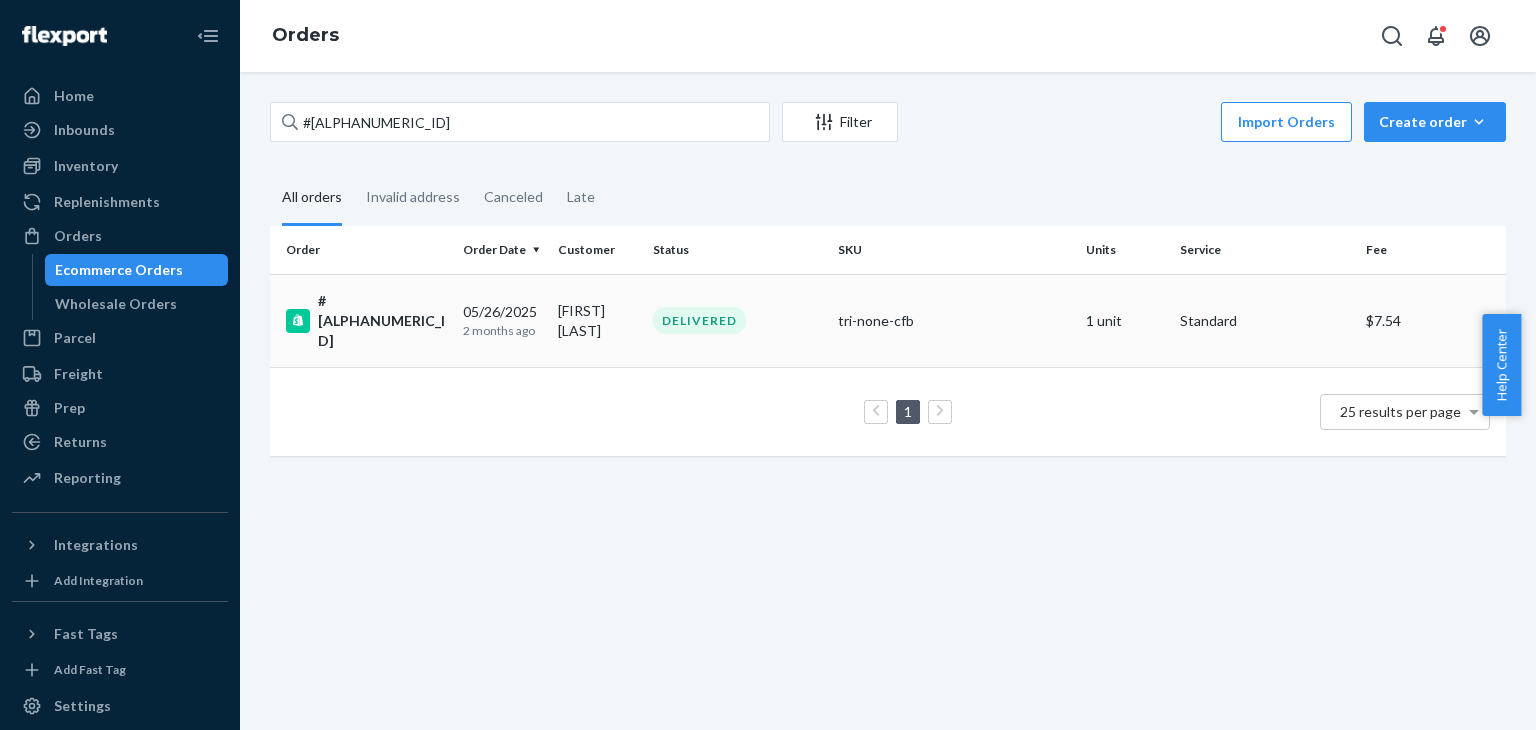click on "#[ALPHANUMERIC_ID]" at bounding box center (362, 320) 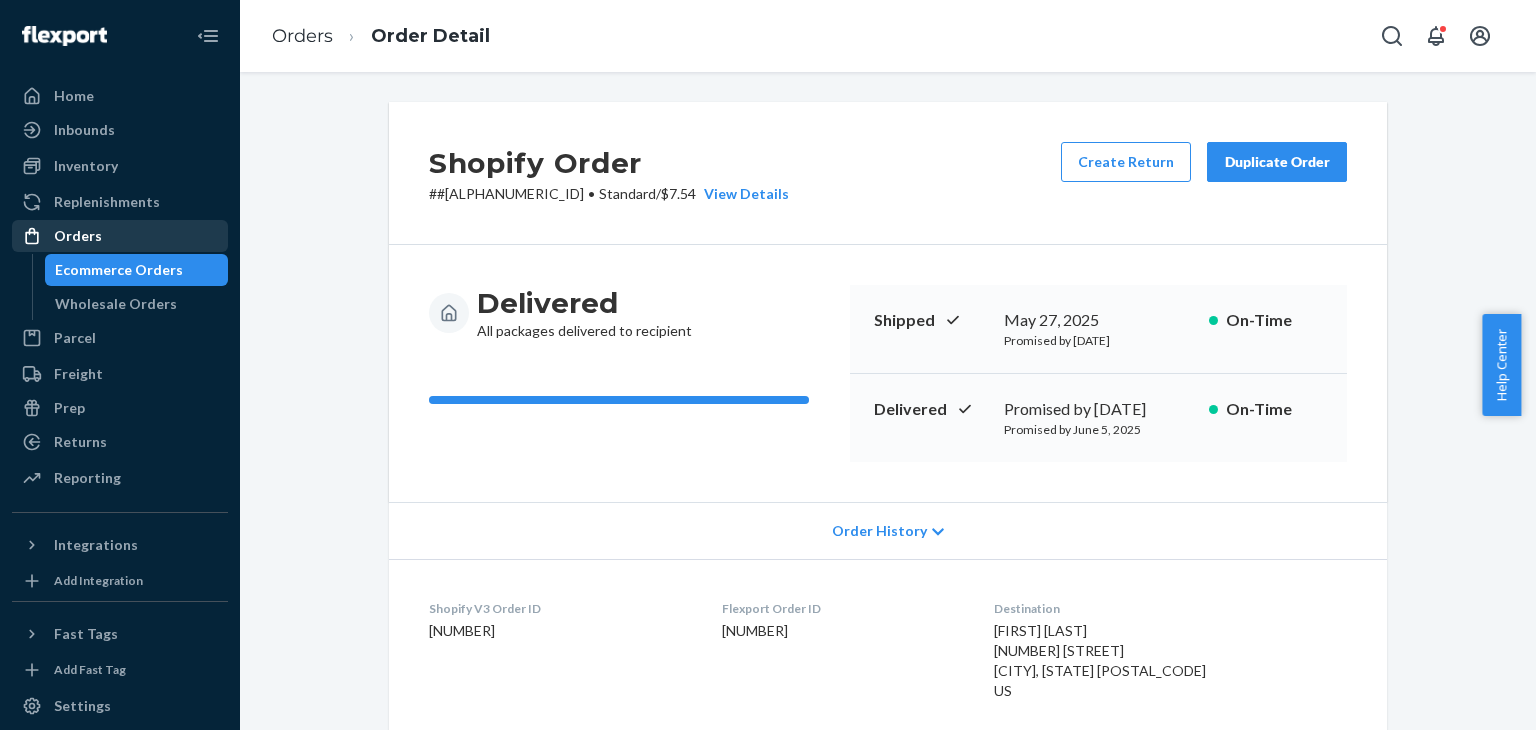 click on "Orders" at bounding box center [78, 236] 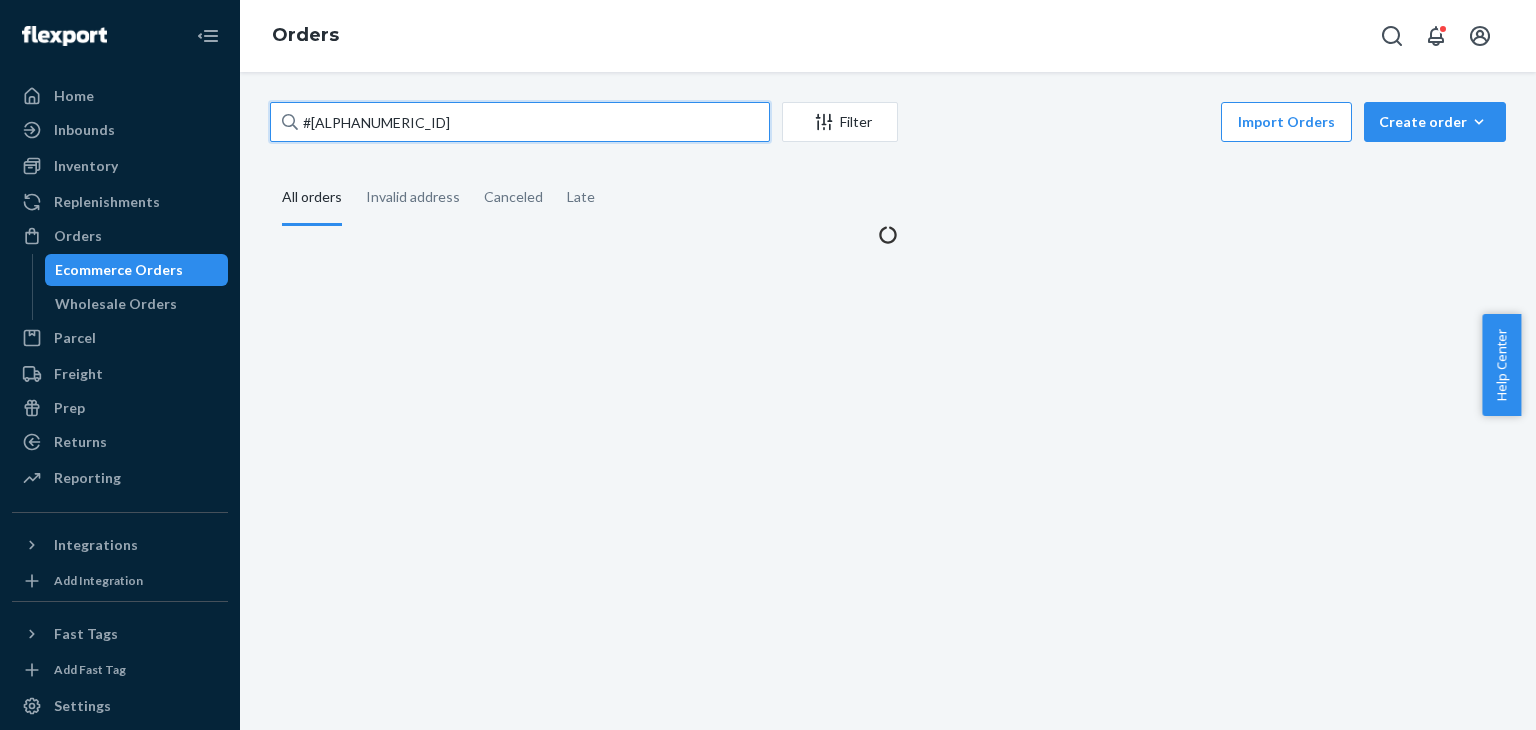 click on "#[ALPHANUMERIC_ID]" at bounding box center (520, 122) 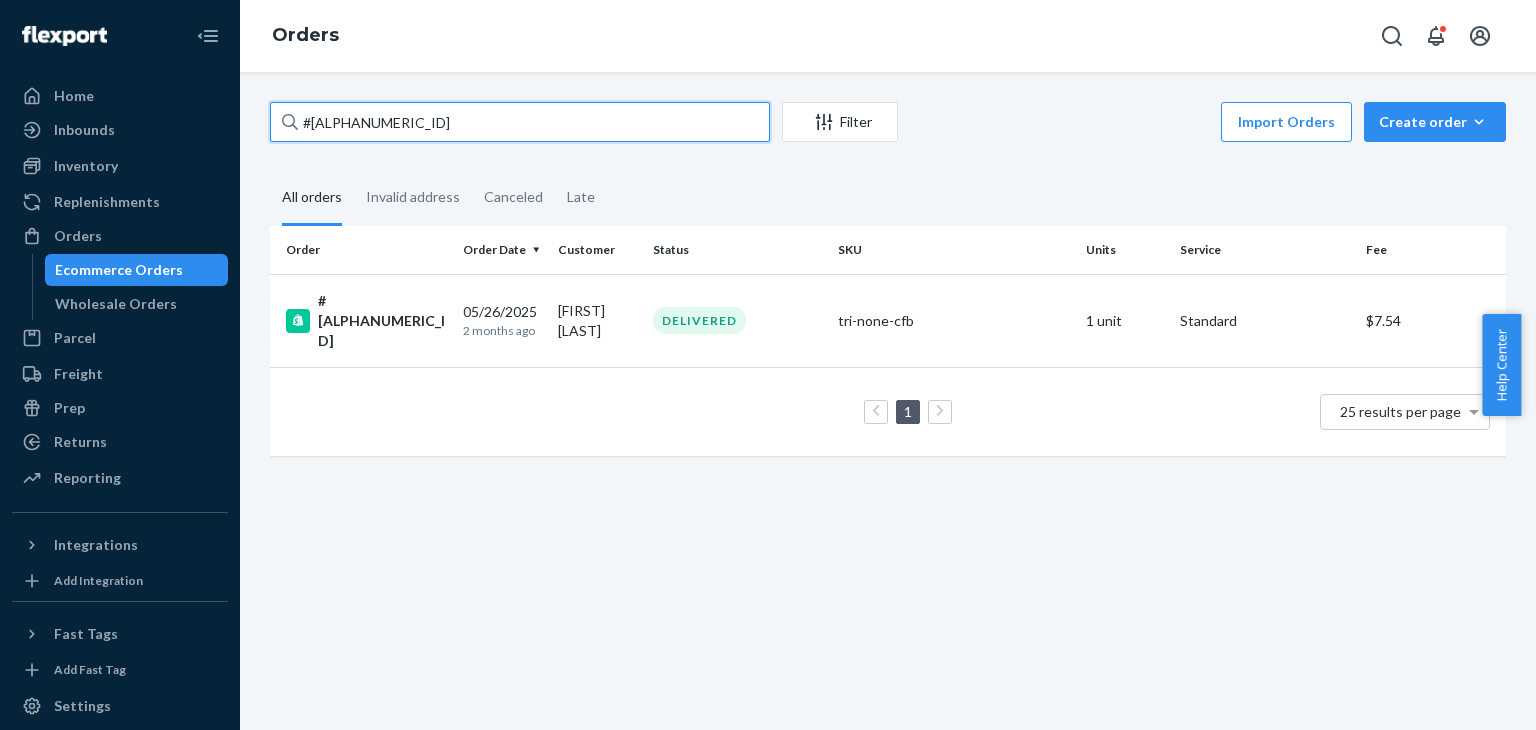 click on "#[ALPHANUMERIC_ID]" at bounding box center [520, 122] 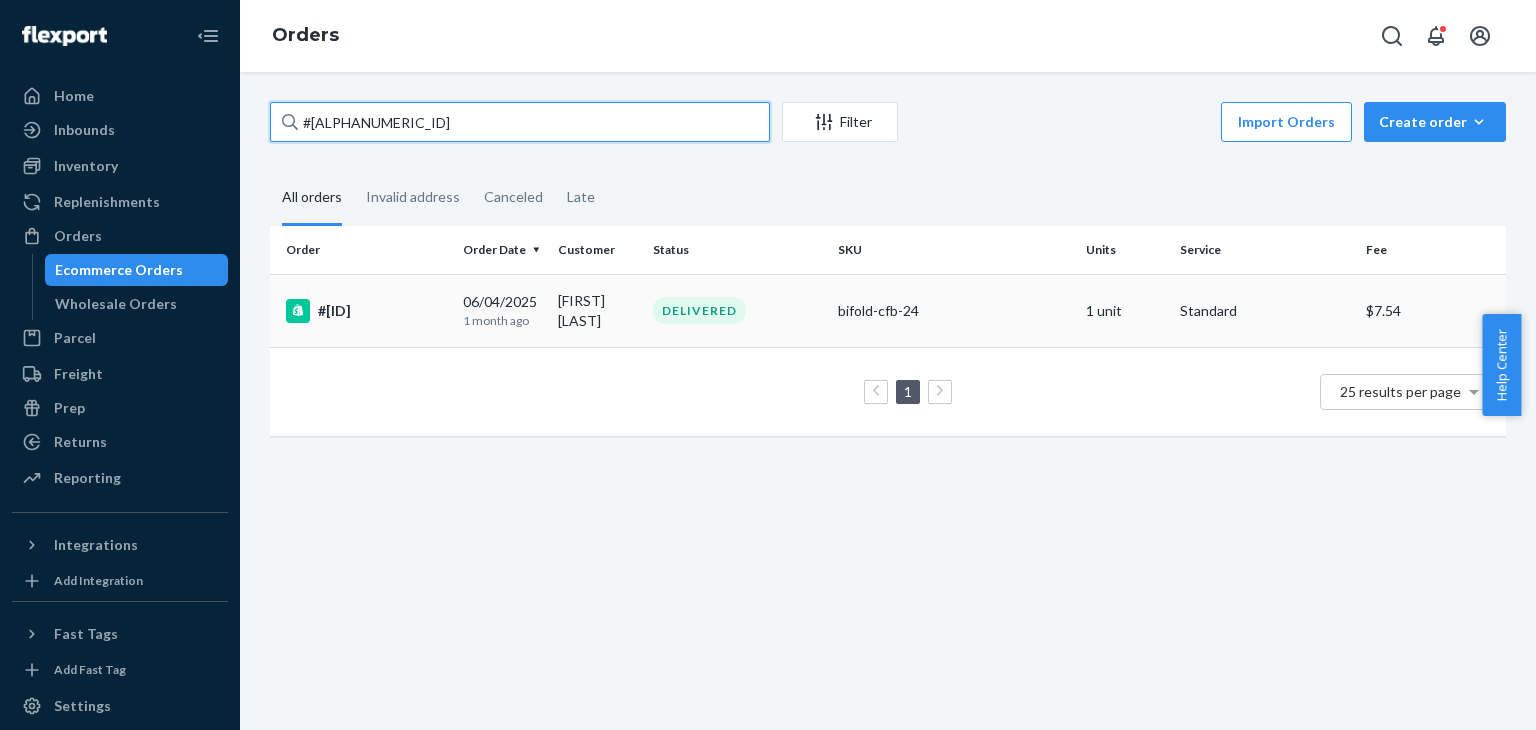 type on "#[ALPHANUMERIC_ID]" 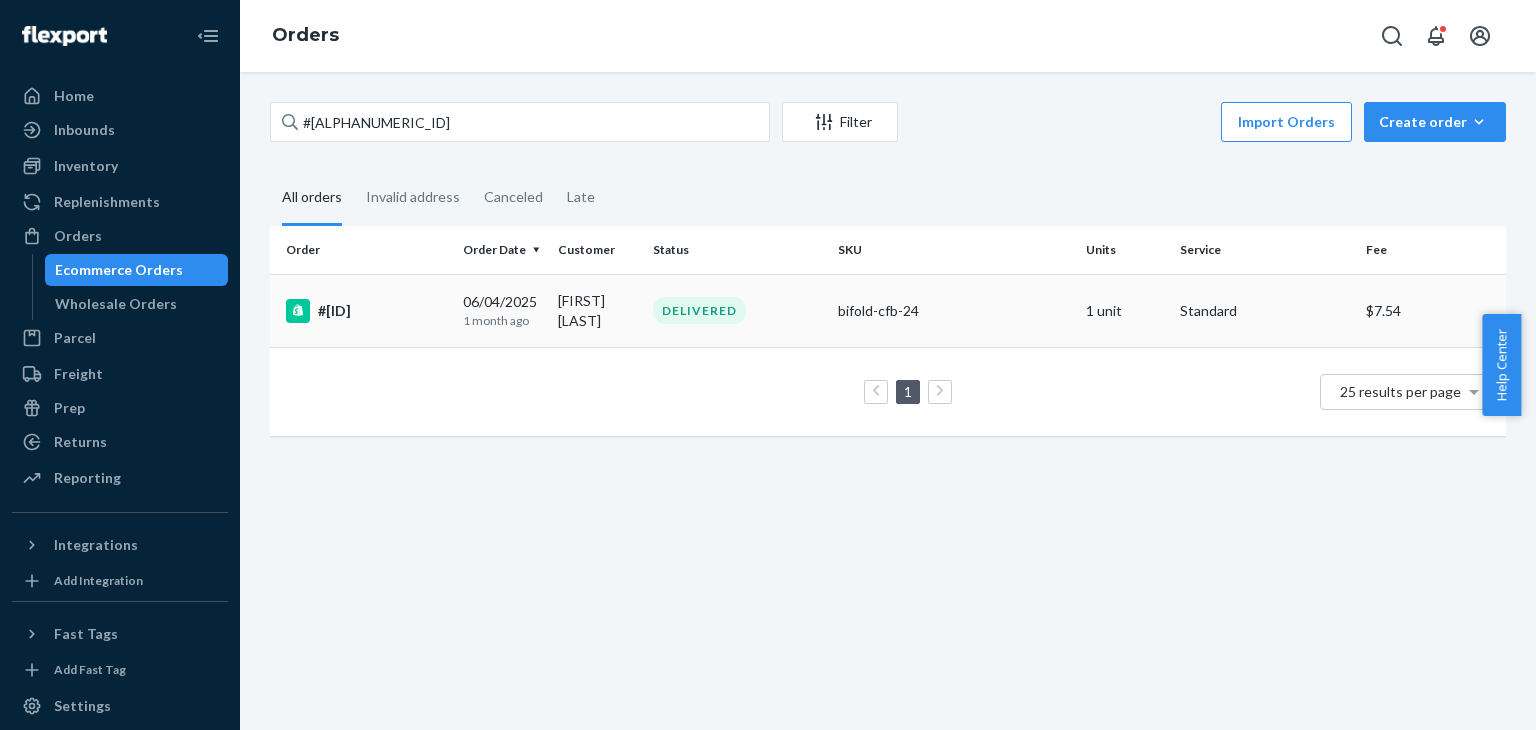 click on "[MONTH]/[DAY]/[YEAR] [TIME_AGO]" at bounding box center [502, 310] 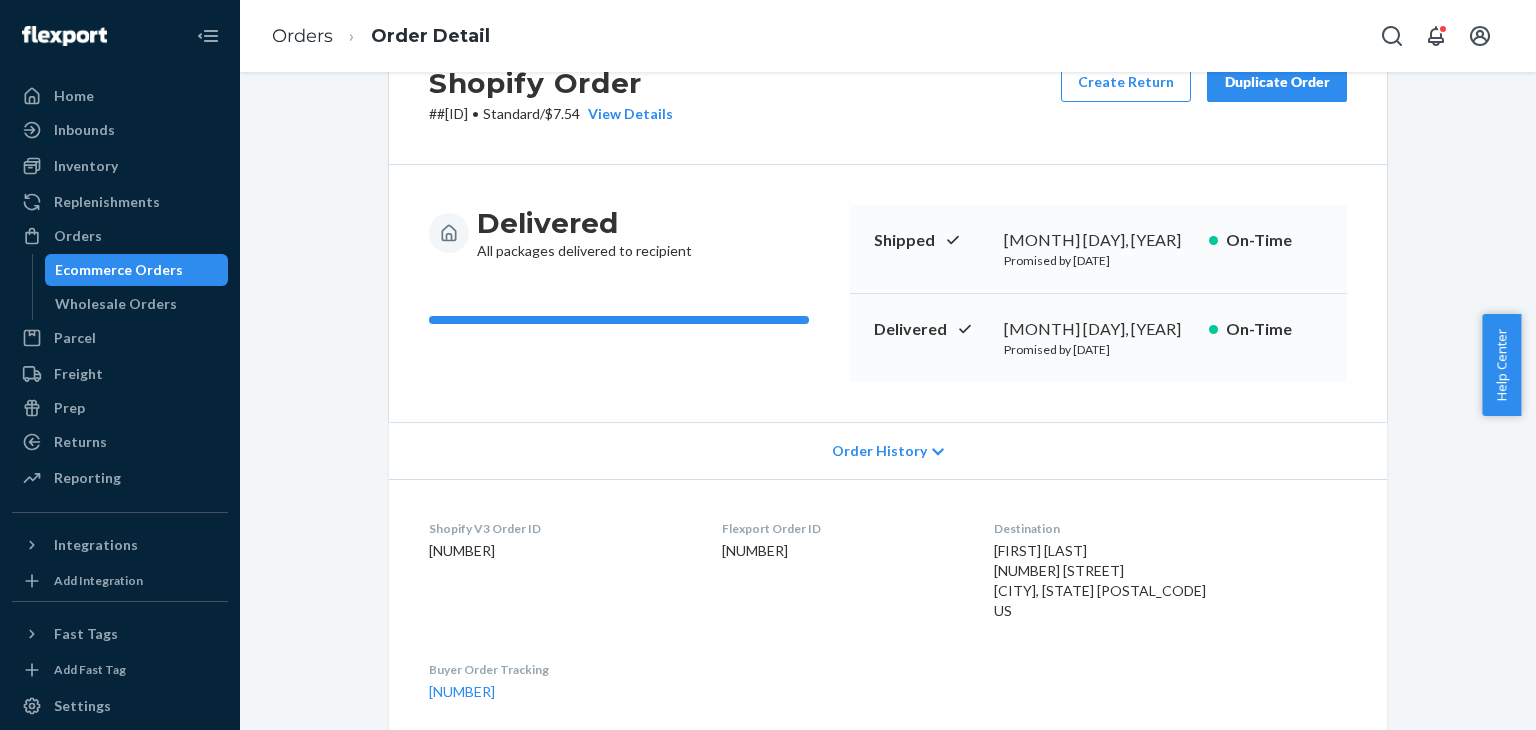 scroll, scrollTop: 0, scrollLeft: 0, axis: both 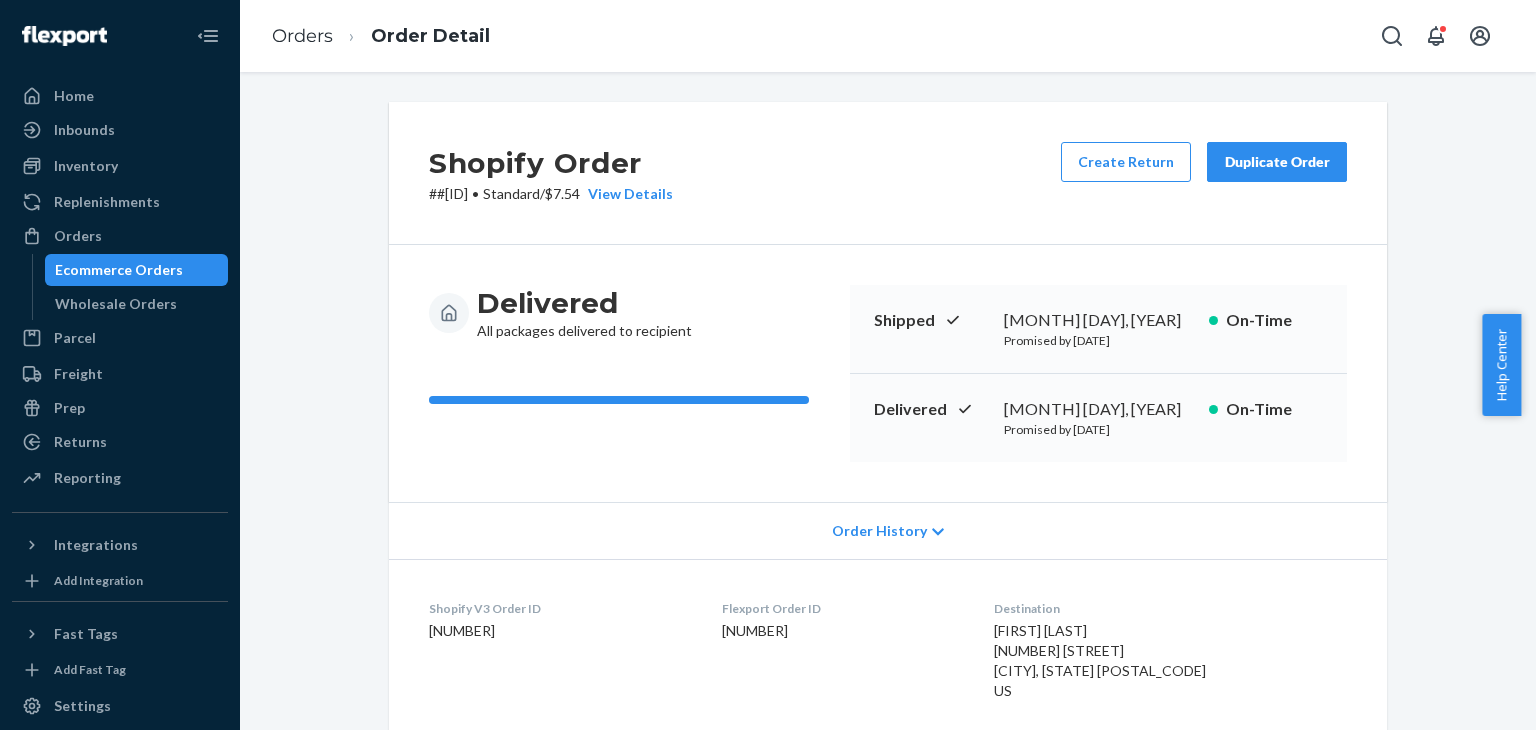 click on "Duplicate Order" at bounding box center [1277, 162] 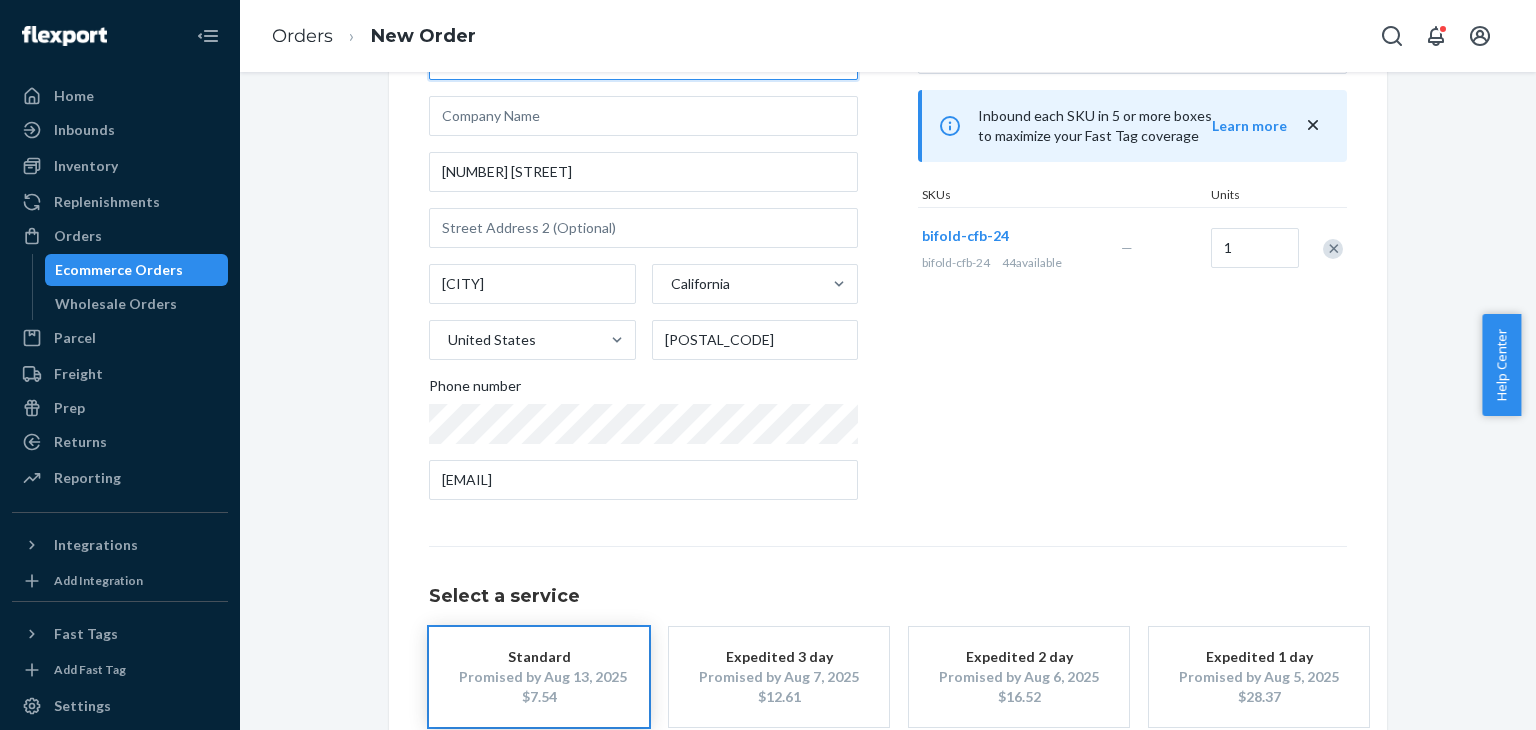 scroll, scrollTop: 280, scrollLeft: 0, axis: vertical 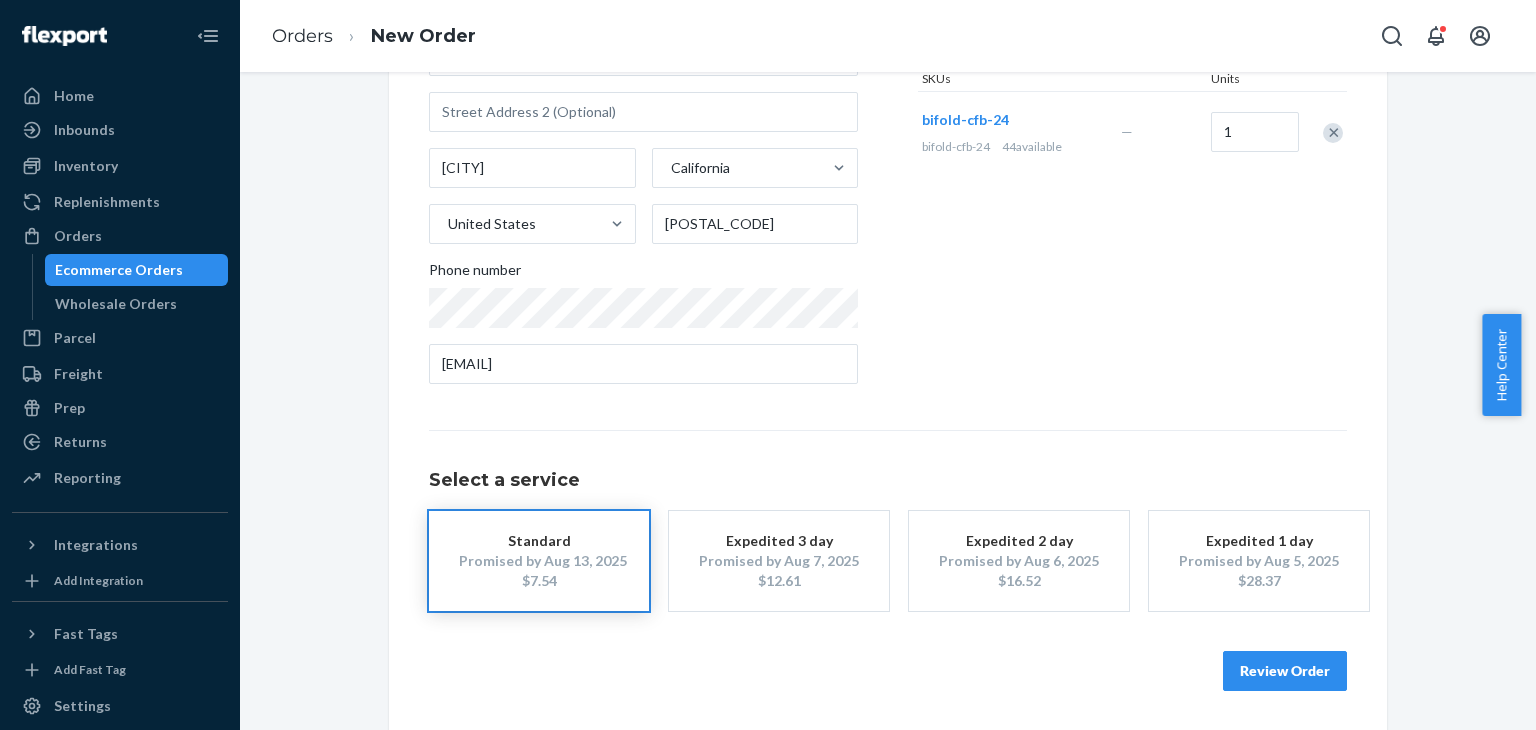 click on "Review Order" at bounding box center (1285, 671) 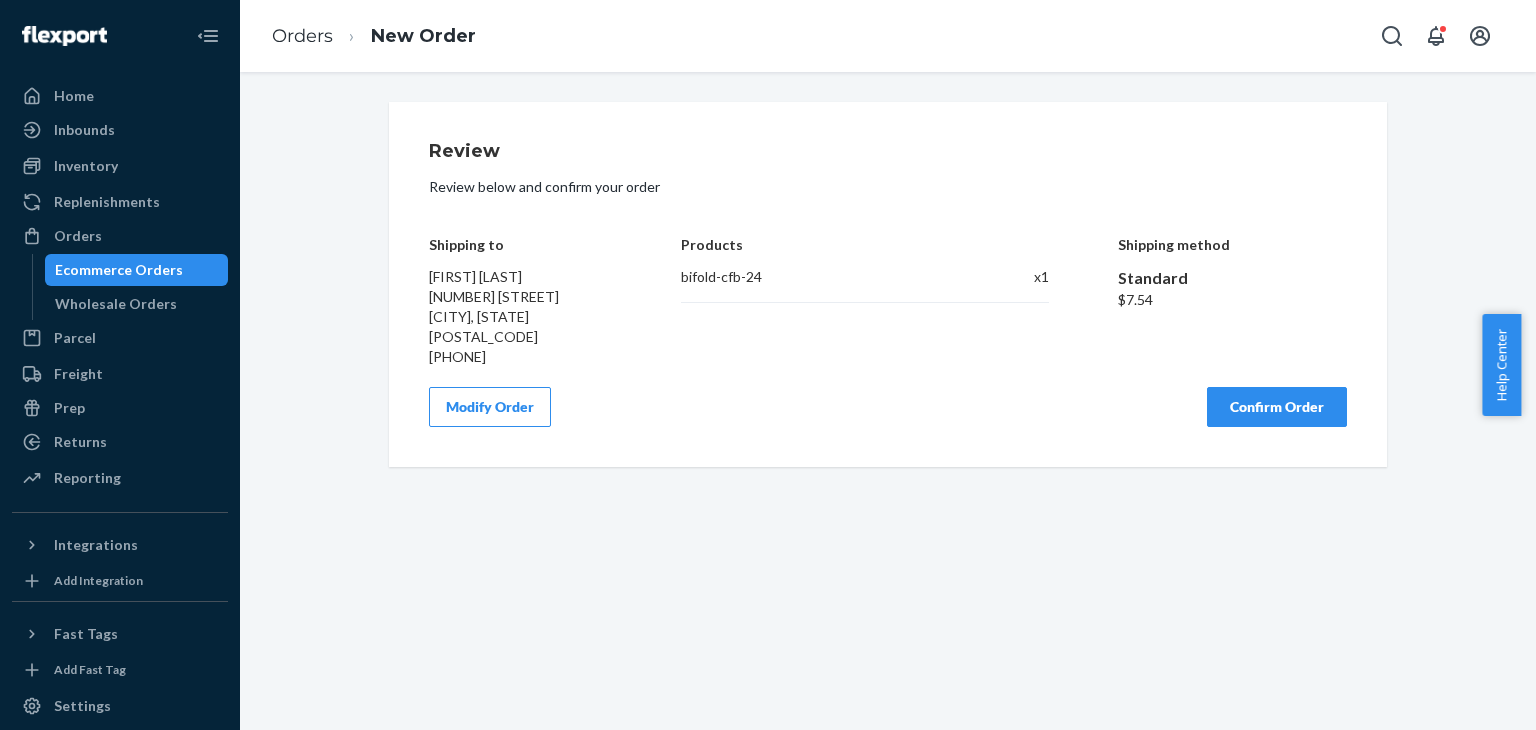 scroll, scrollTop: 0, scrollLeft: 0, axis: both 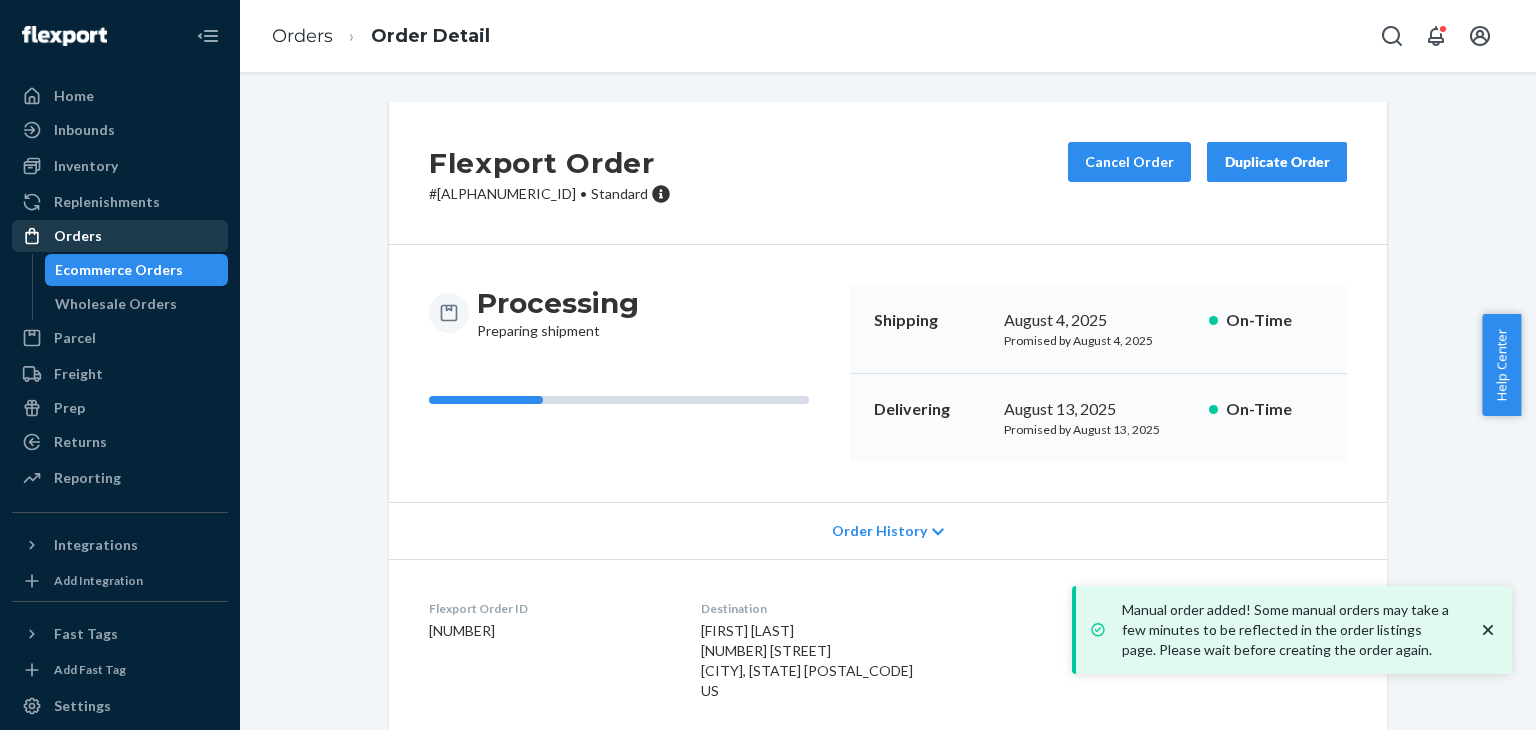 click on "Orders" at bounding box center [78, 236] 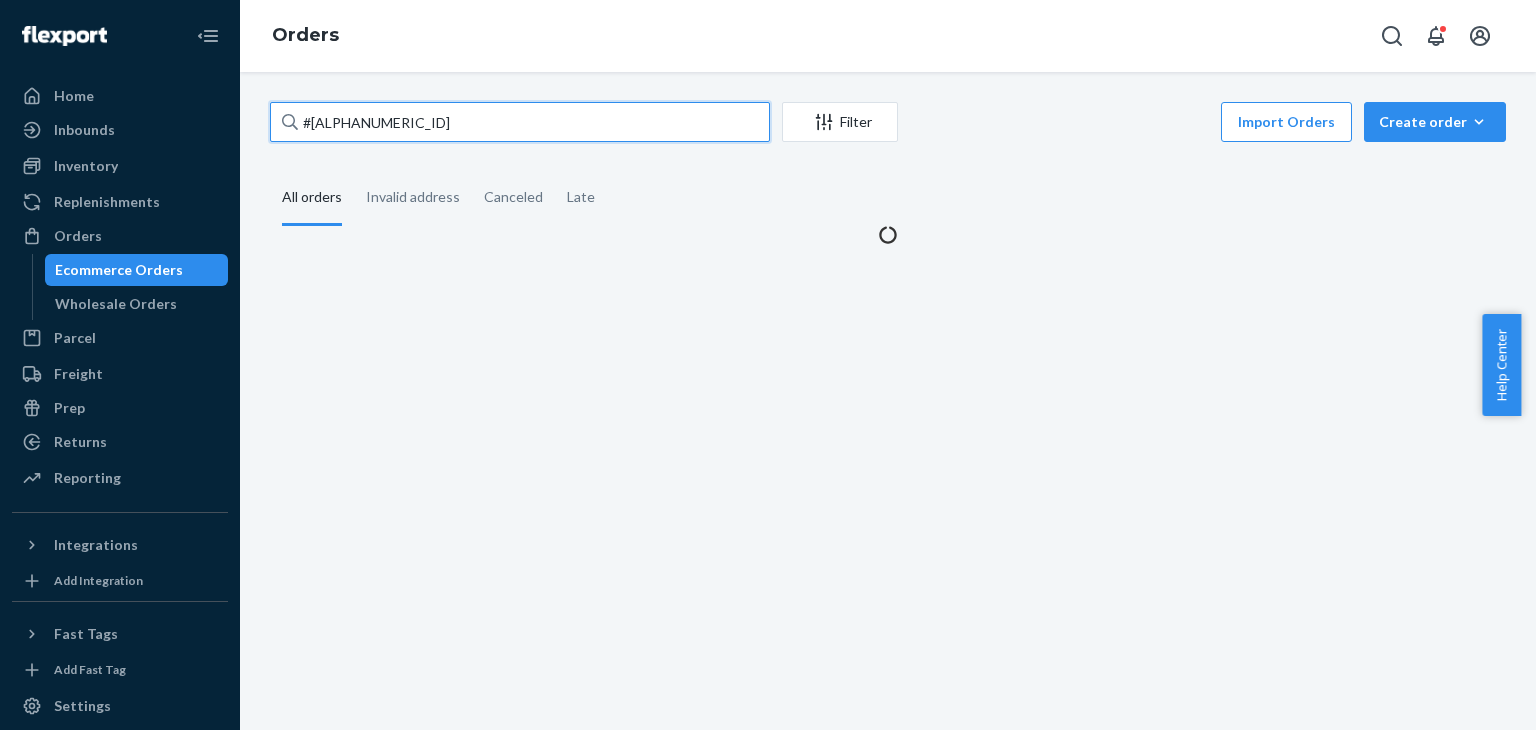 click on "#[ALPHANUMERIC_ID]" at bounding box center [520, 122] 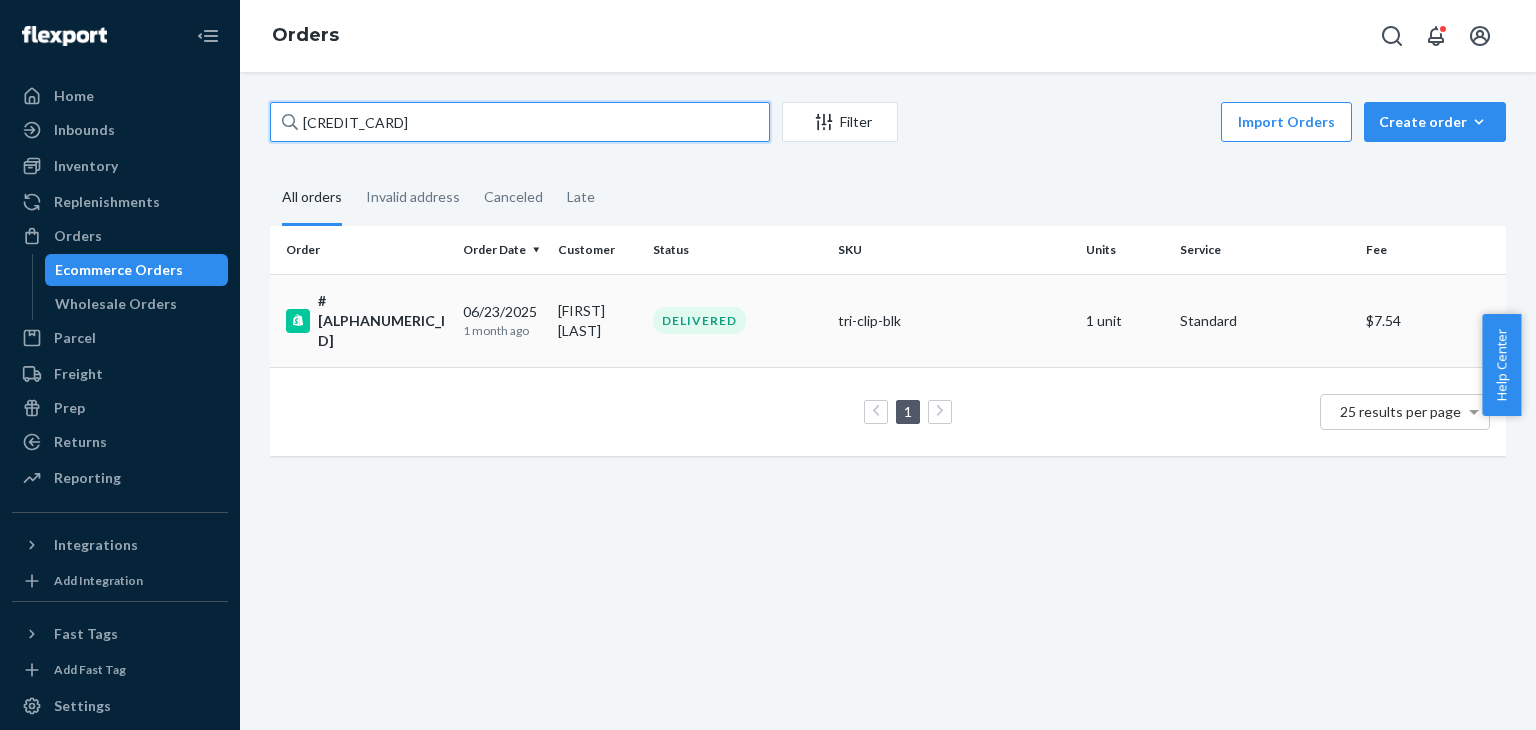 type on "[CREDIT_CARD]" 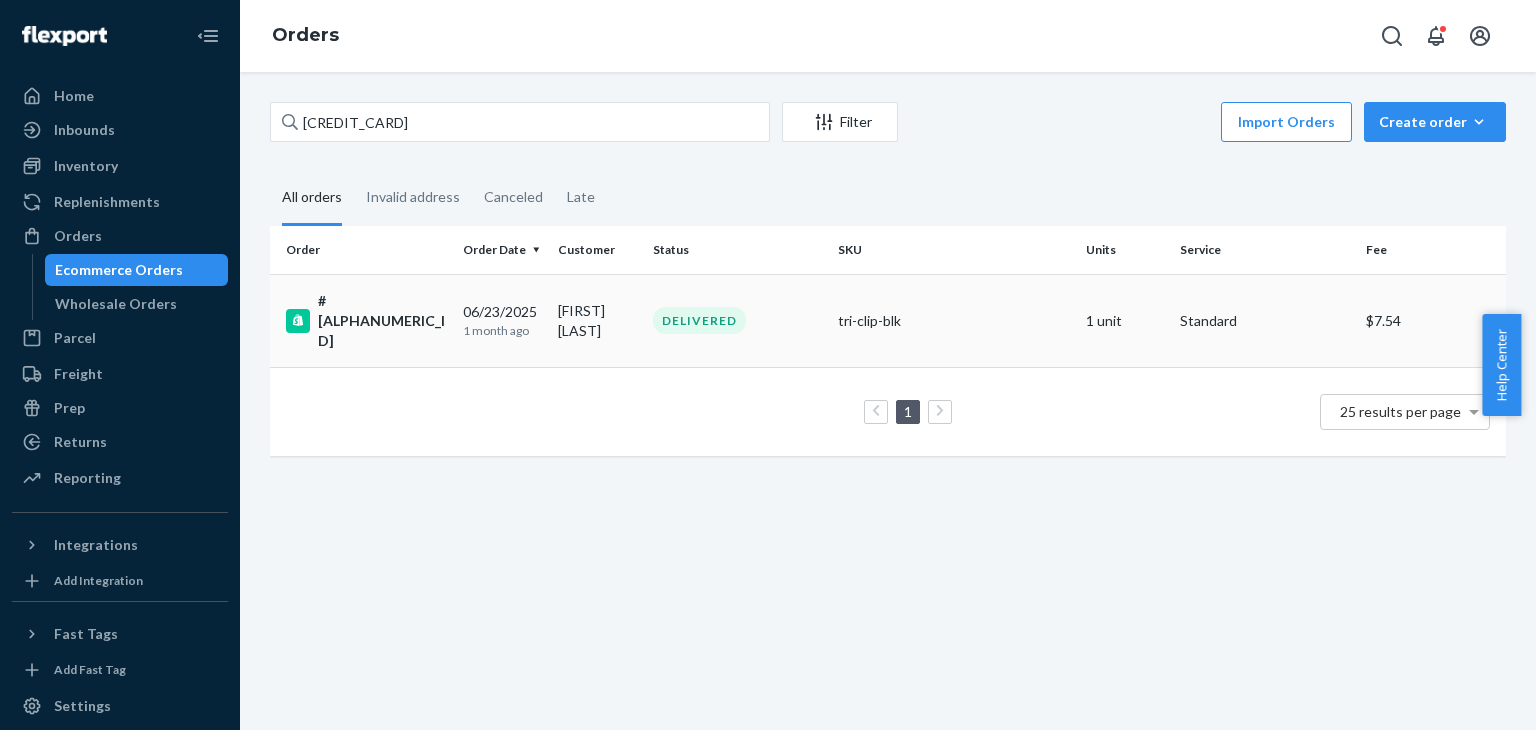 click on "[MONTH]/[DAY]/[YEAR] [TIME_AGO]" at bounding box center [502, 320] 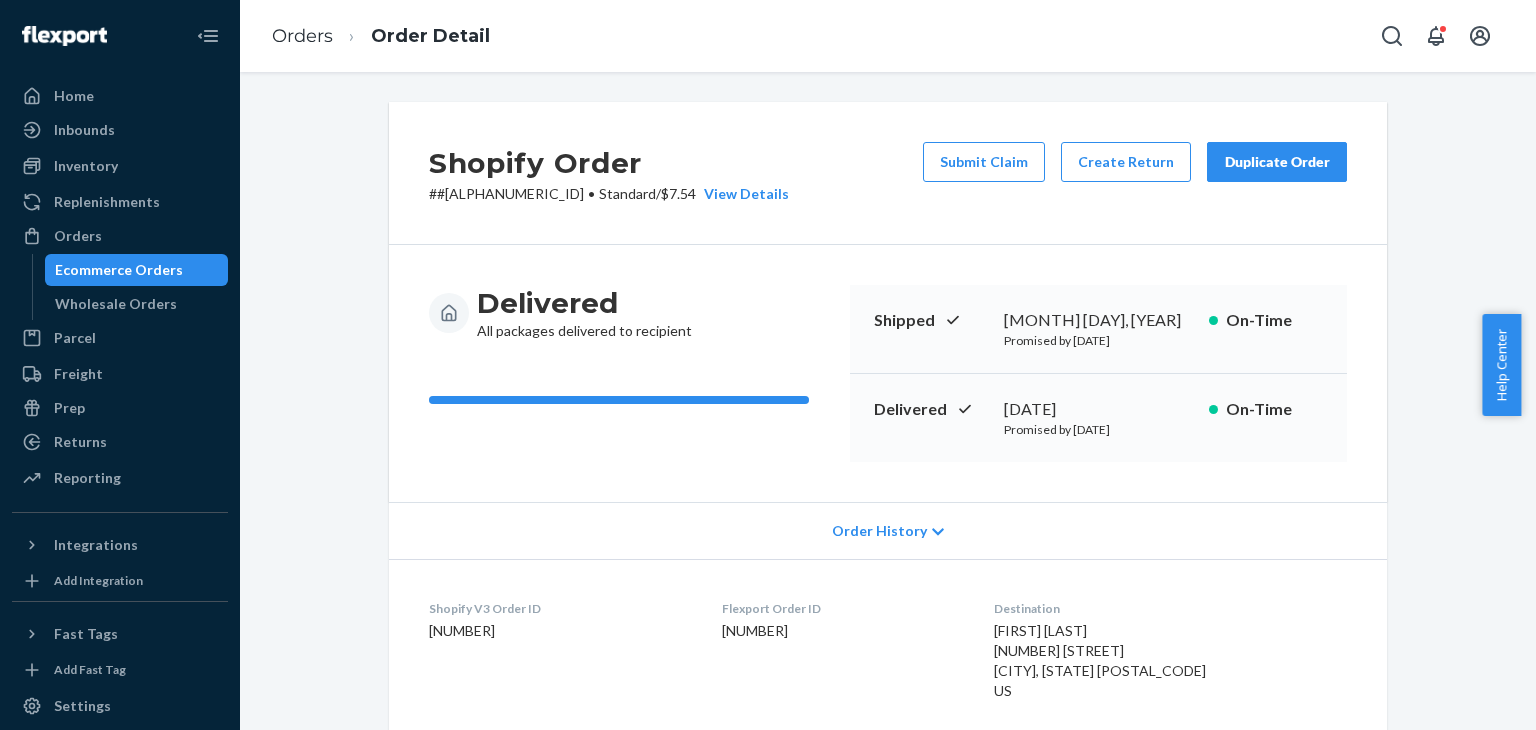 click on "Duplicate Order" at bounding box center (1277, 162) 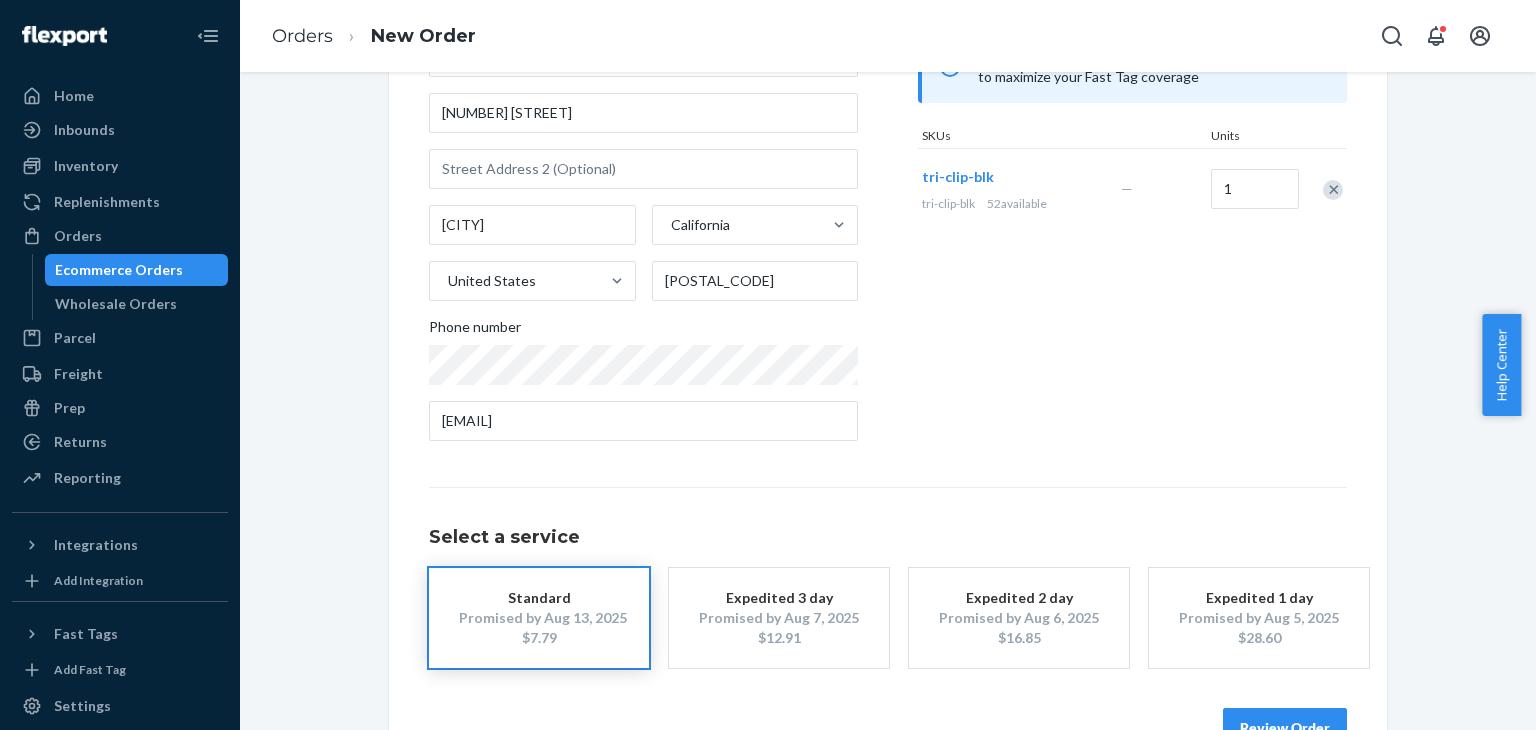 scroll, scrollTop: 280, scrollLeft: 0, axis: vertical 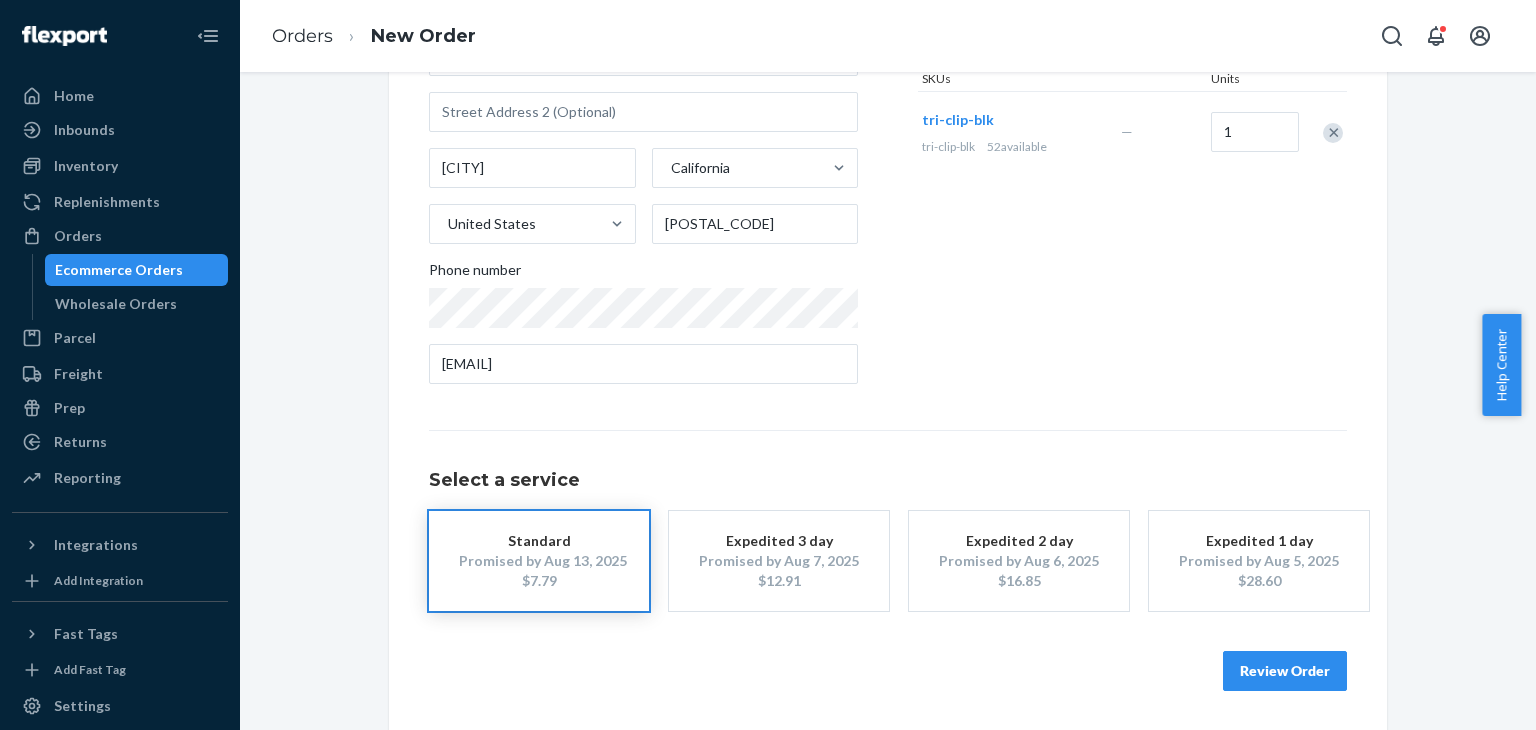 click on "Where to? Please input a valid shipping address here. [FIRST] [LAST] [NUMBER] [STREET] [CITY] [COUNTRY] [POSTAL_CODE] [EMAIL] Products Search and select the content of your order here. Search and add products Inbound each SKU in 5 or more boxes to maximize your Fast Tag coverage Learn more SKUs Units [PRODUCT_NAME] [PRODUCT_NAME] [NUMBER] available — 1 Select a service Standard Promised by [DATE] $[PRICE] Expedited [DAYS] day Promised by [DATE] $[PRICE] Expedited [DAYS] day Promised by [DATE] $[PRICE] Expedited [DAYS] day Promised by [DATE] $[PRICE] Review Order" at bounding box center [888, 276] 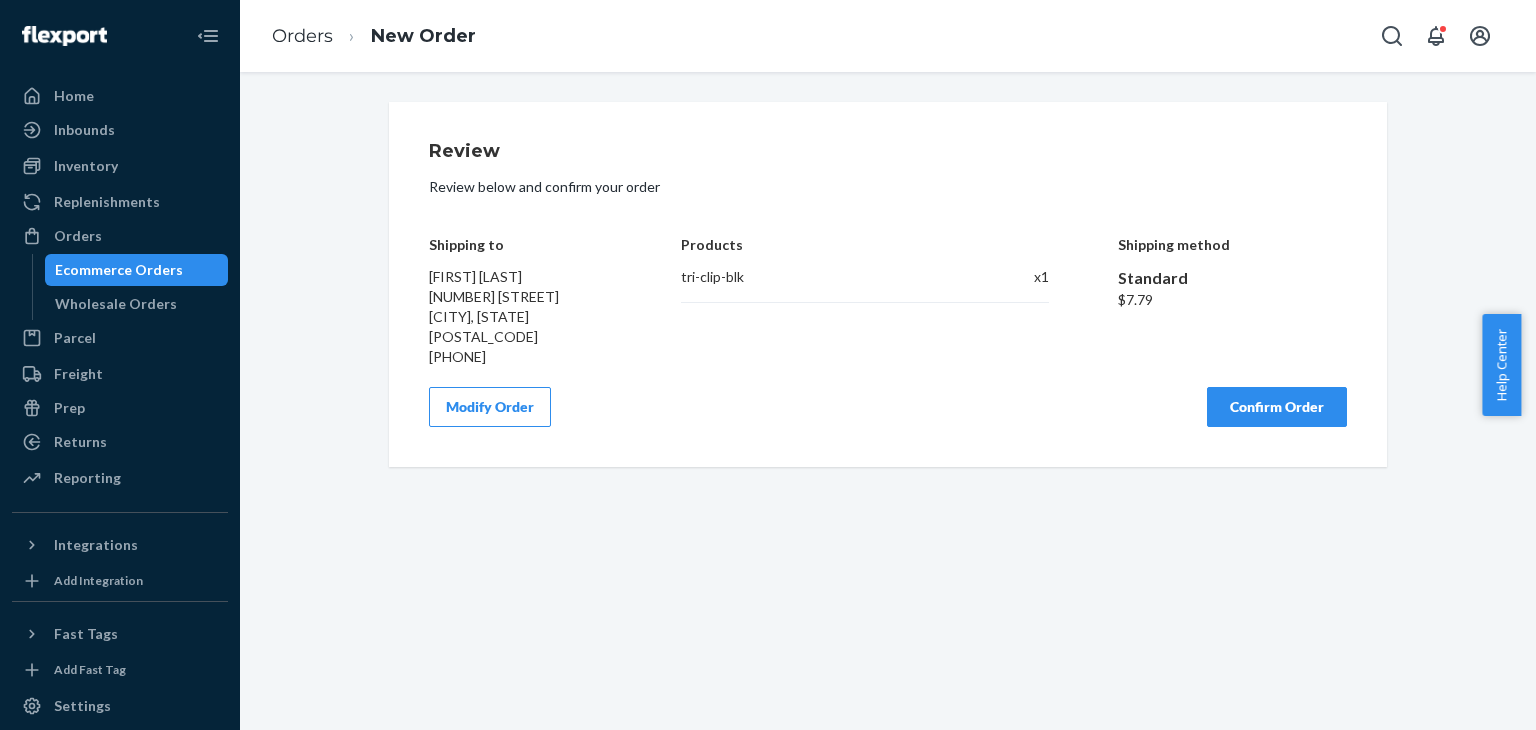 click on "Confirm Order" at bounding box center [1277, 407] 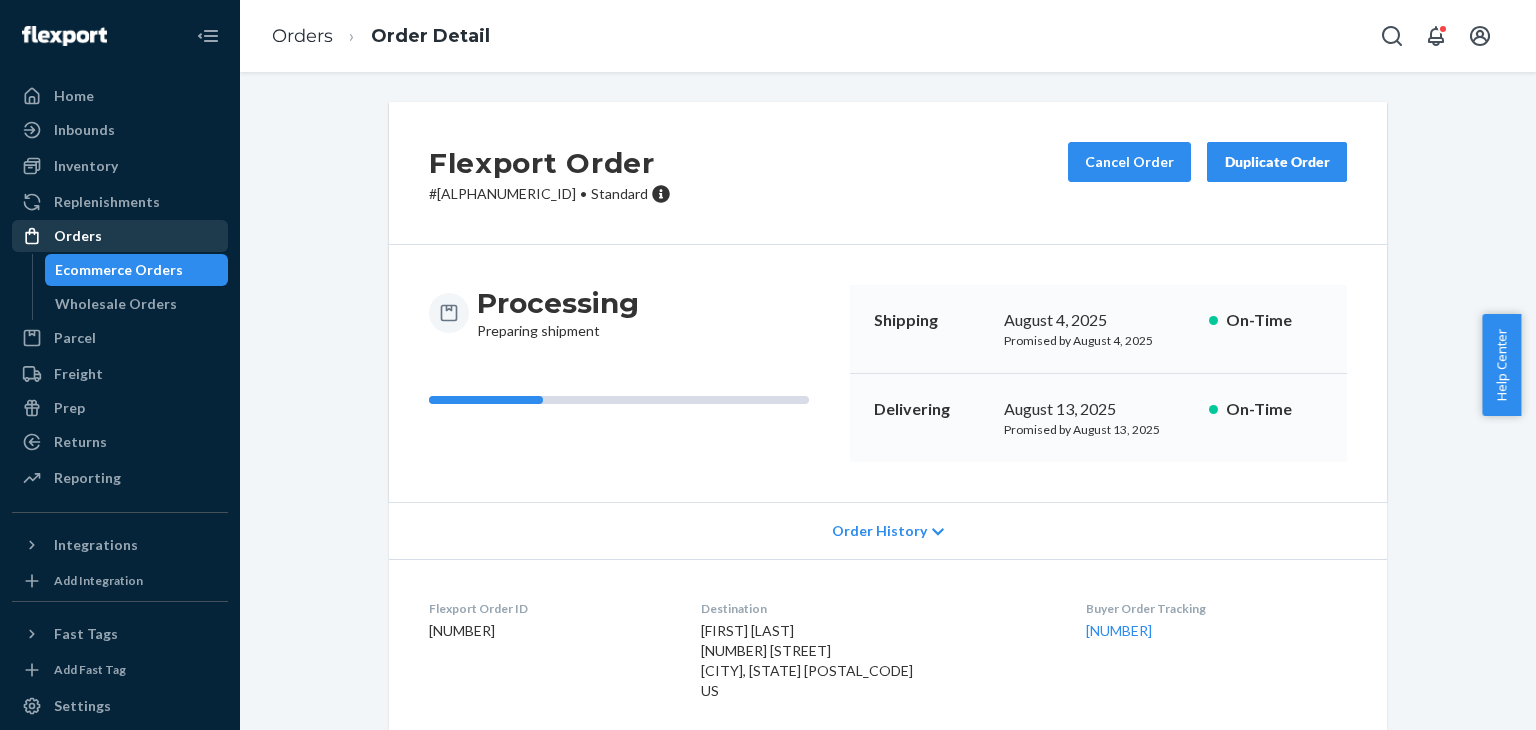 click on "Orders" at bounding box center [120, 236] 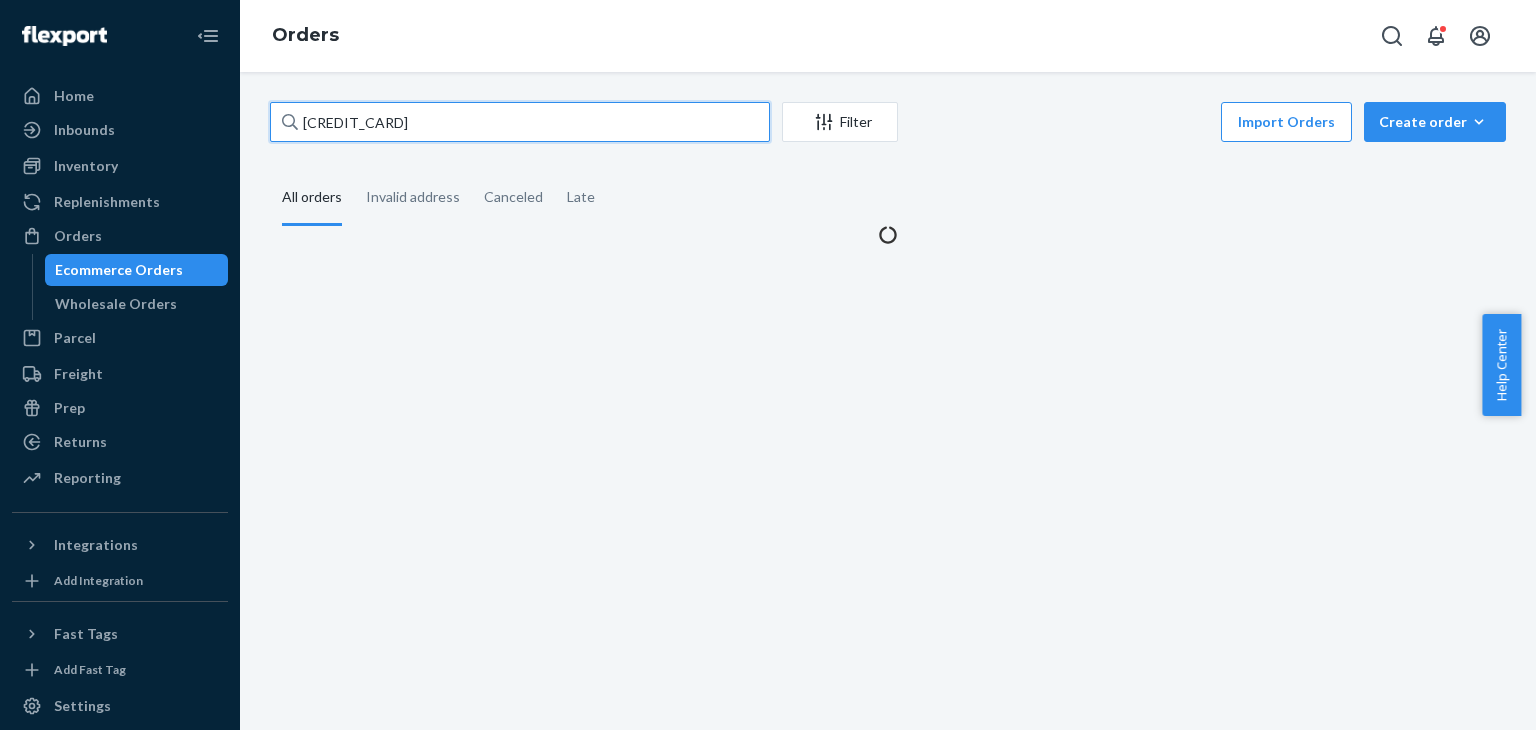 click on "[CREDIT_CARD]" at bounding box center (520, 122) 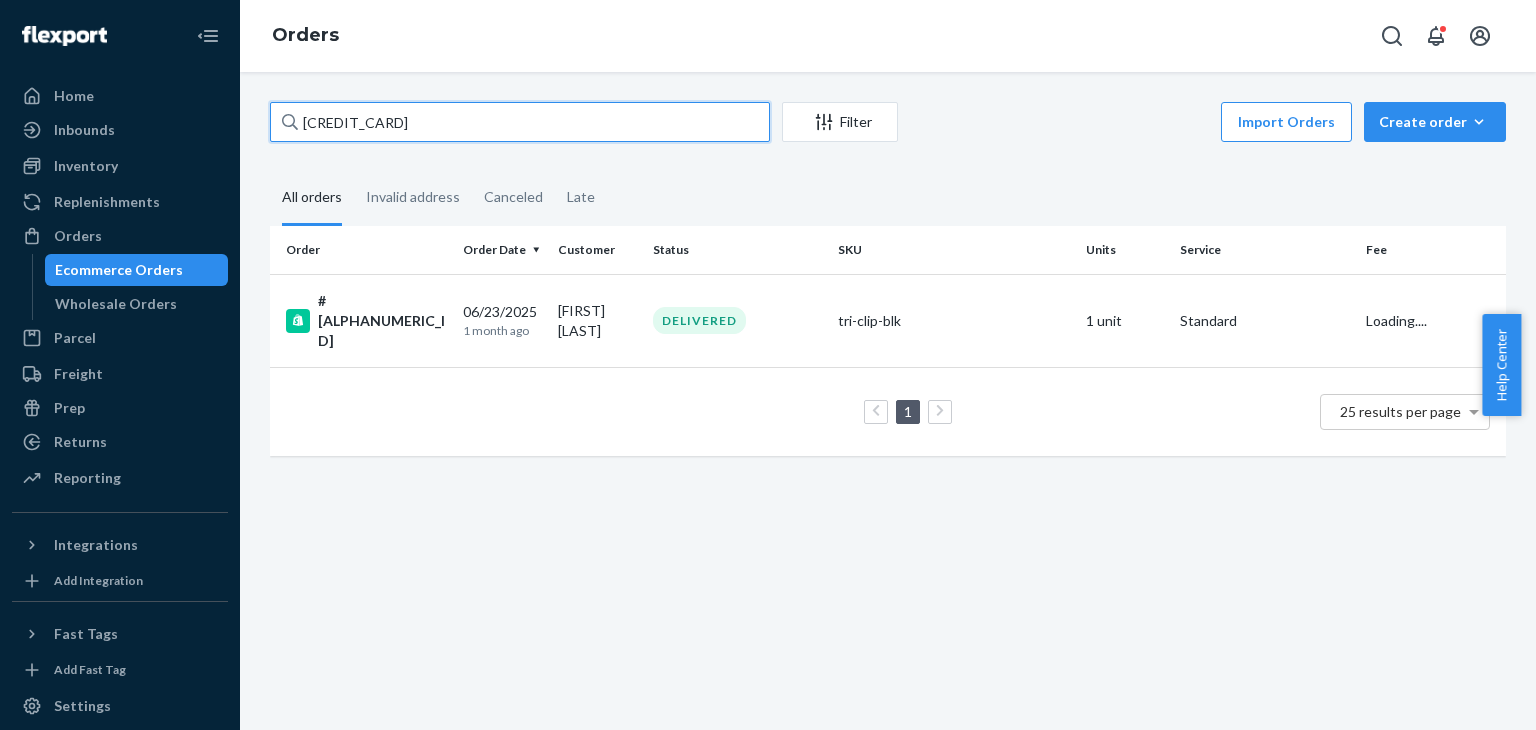 paste on "938" 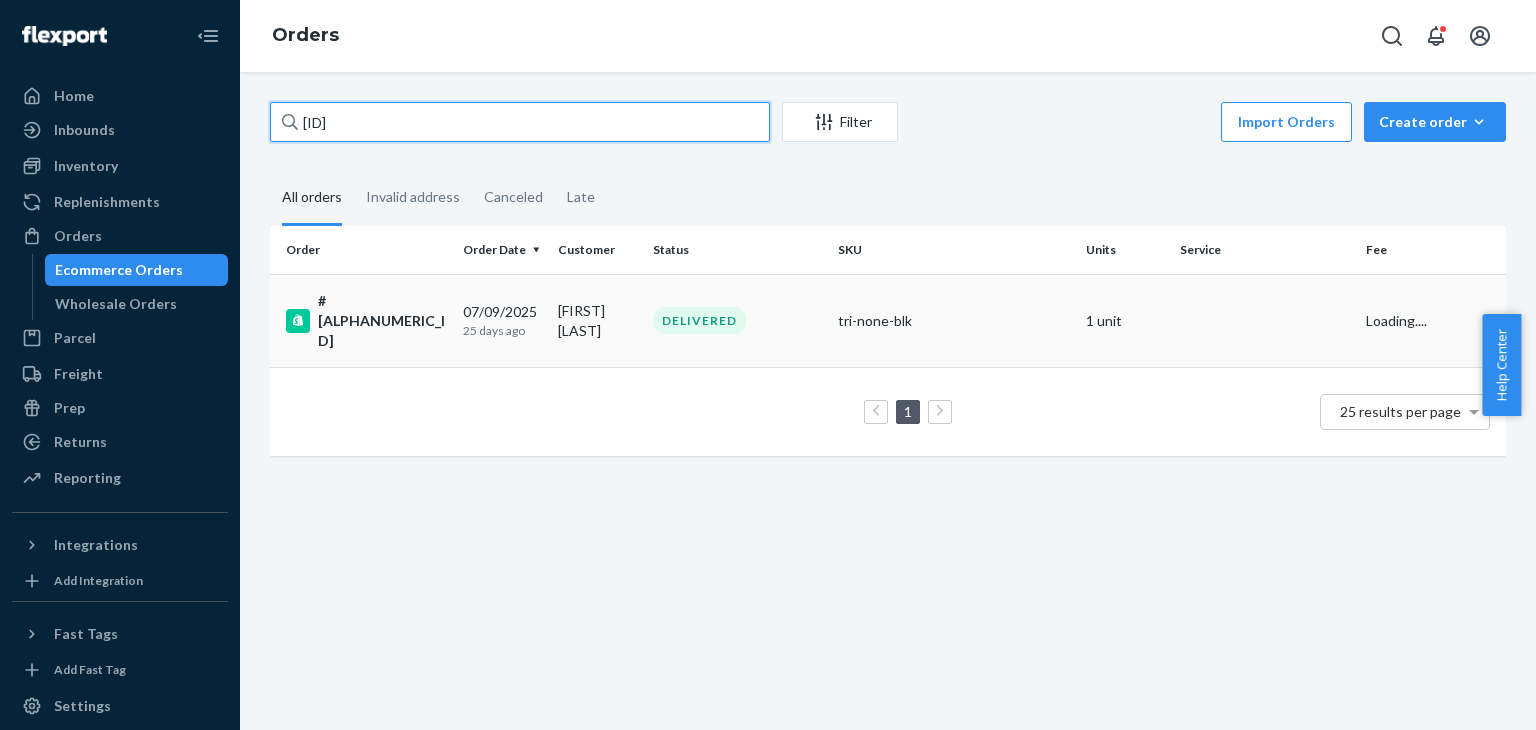 type on "[ID]" 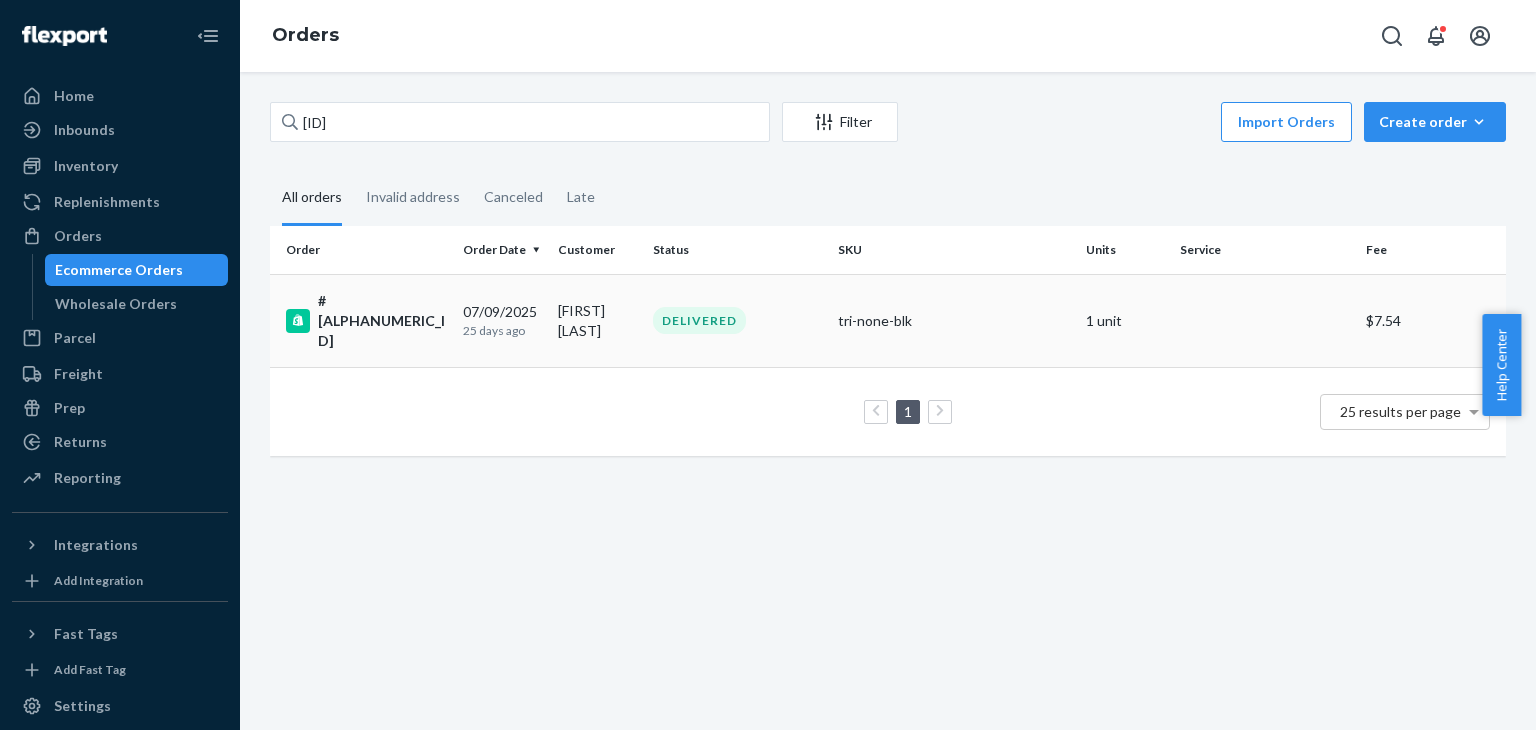 click on "[MONTH]/[DAY]/[YEAR] [TIME_AGO]" at bounding box center [502, 320] 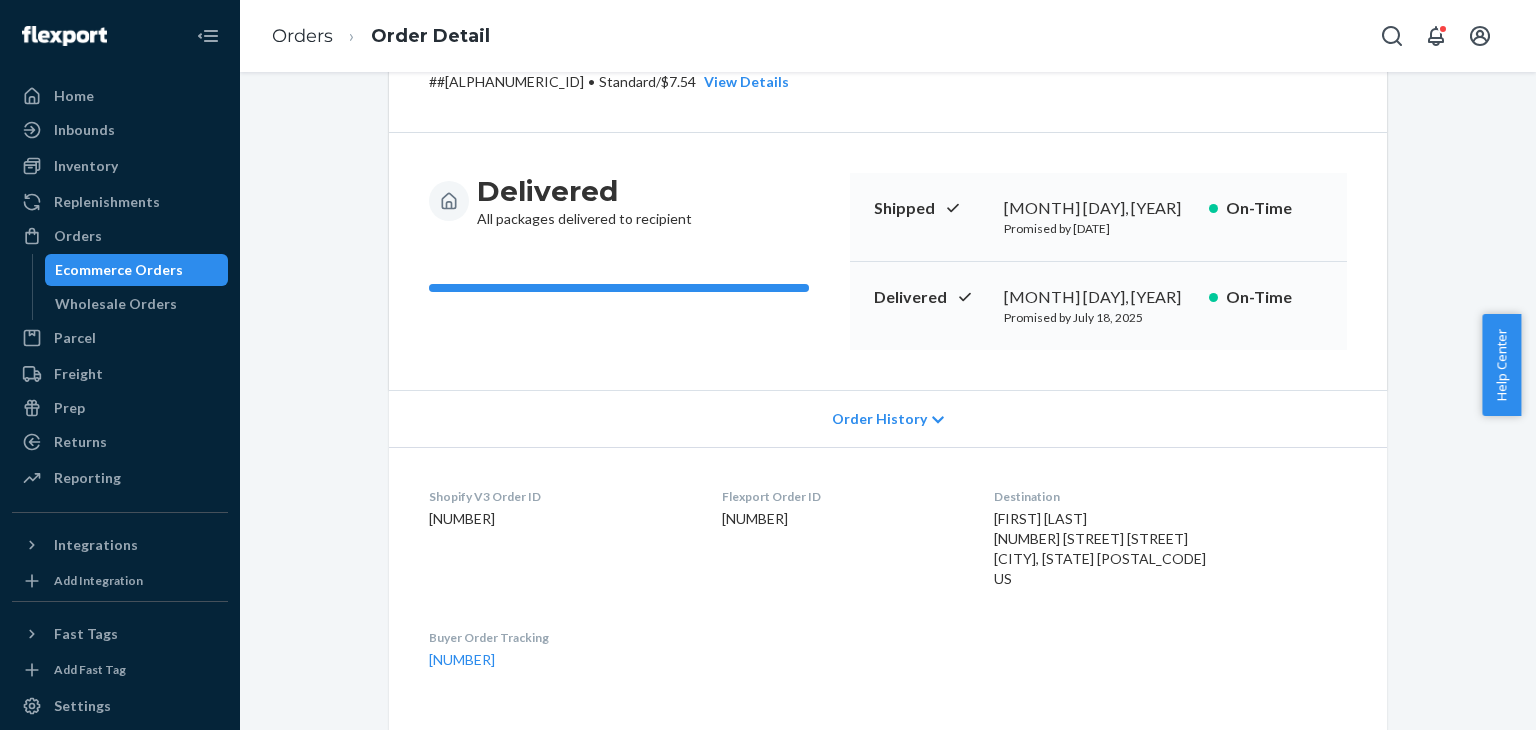 scroll, scrollTop: 0, scrollLeft: 0, axis: both 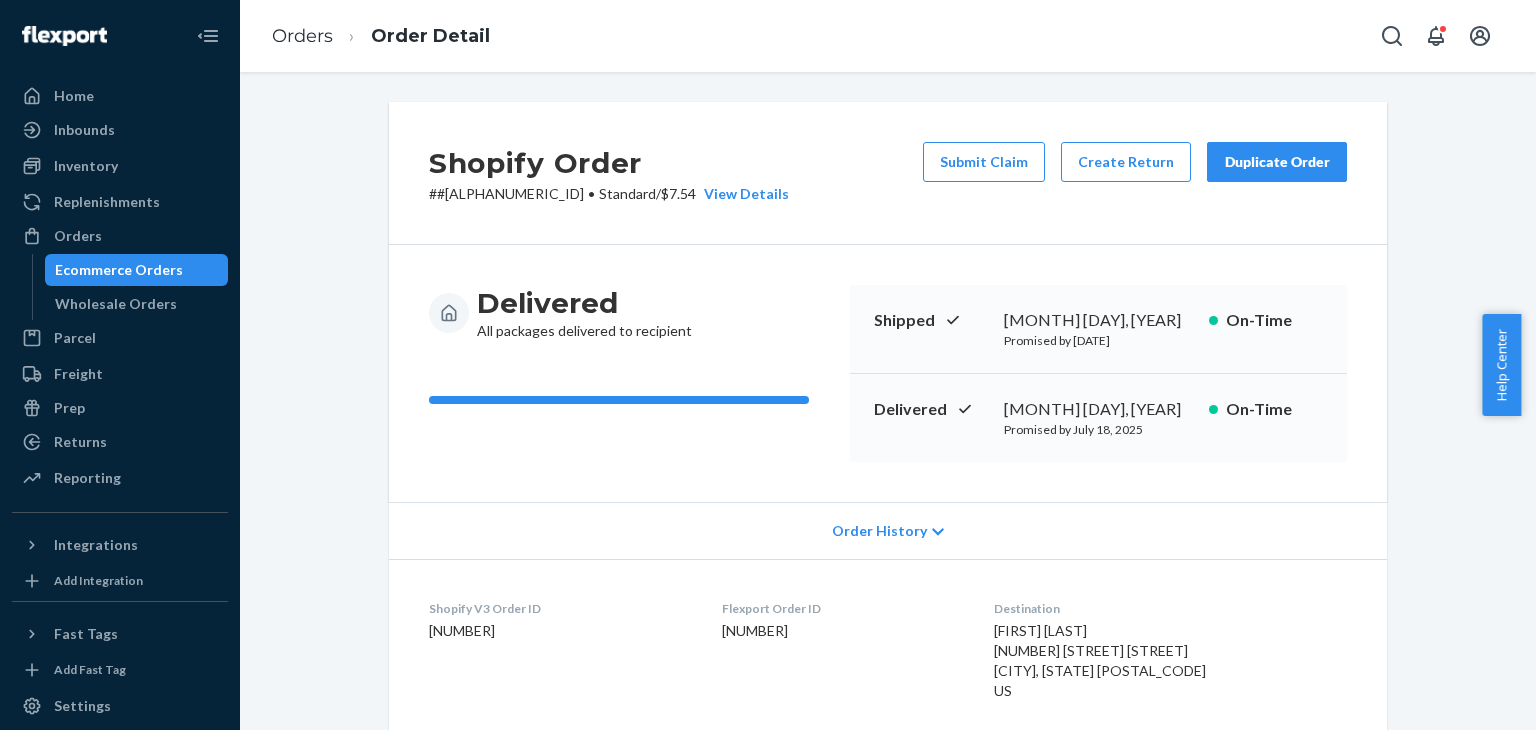 click on "Duplicate Order" at bounding box center (1277, 162) 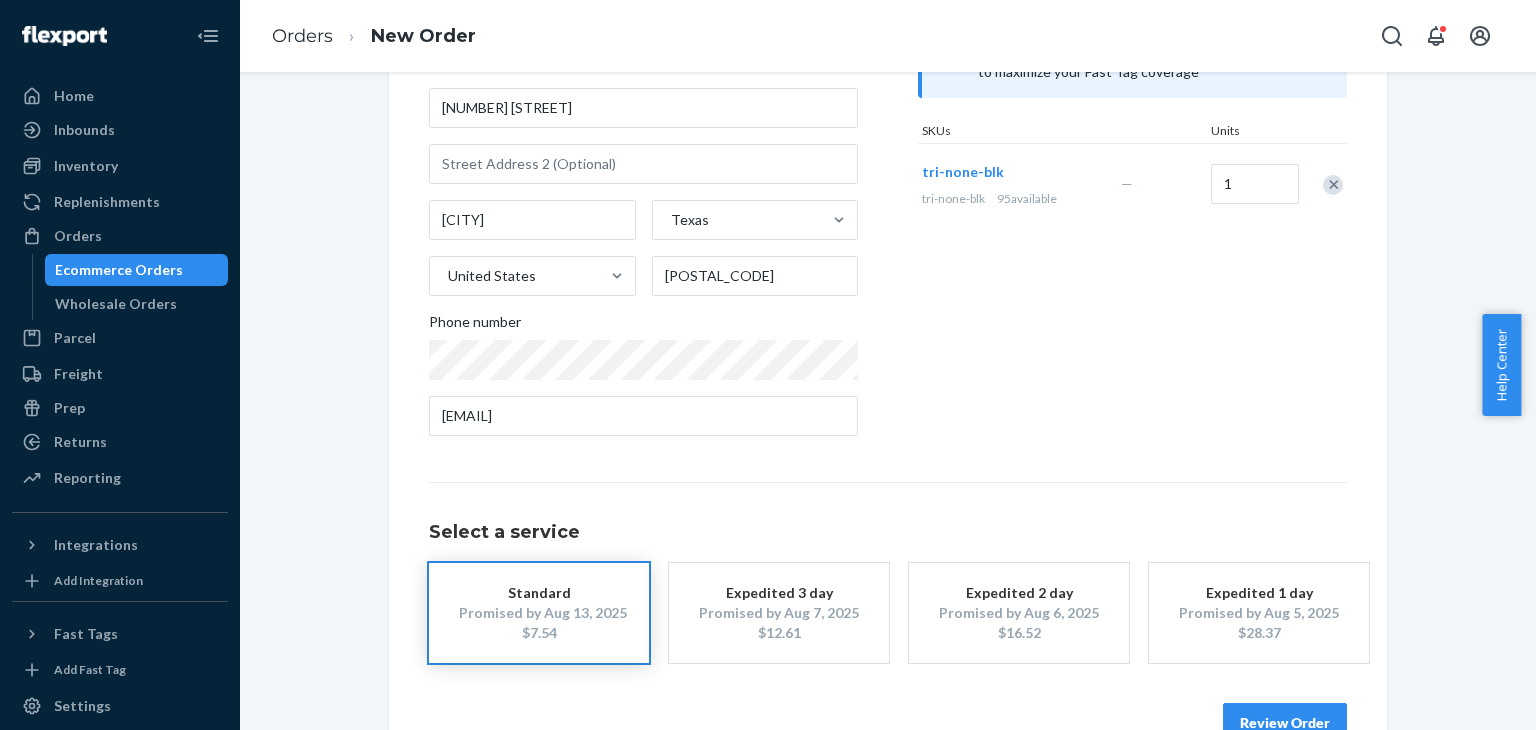 scroll, scrollTop: 280, scrollLeft: 0, axis: vertical 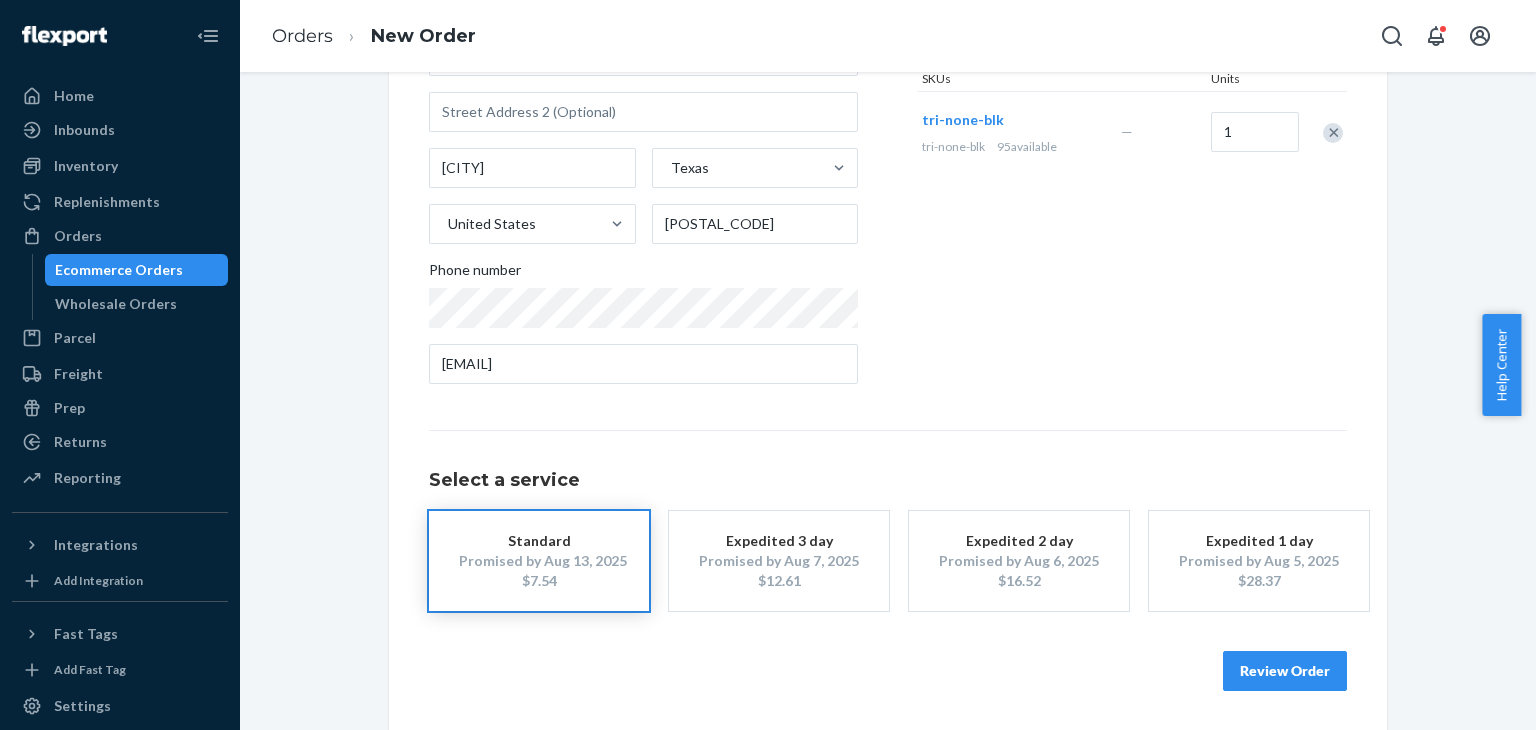 click on "Review Order" at bounding box center (1285, 671) 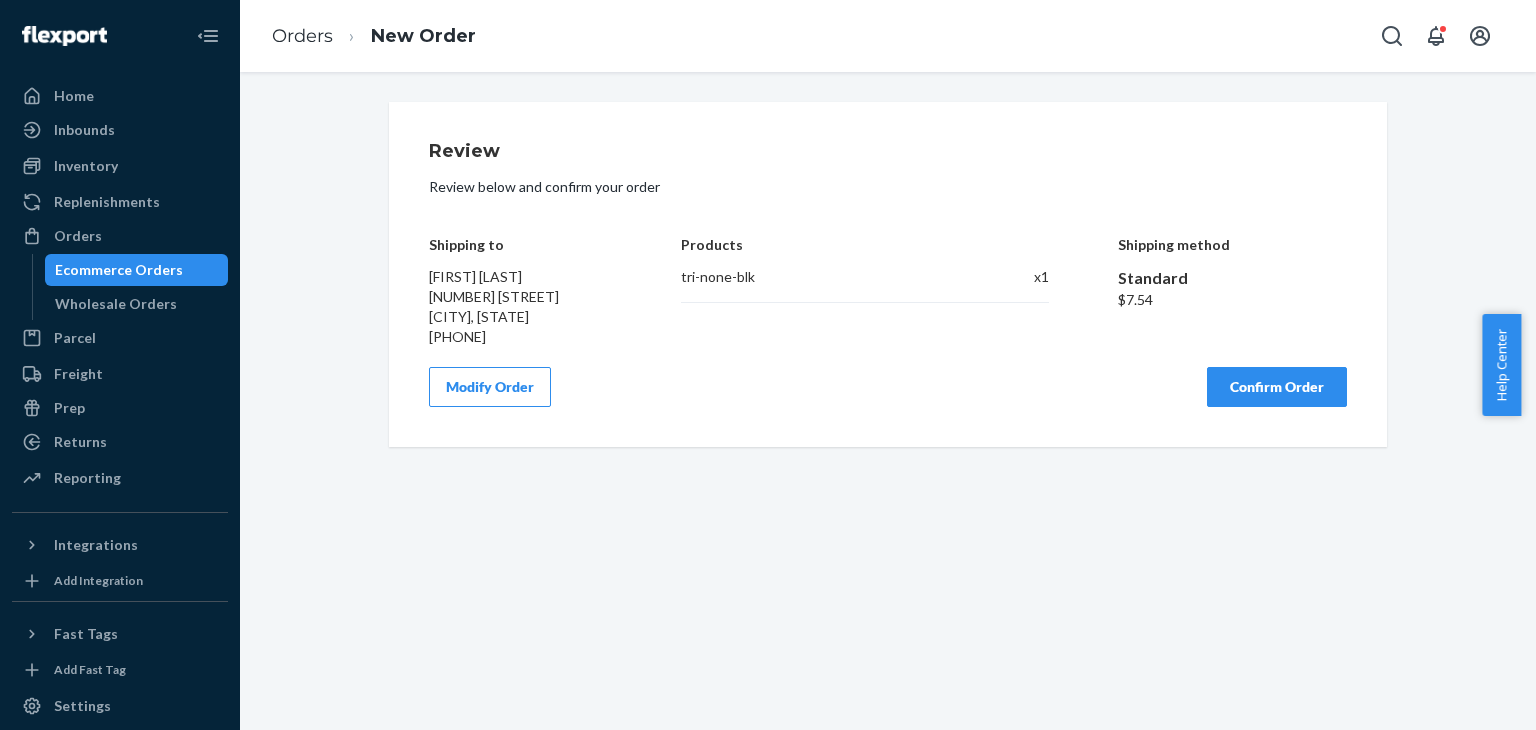scroll, scrollTop: 0, scrollLeft: 0, axis: both 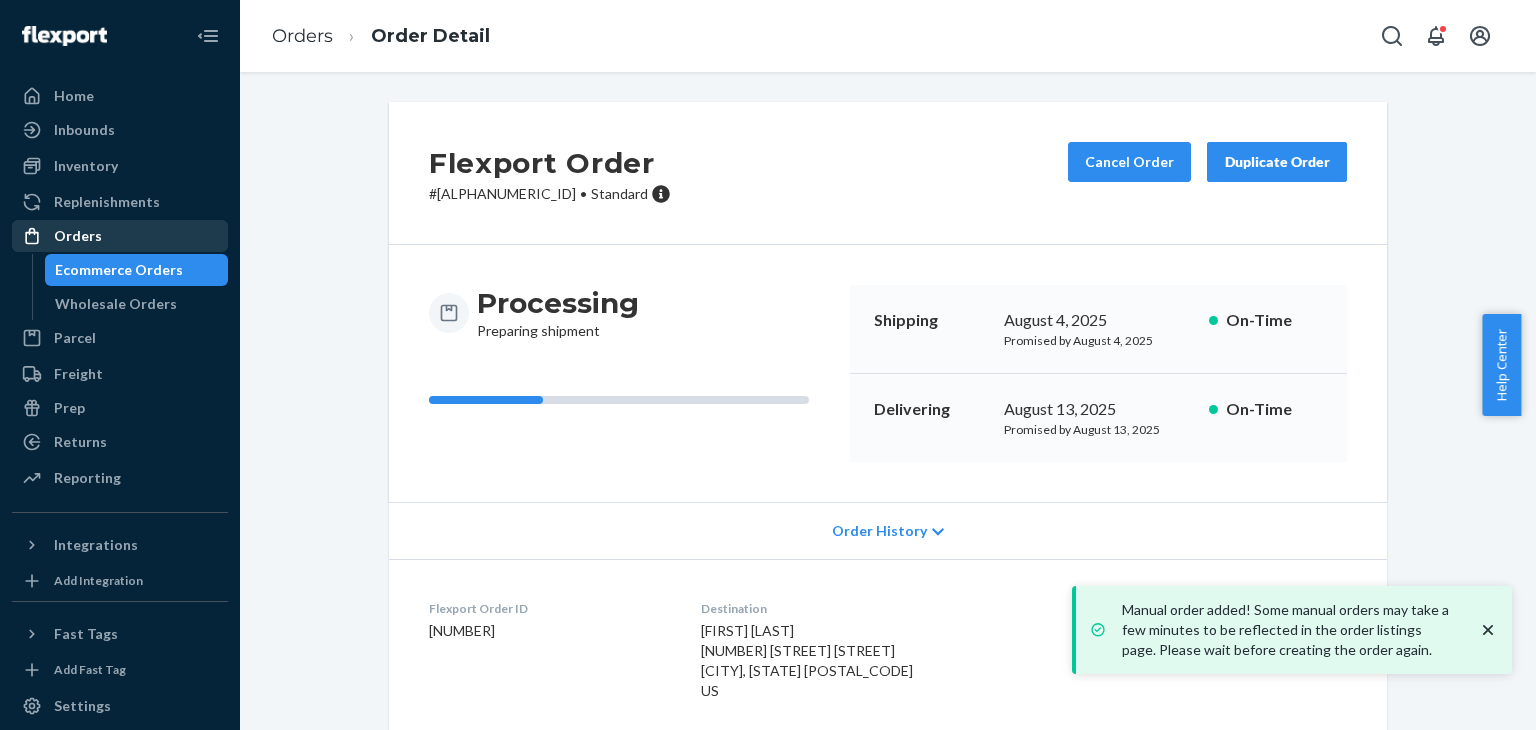 click on "Orders" at bounding box center (120, 236) 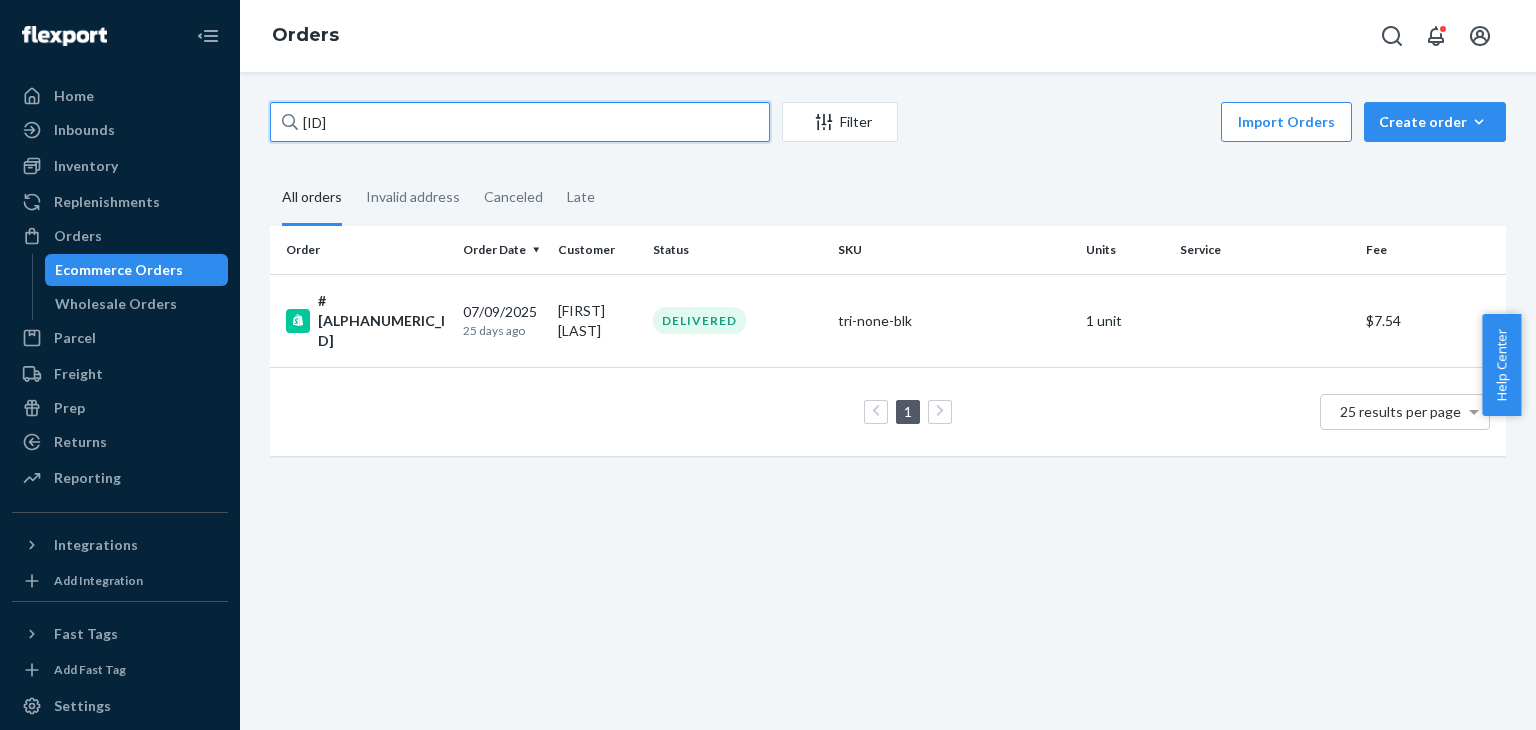 click on "[ID]" at bounding box center (520, 122) 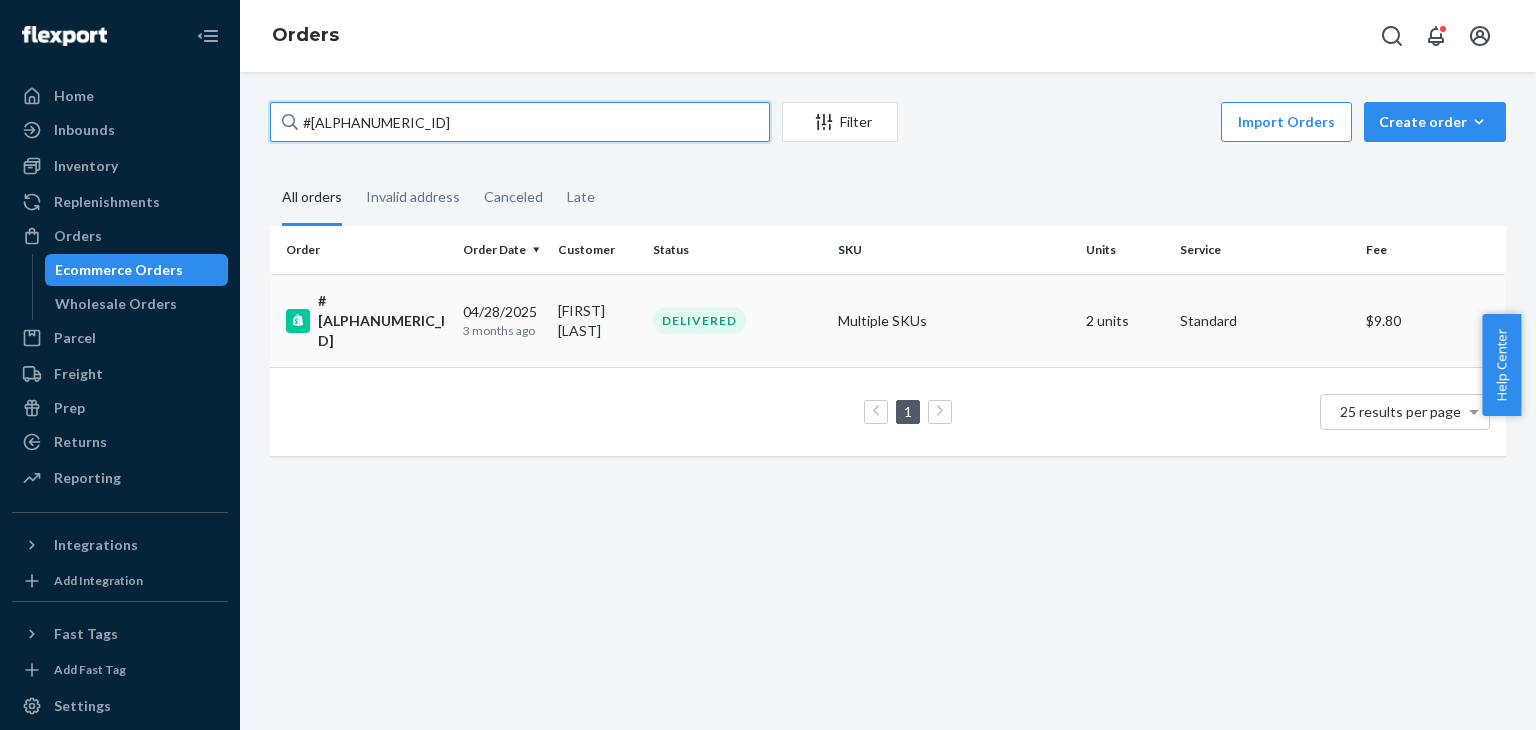 type on "#[ALPHANUMERIC_ID]" 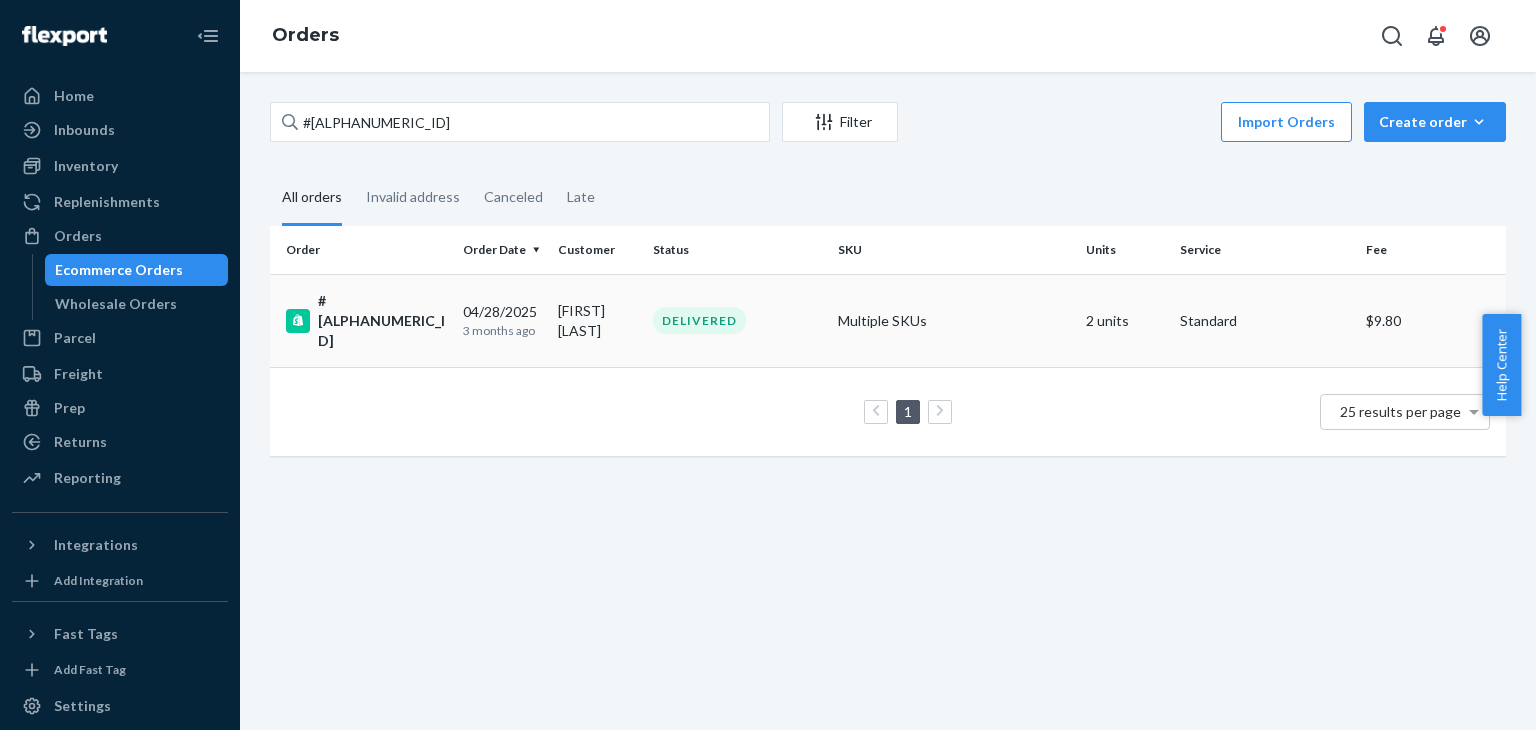 click on "[MONTH]/[DAY]/[YEAR] [TIME_AGO]" at bounding box center [502, 320] 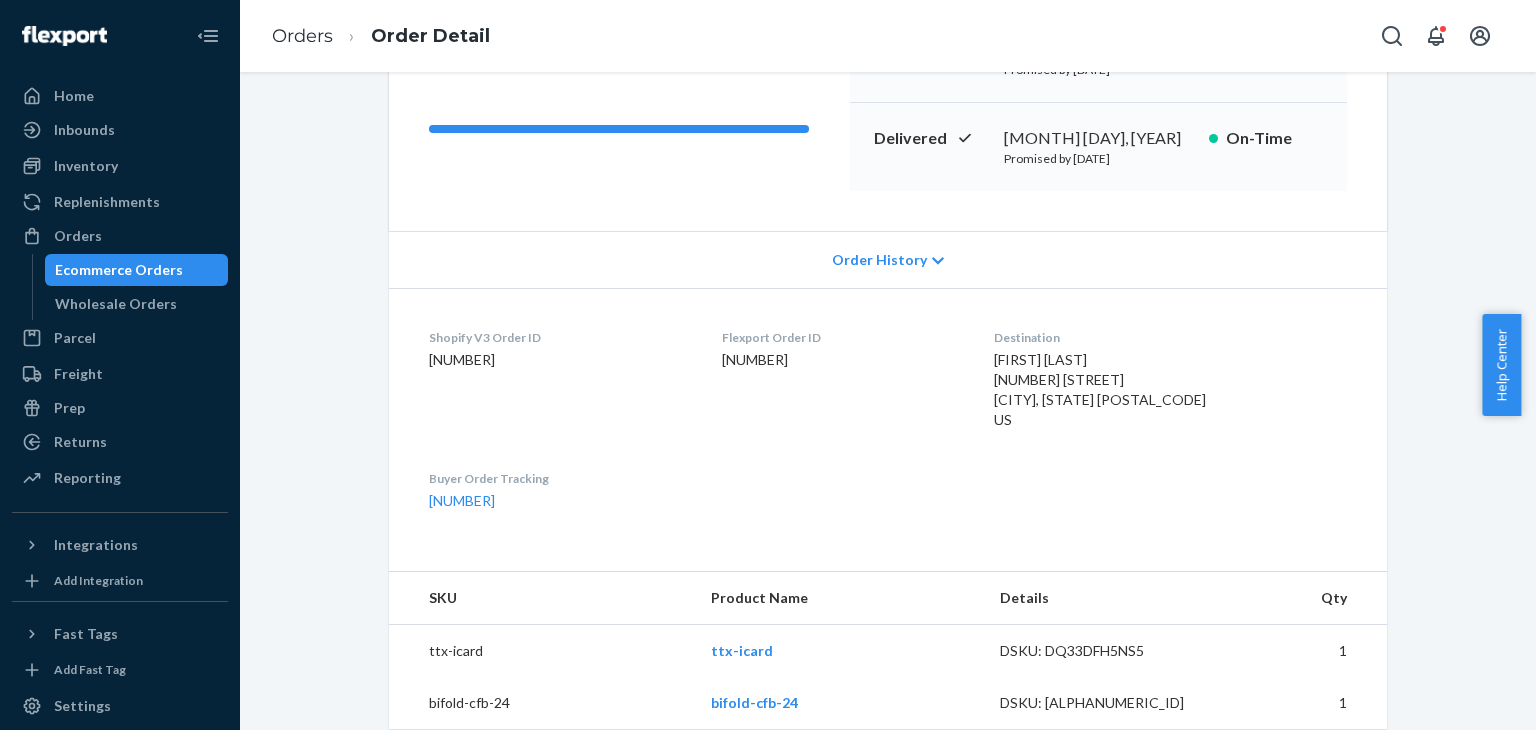 scroll, scrollTop: 0, scrollLeft: 0, axis: both 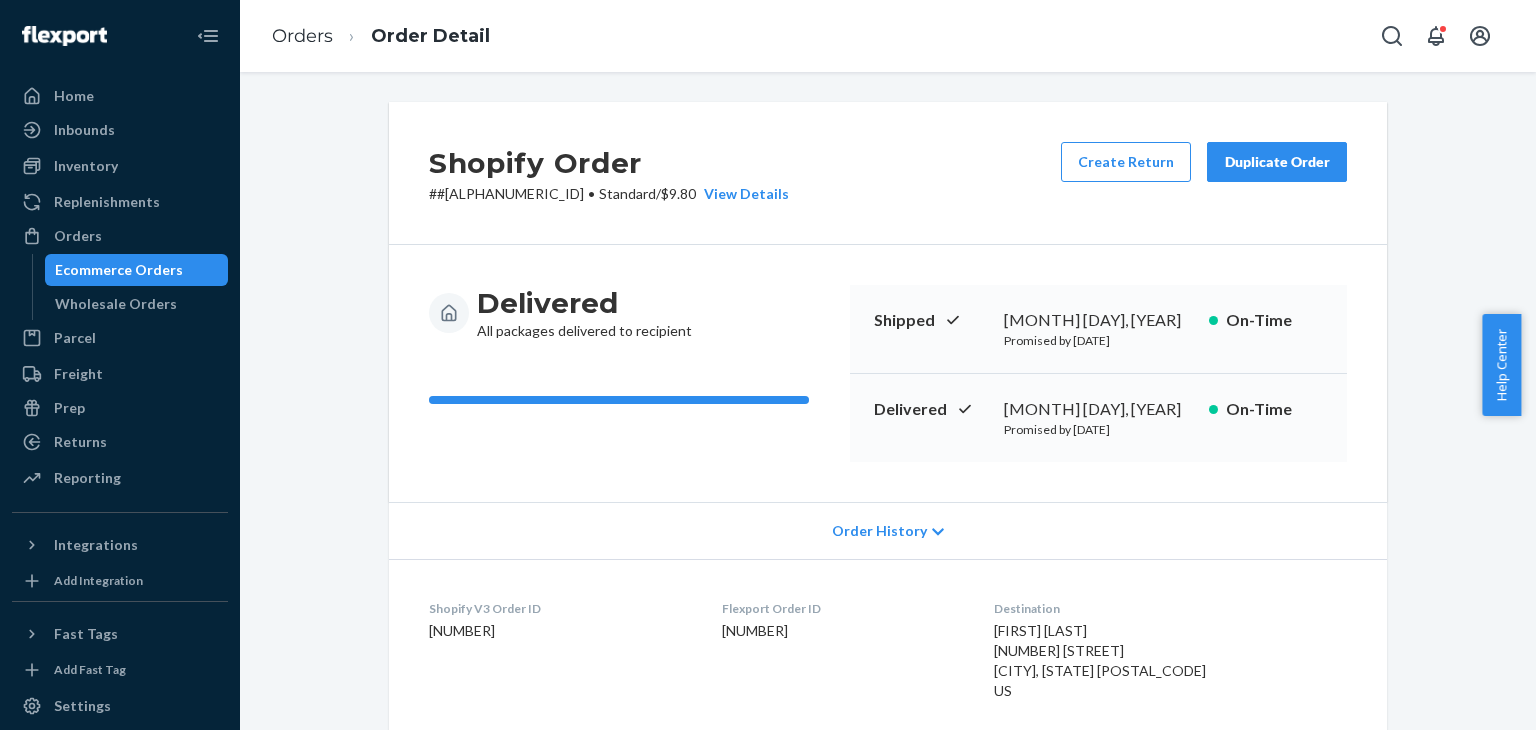 click on "Duplicate Order" at bounding box center (1277, 162) 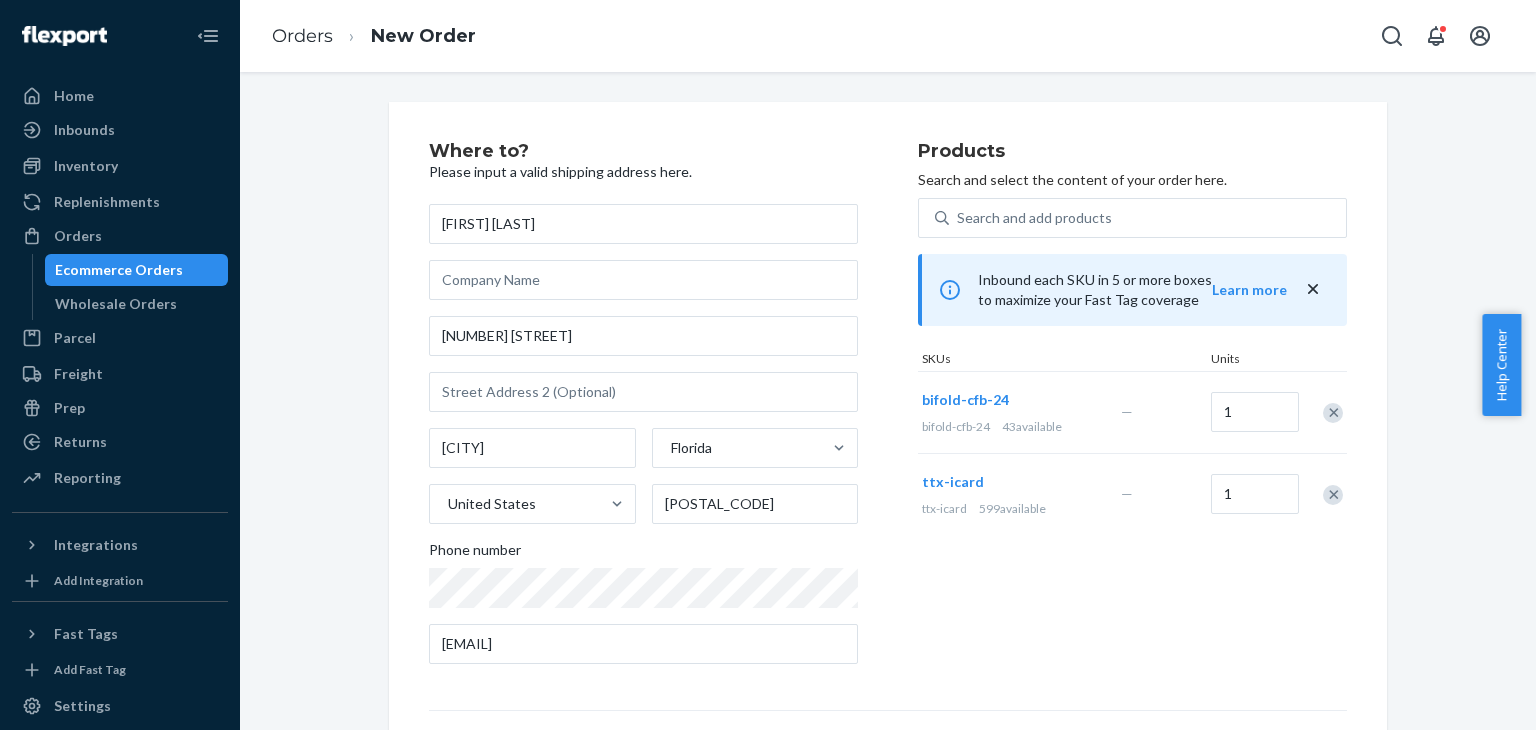 click at bounding box center [1333, 495] 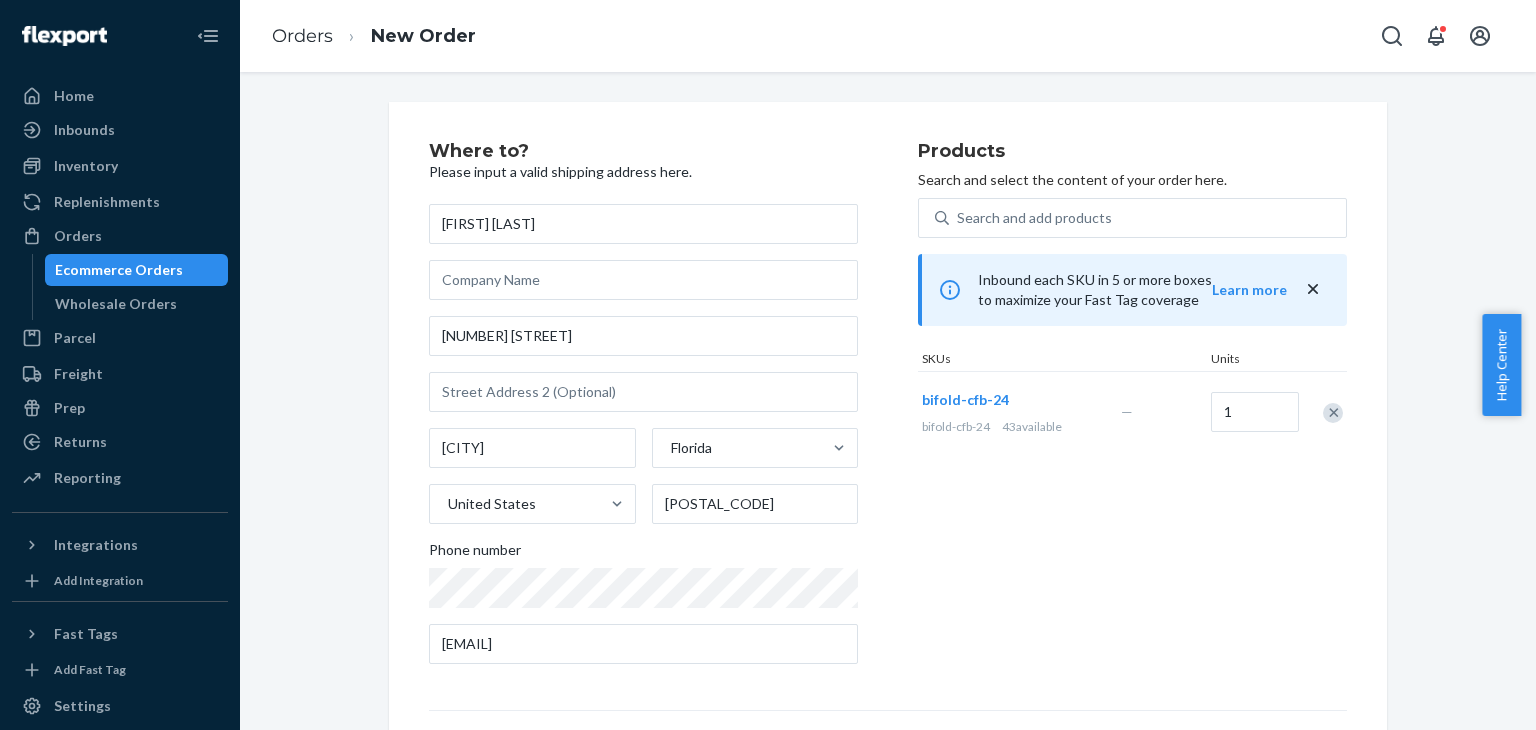 scroll, scrollTop: 280, scrollLeft: 0, axis: vertical 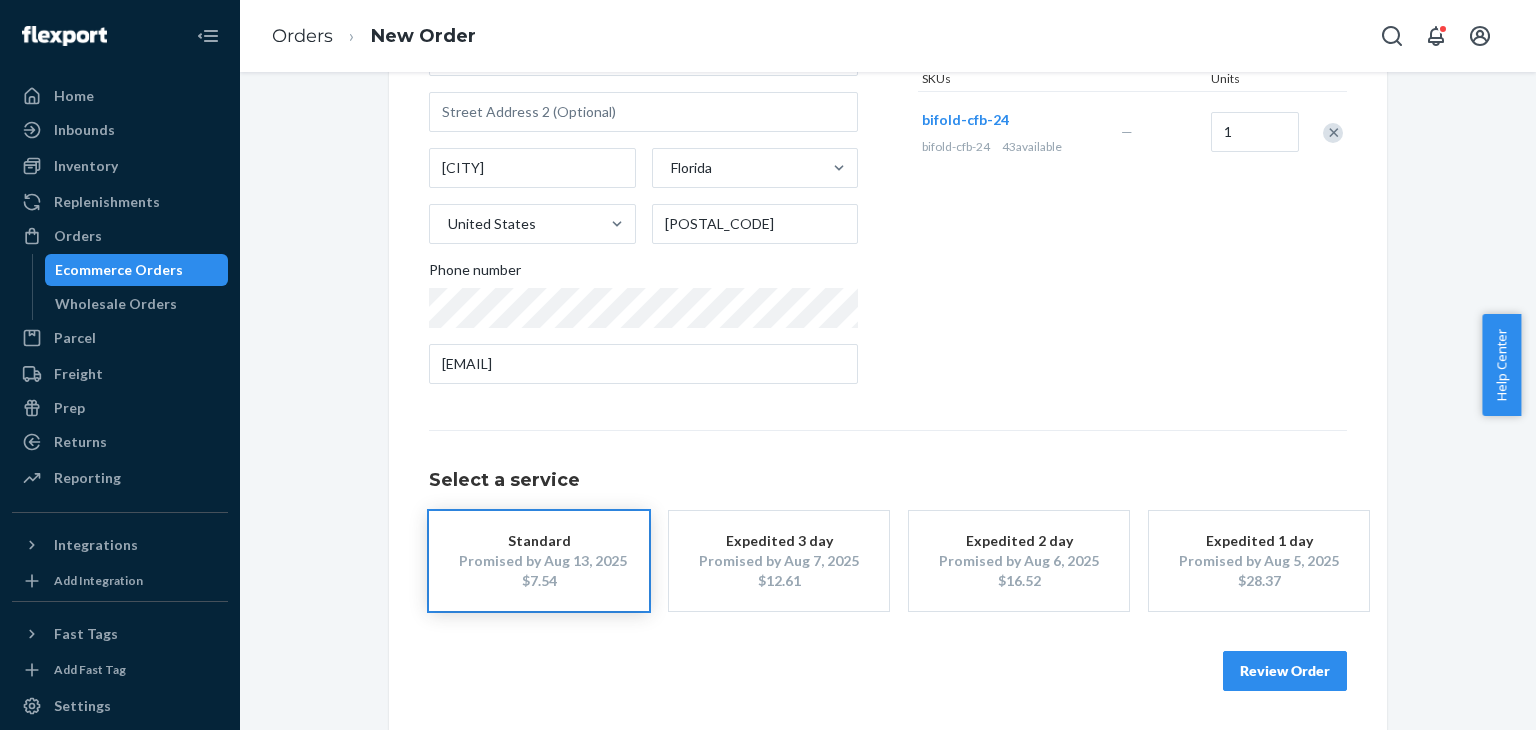 click on "Review Order" at bounding box center (1285, 671) 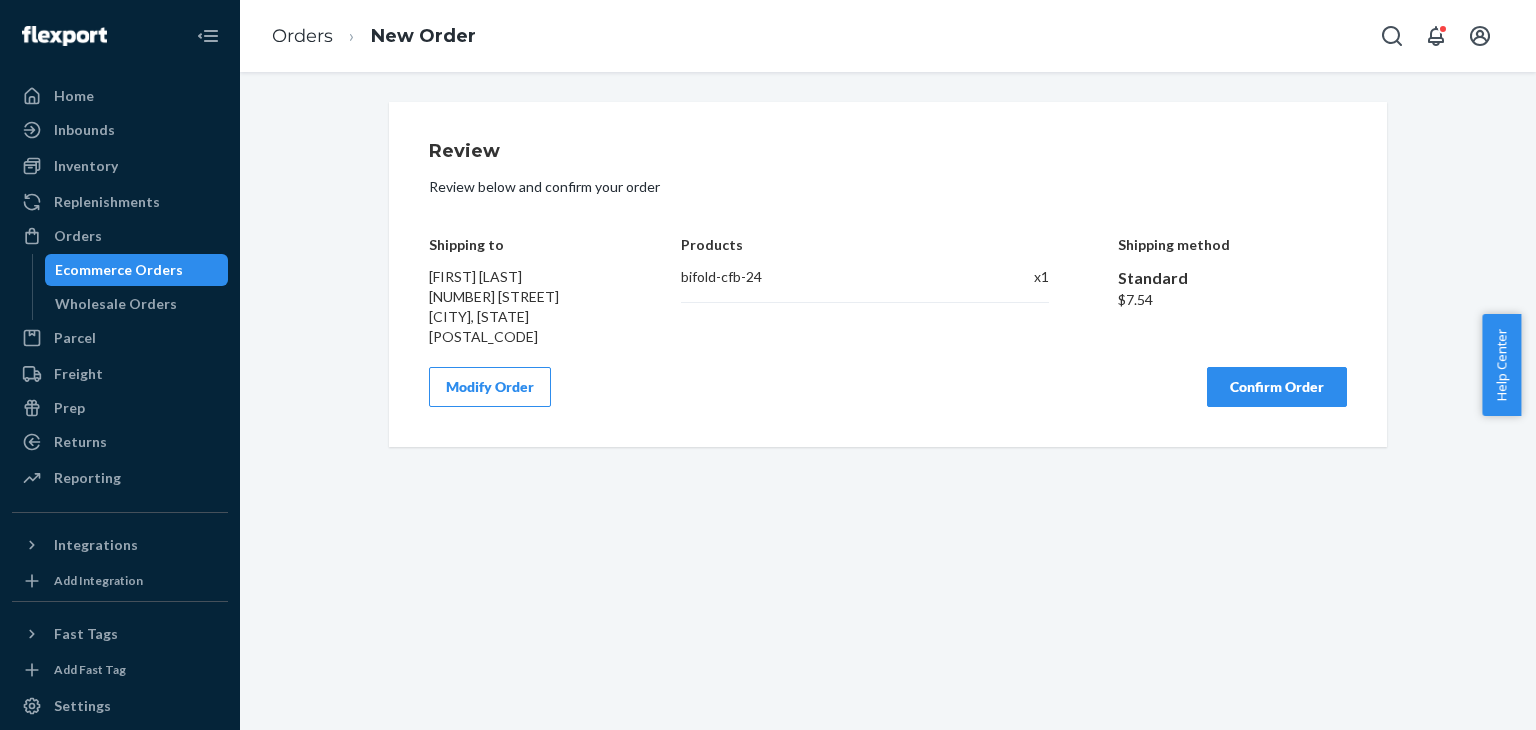 scroll, scrollTop: 0, scrollLeft: 0, axis: both 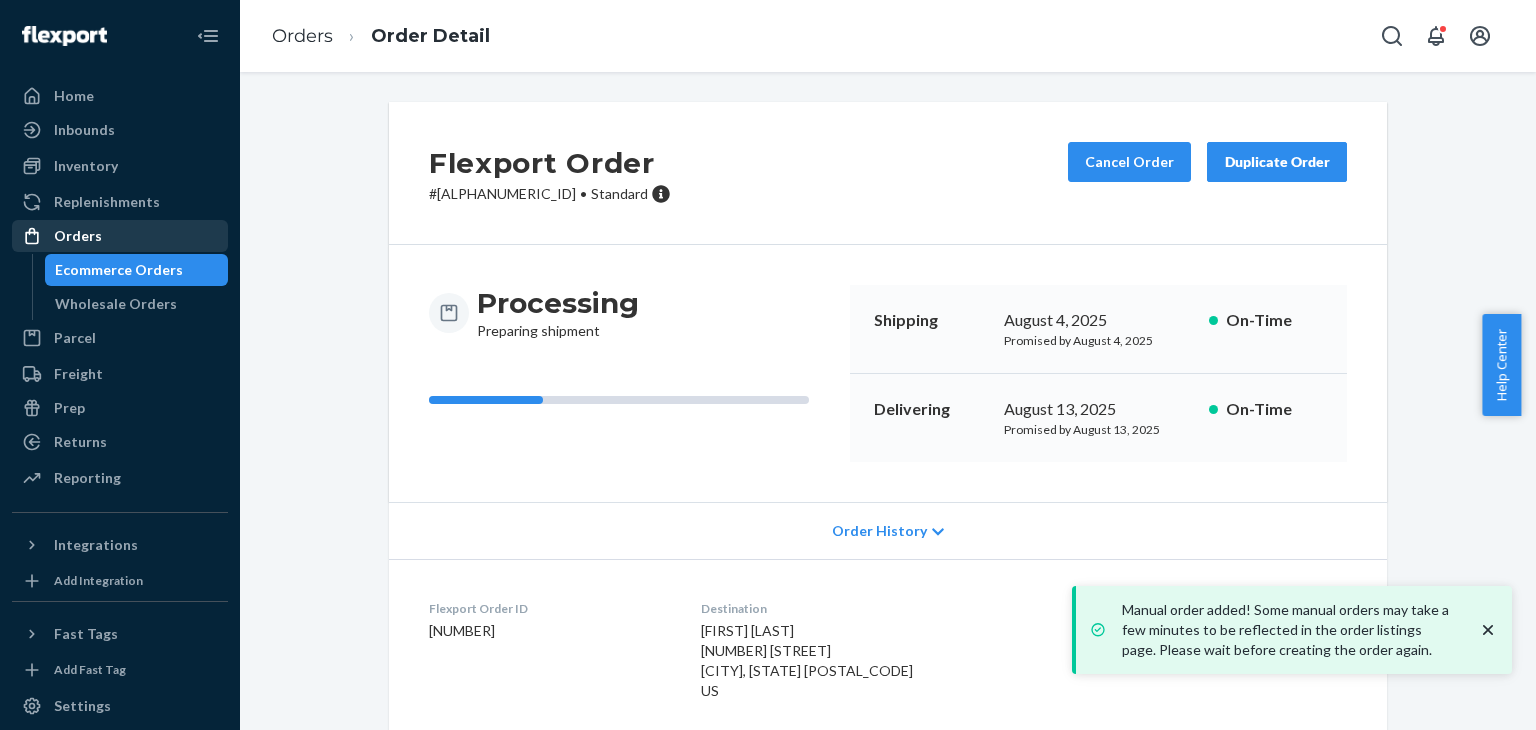 click on "Orders" at bounding box center (120, 236) 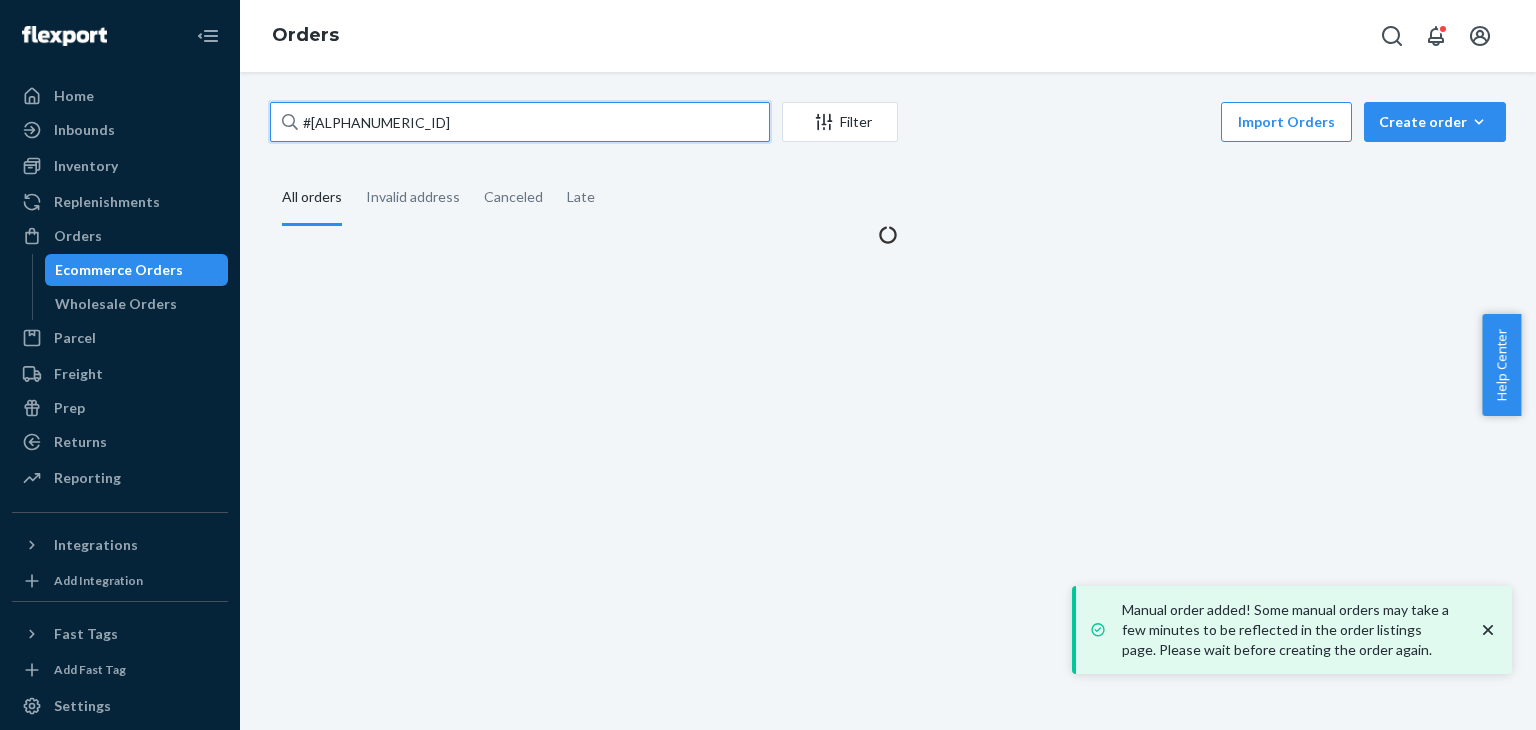 drag, startPoint x: 99, startPoint y: 241, endPoint x: 485, endPoint y: 133, distance: 400.82416 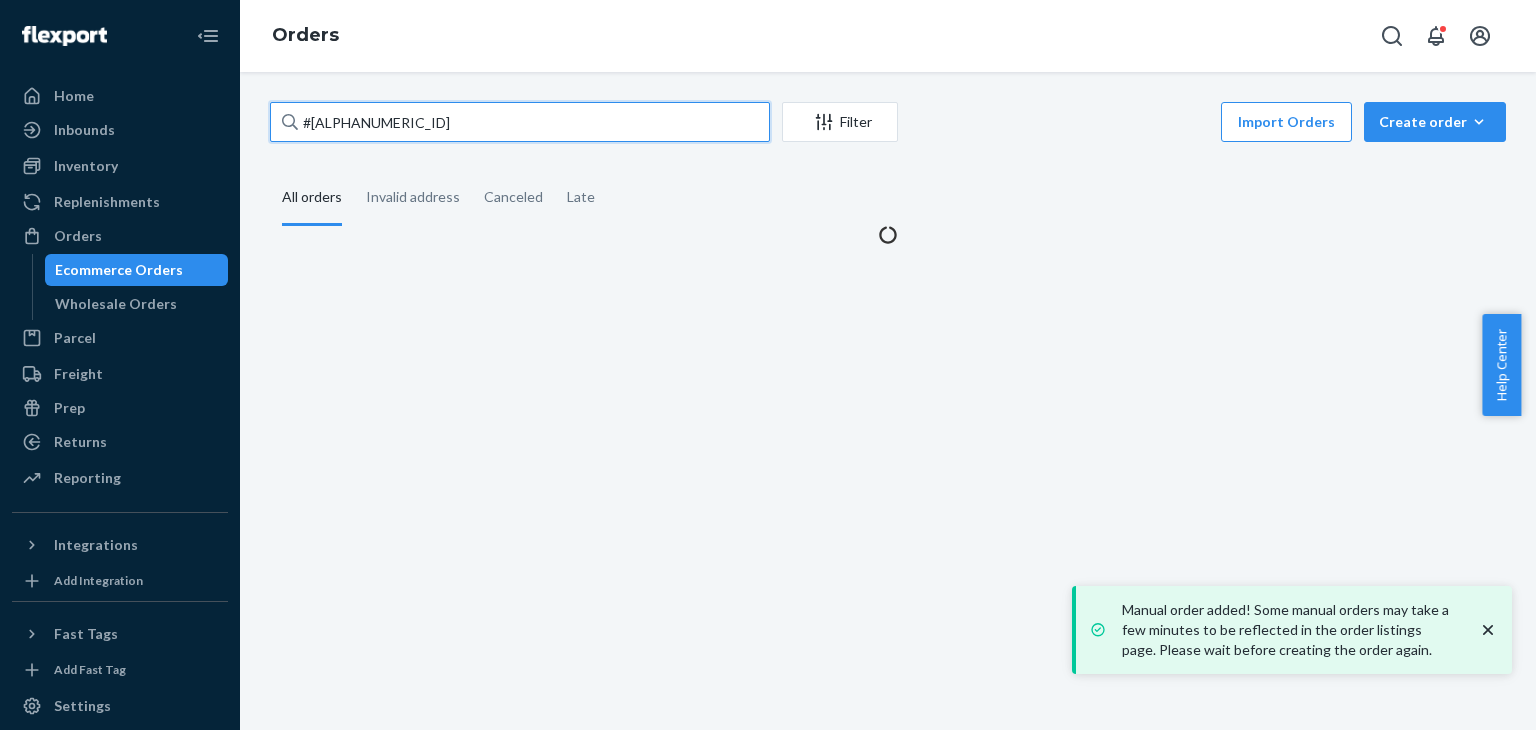 click on "#[ALPHANUMERIC_ID]" at bounding box center [520, 122] 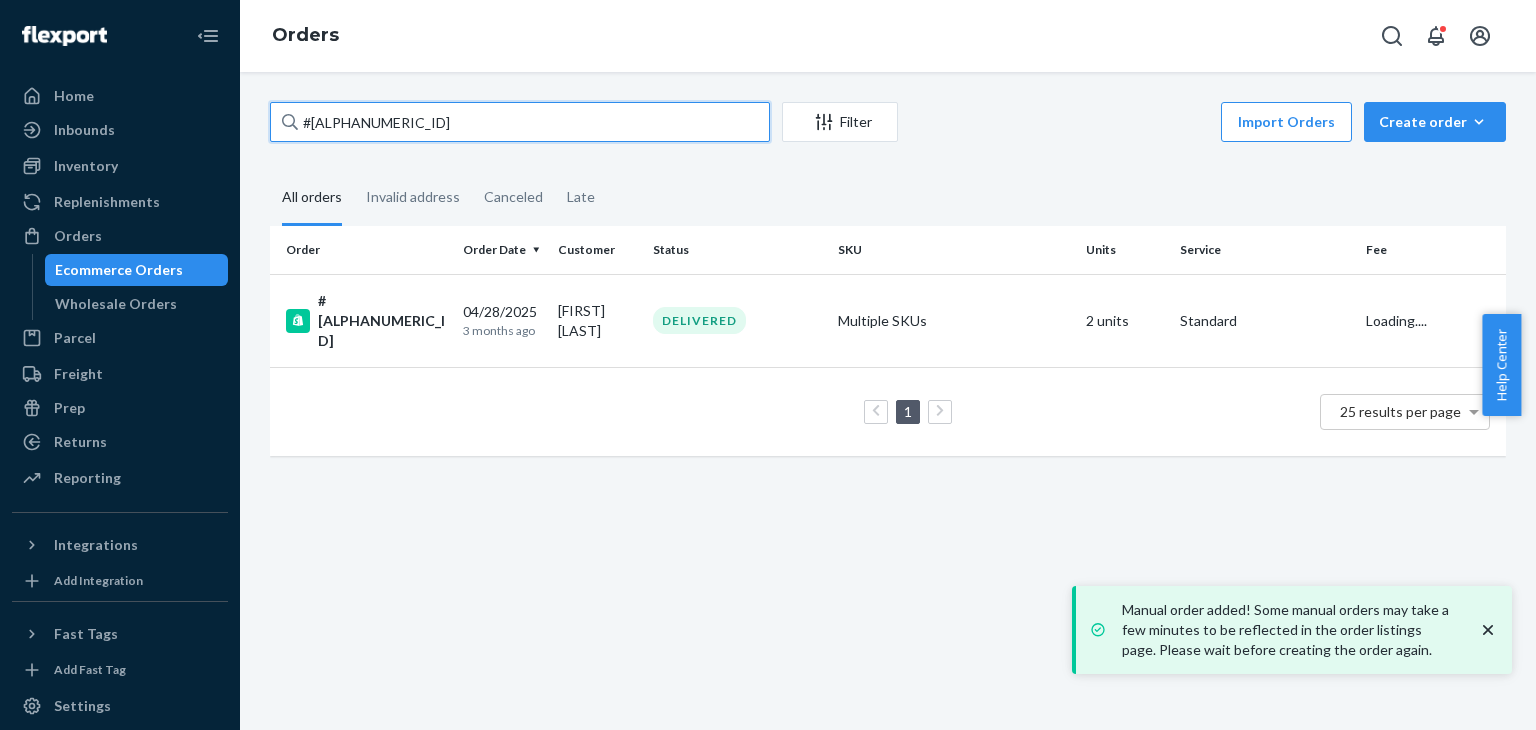 paste on "[NUMBER]" 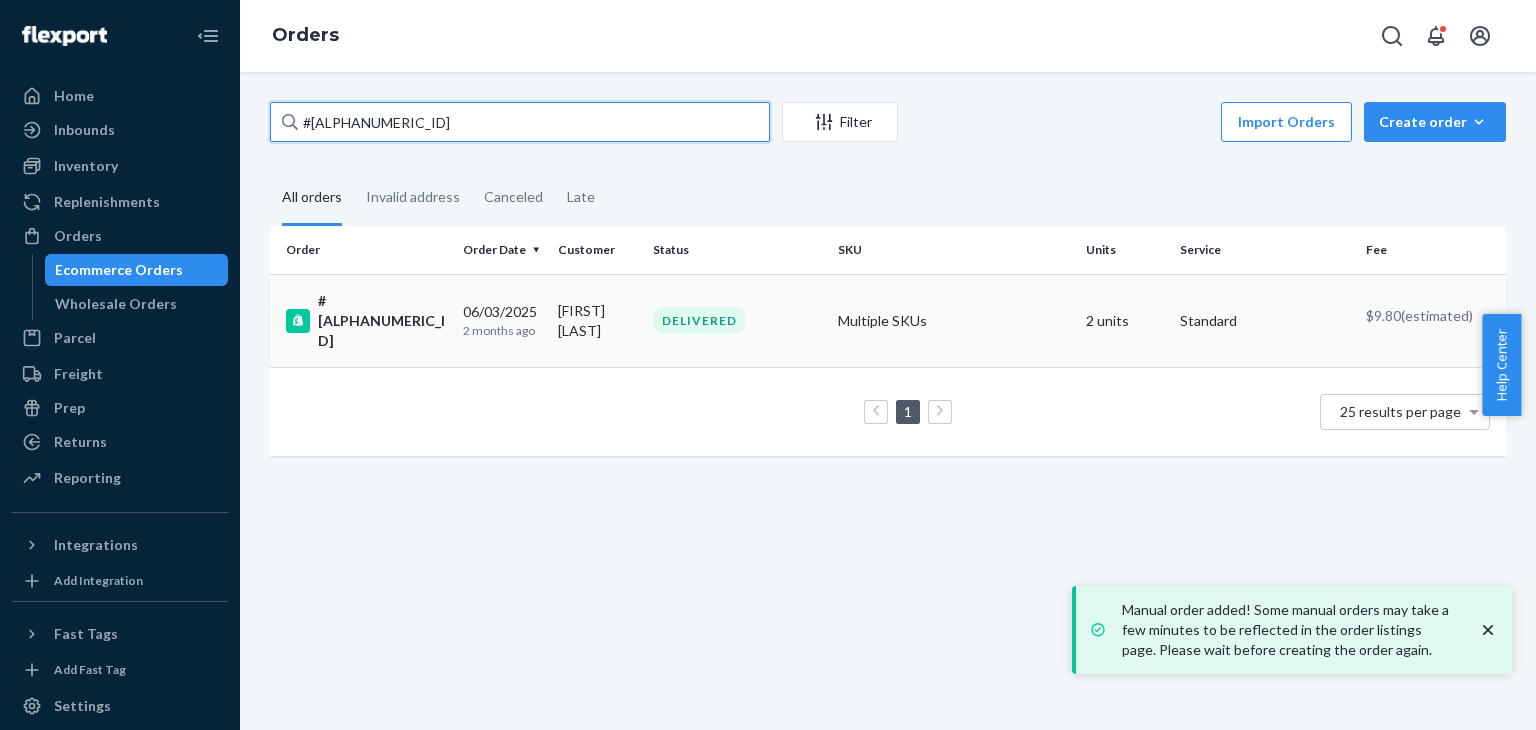type on "#[ALPHANUMERIC_ID]" 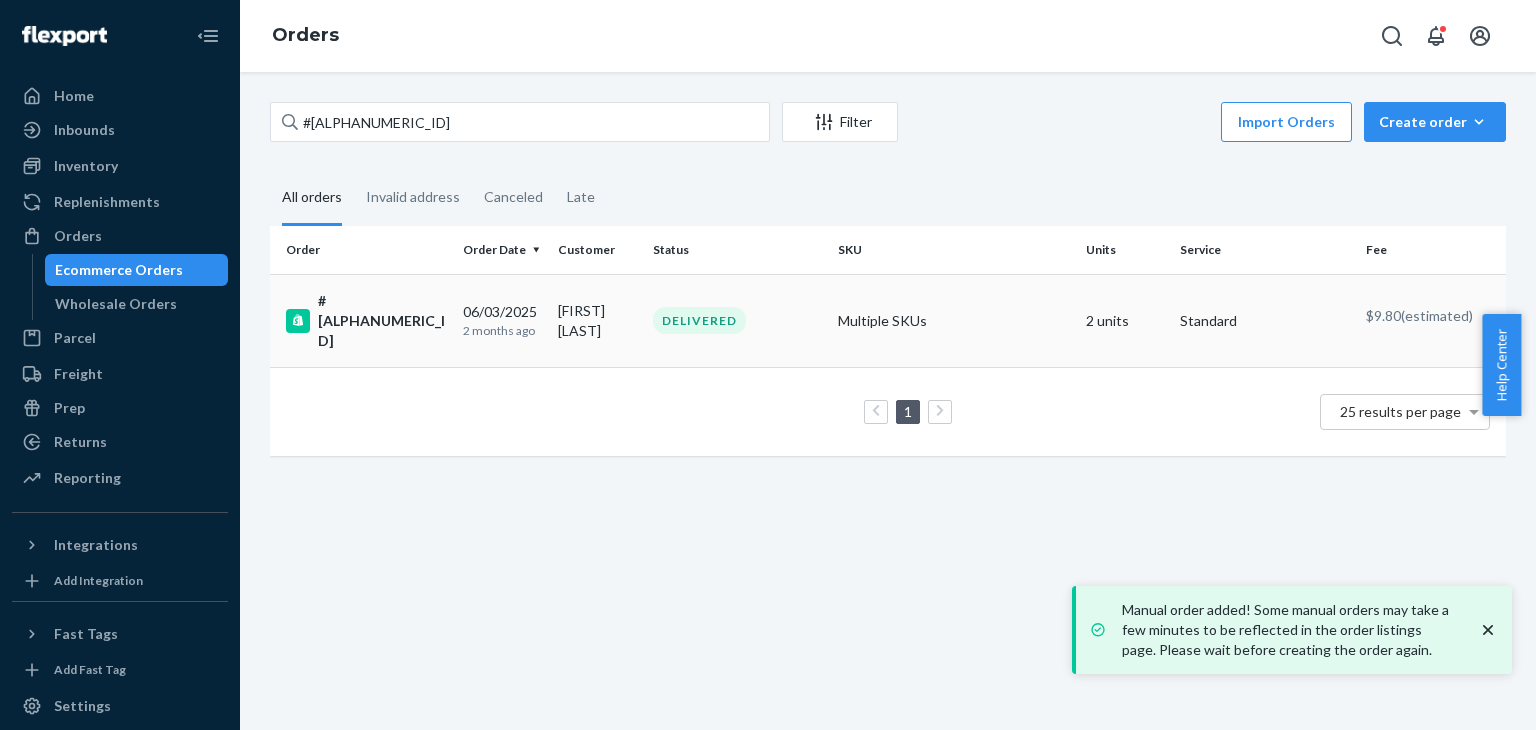 click on "[MONTH]/[DAY]/[YEAR] [TIME_AGO]" at bounding box center [502, 320] 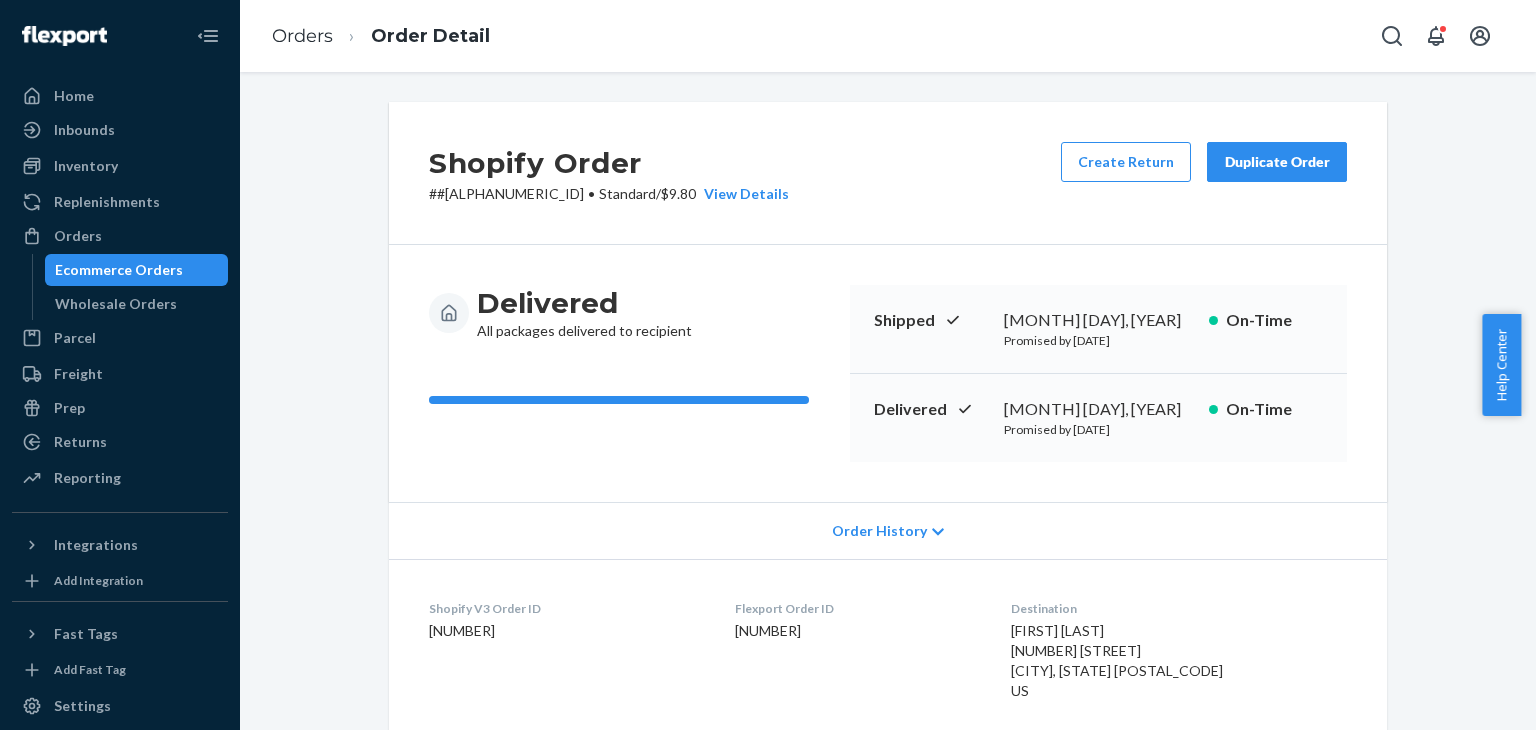 click on "Duplicate Order" at bounding box center [1277, 162] 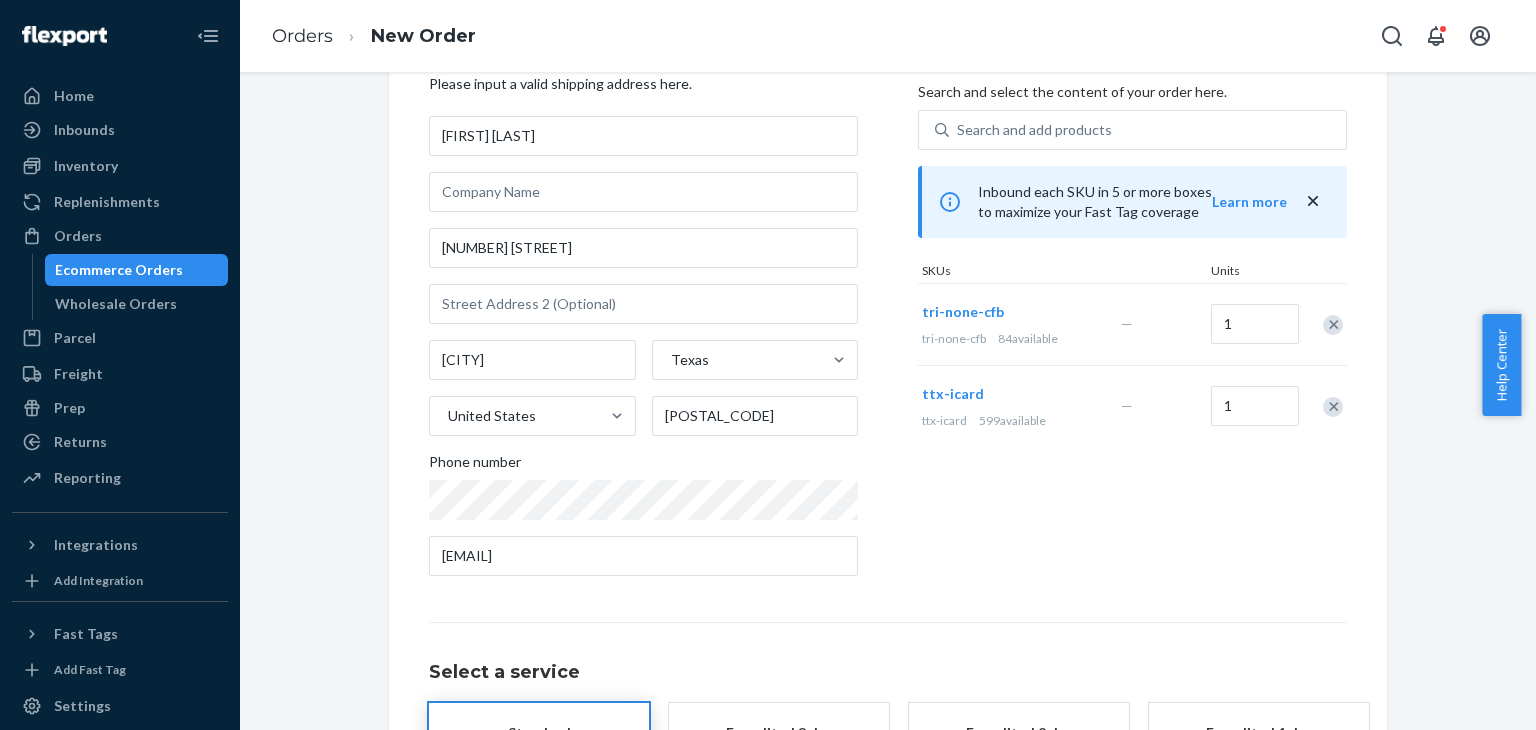 scroll, scrollTop: 200, scrollLeft: 0, axis: vertical 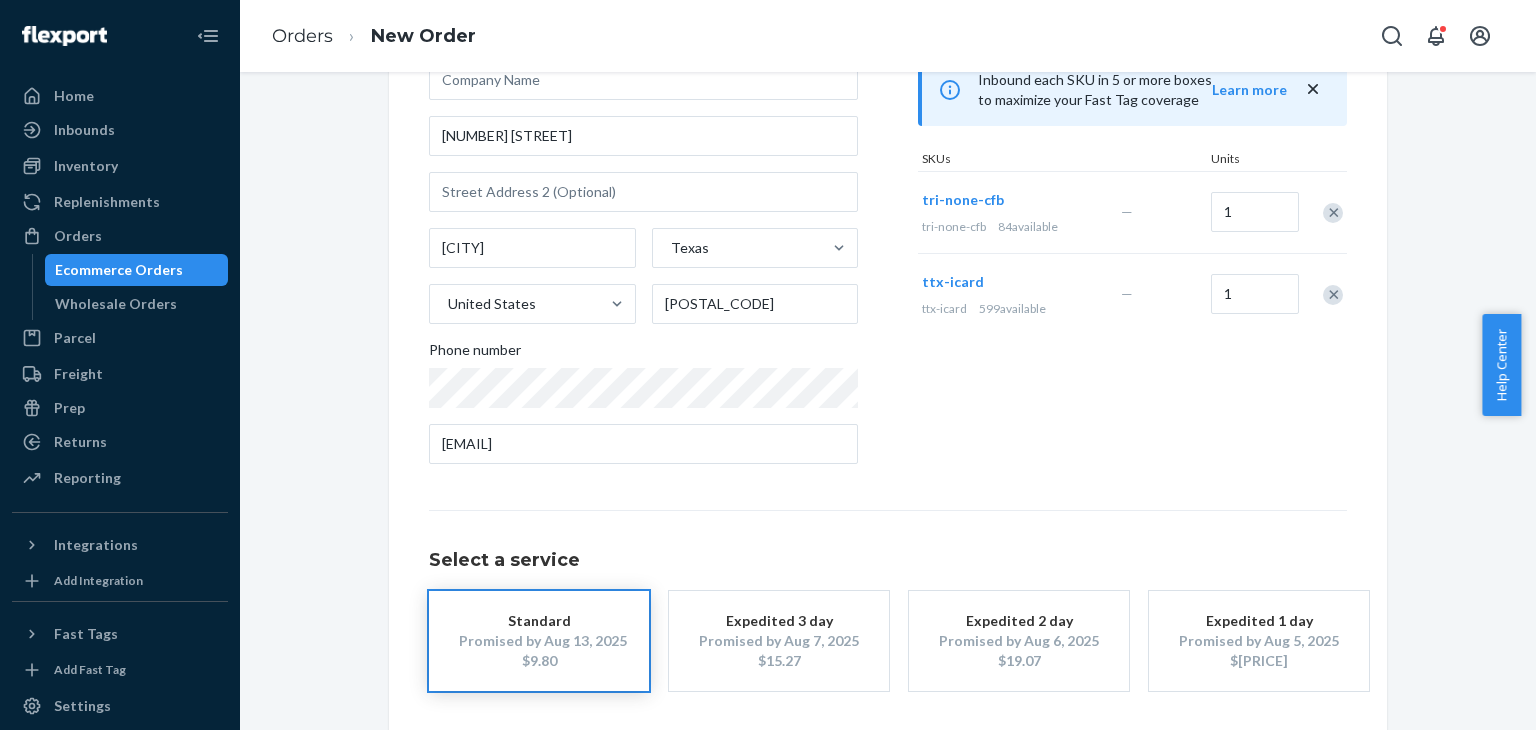 click at bounding box center [1333, 295] 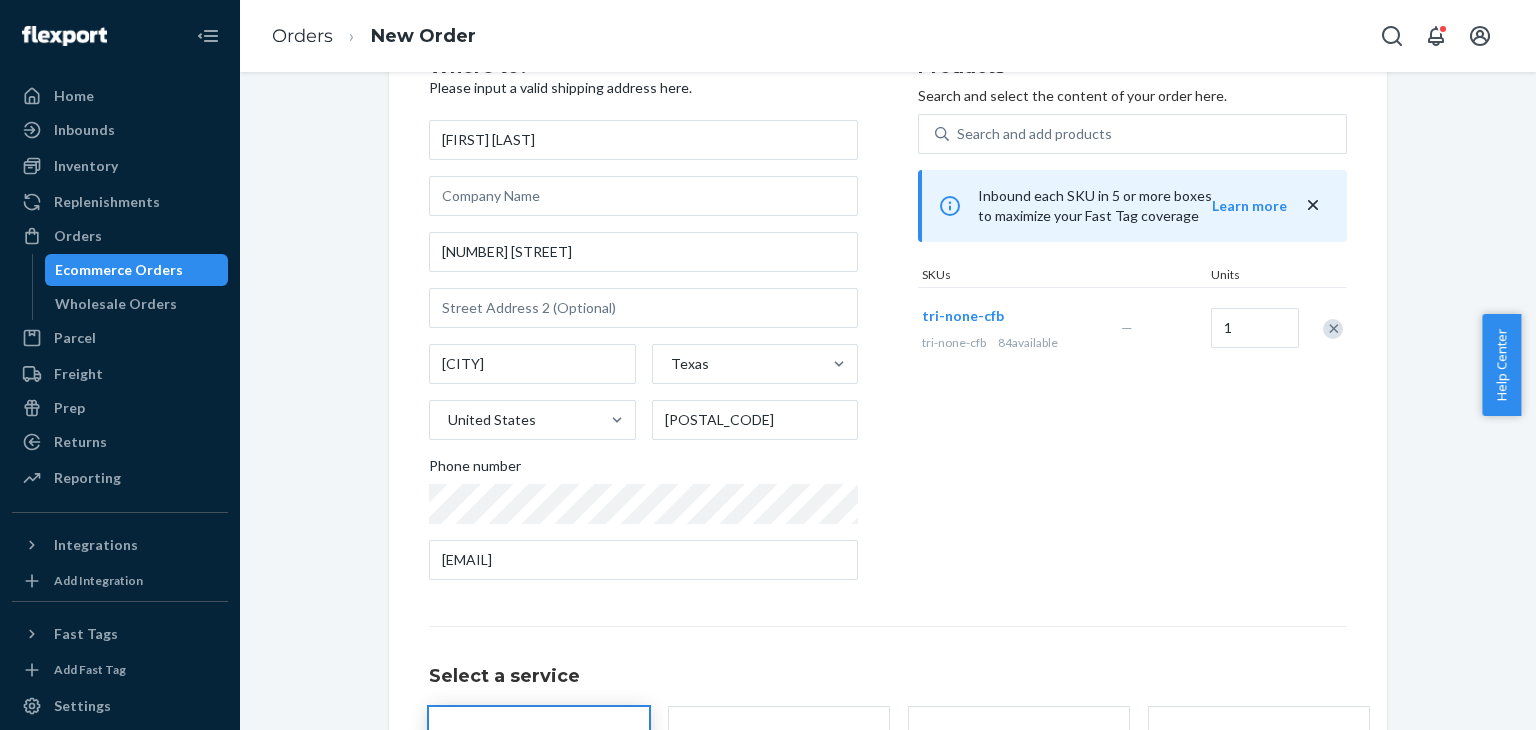 scroll, scrollTop: 280, scrollLeft: 0, axis: vertical 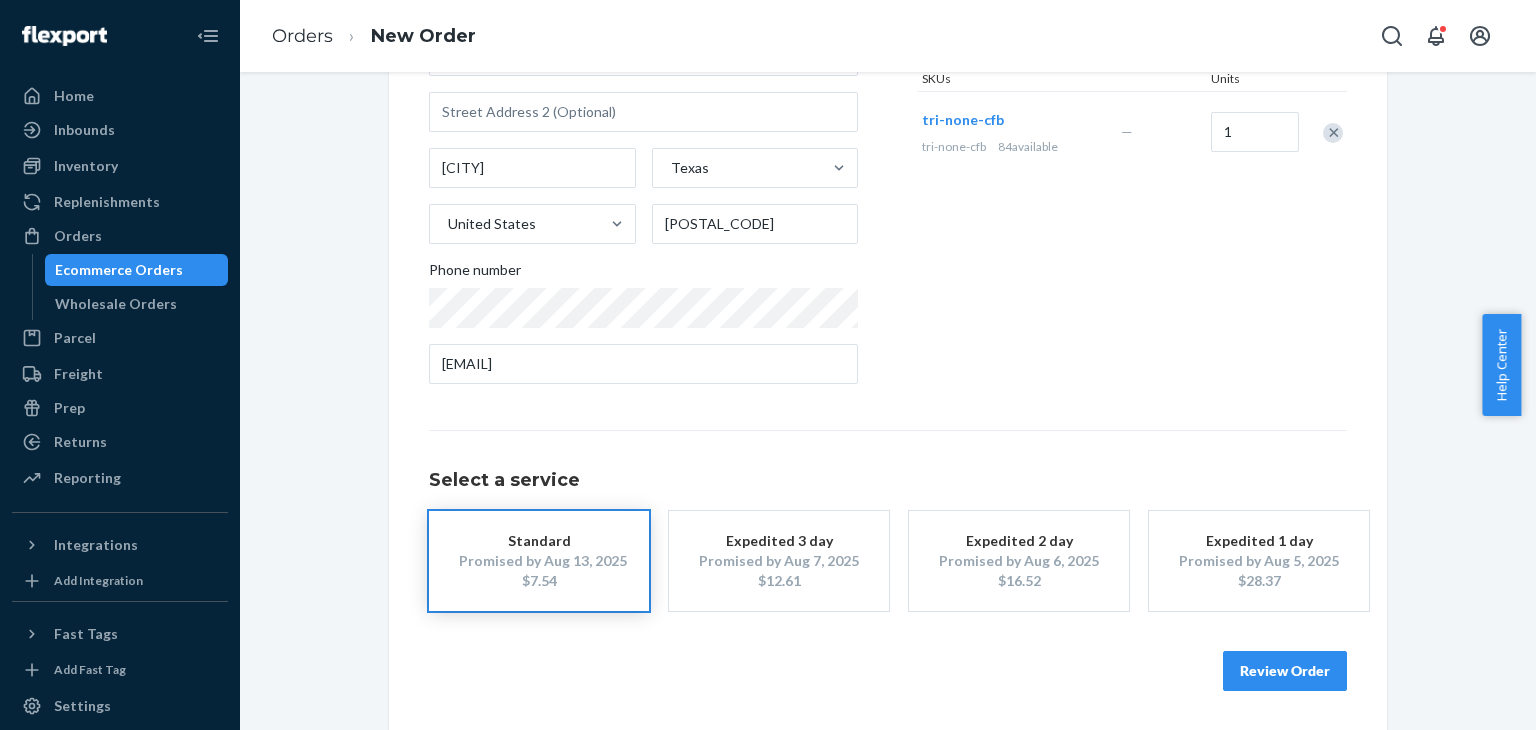 click on "Review Order" at bounding box center (1285, 671) 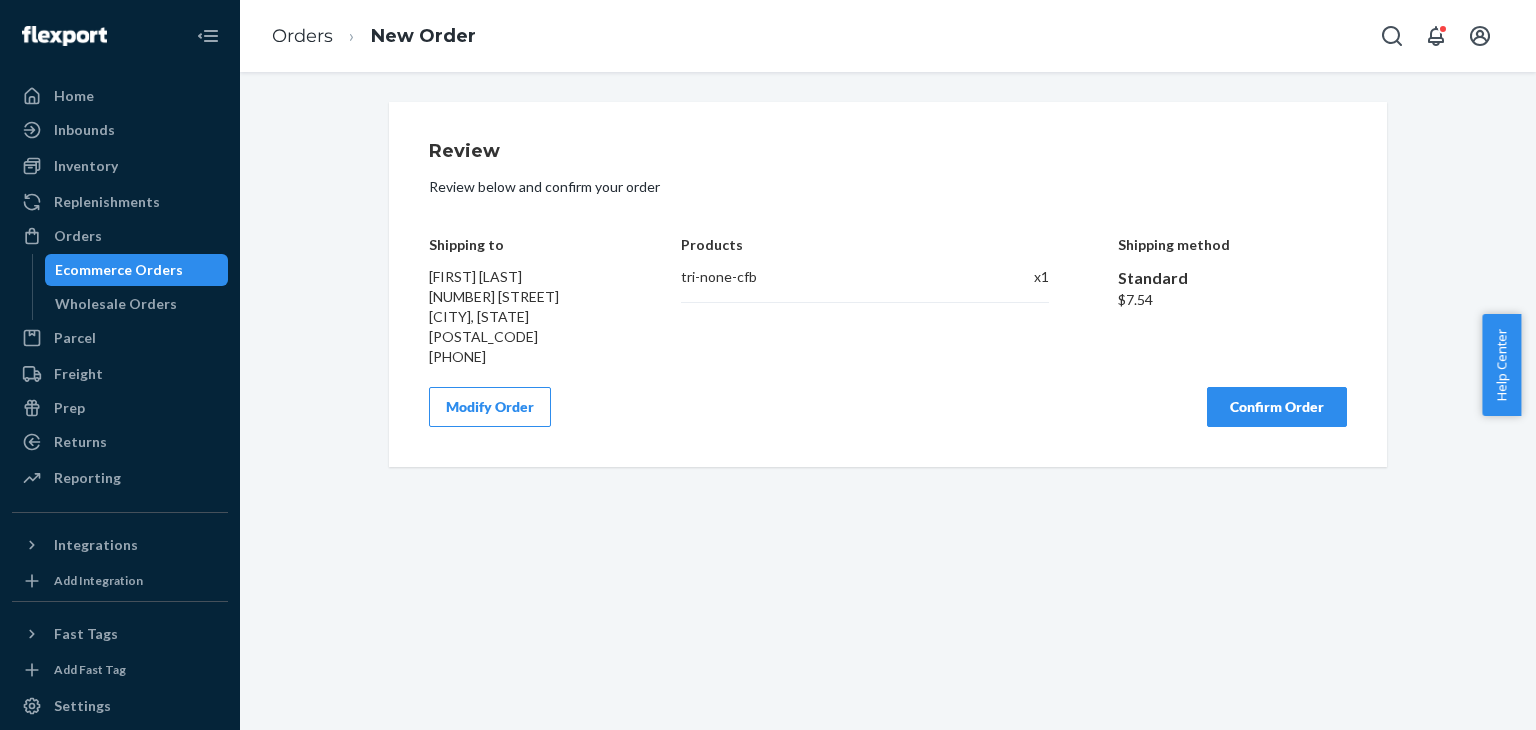 click on "Review Review below and confirm your order Shipping to [FIRST] [LAST]
[NUMBER] [STREET]
[CITY], [STATE] [POSTAL_CODE] [PHONE] Products [PRODUCT_NAME] x 1 Shipping method Standard $[PRICE] Modify Order Confirm Order" at bounding box center (888, 284) 